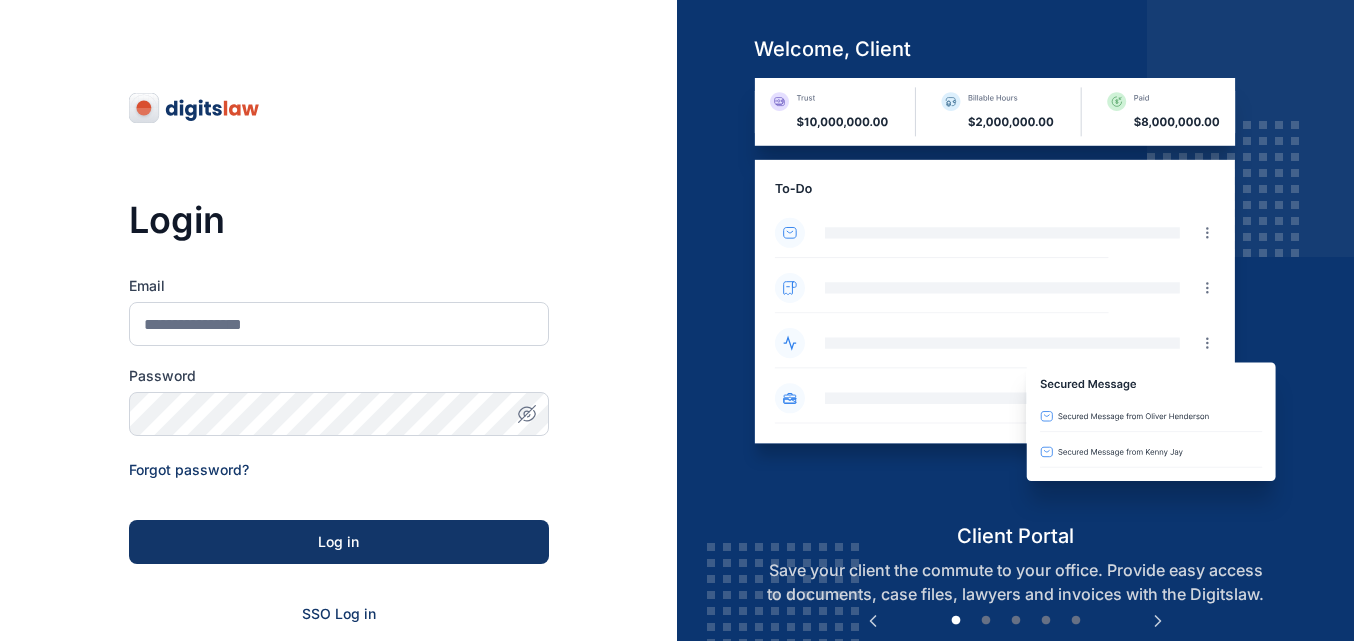 scroll, scrollTop: 0, scrollLeft: 0, axis: both 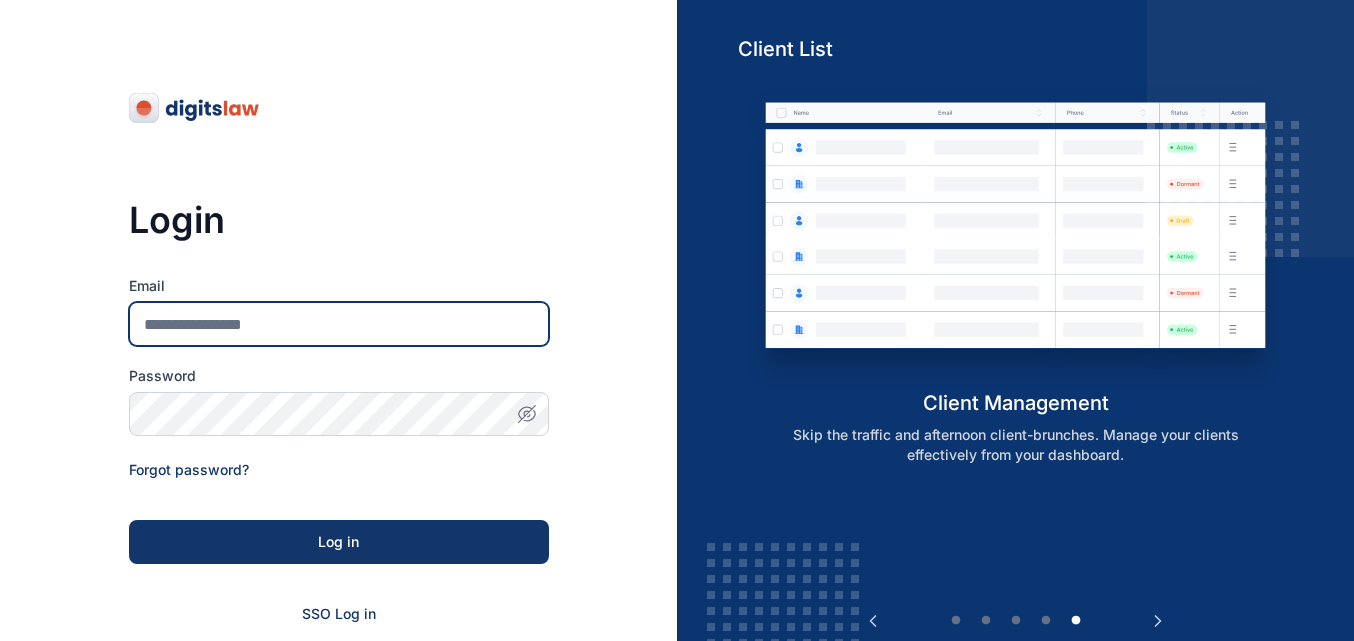 click on "Email" at bounding box center (339, 324) 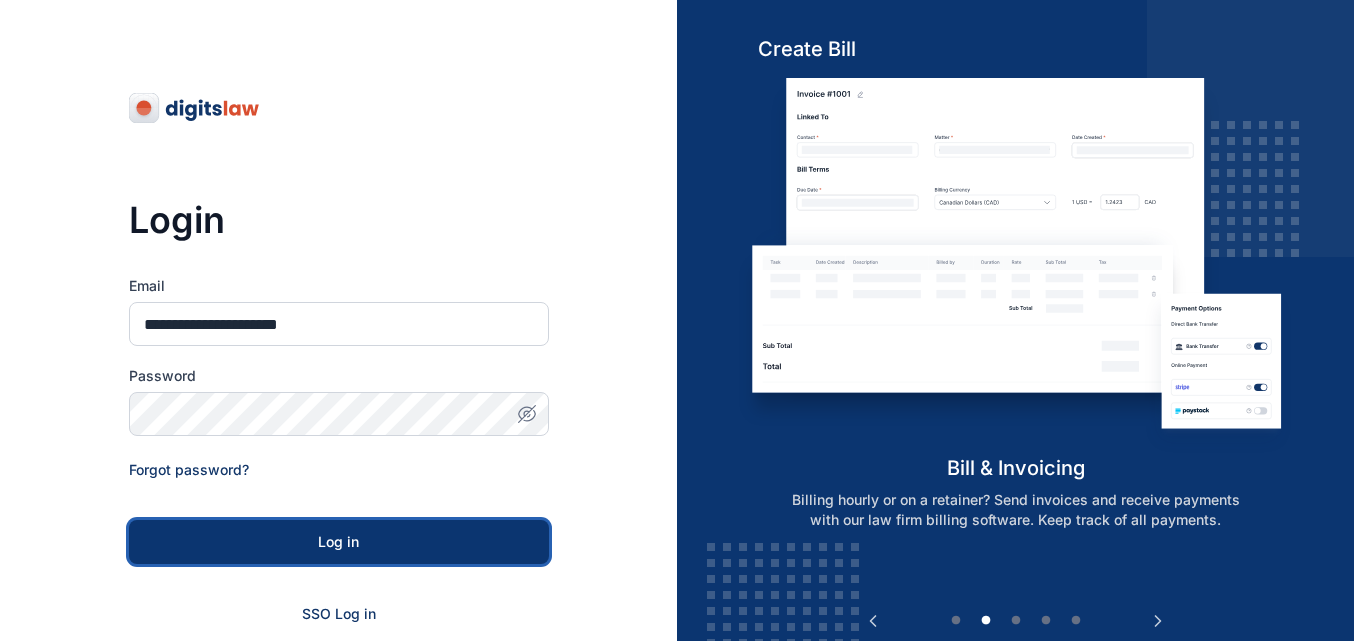 click on "Log in" at bounding box center (339, 542) 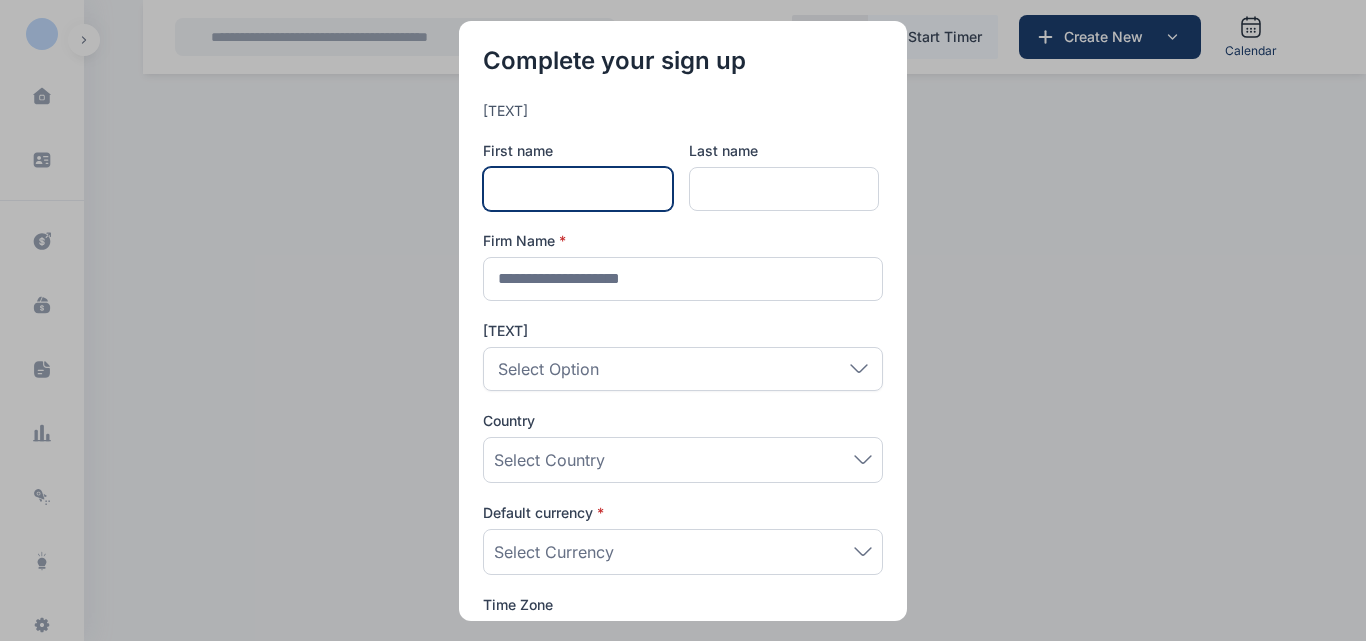 click at bounding box center (578, 189) 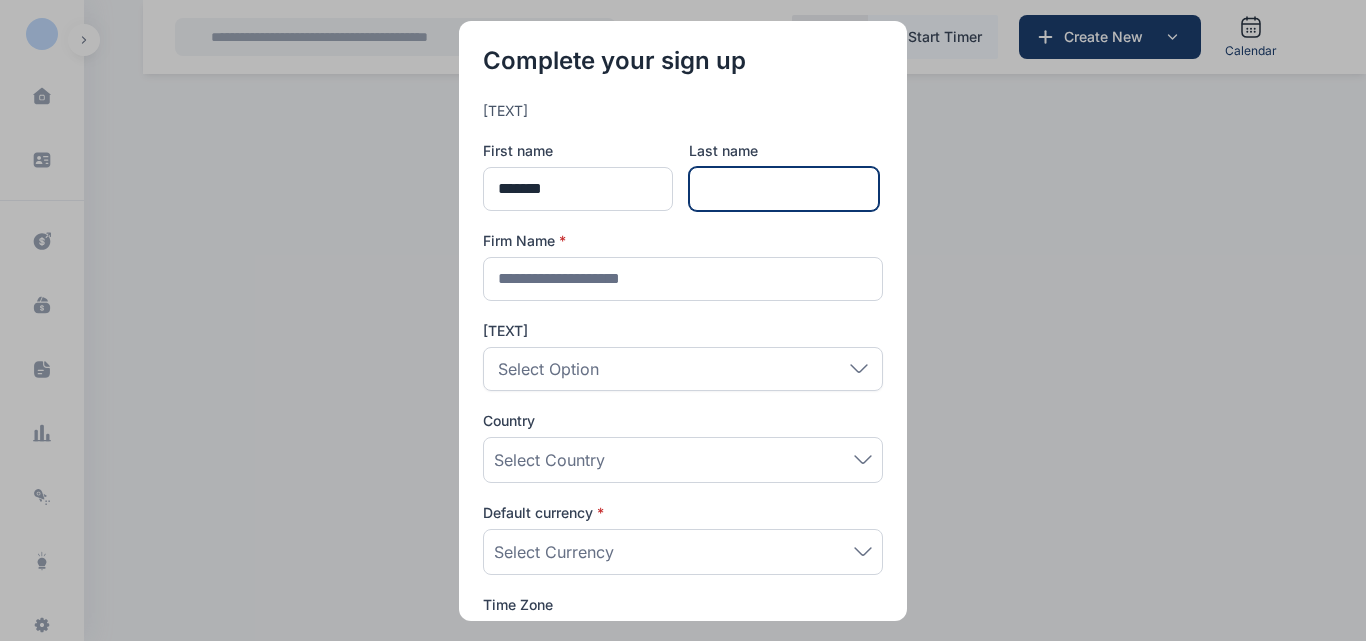 type on "****" 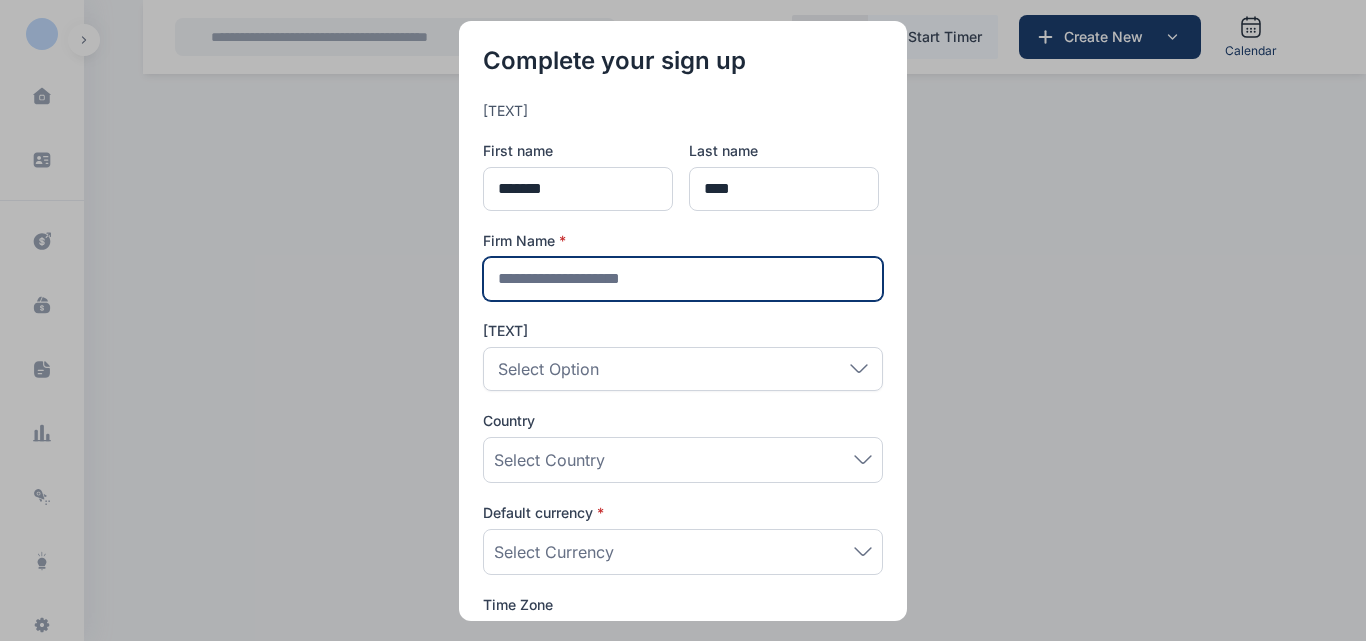 type on "**********" 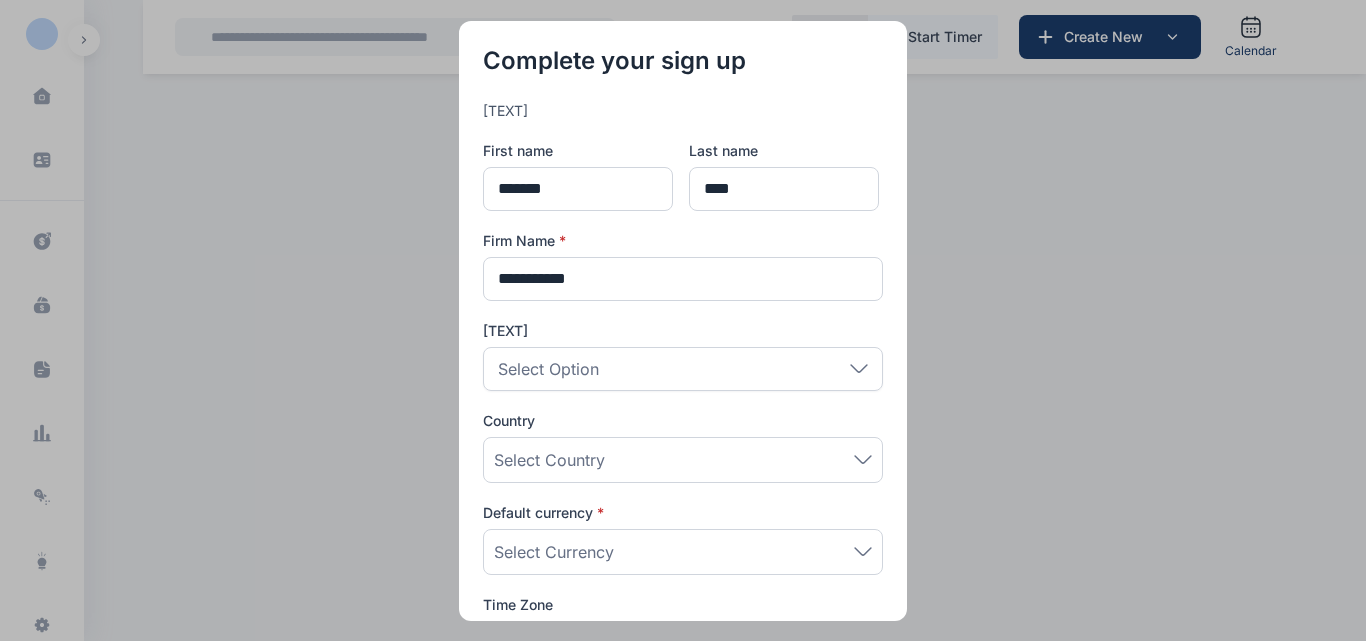 click on "Select Option" at bounding box center (683, 369) 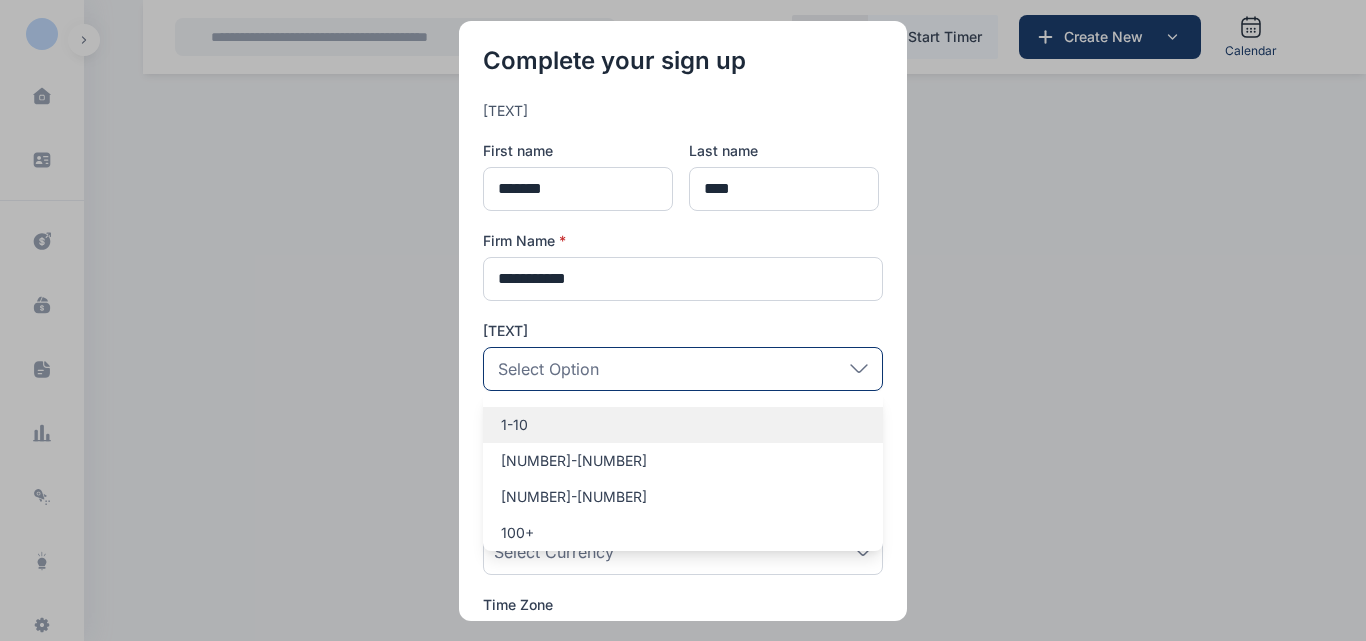 click on "1-10" at bounding box center [683, 425] 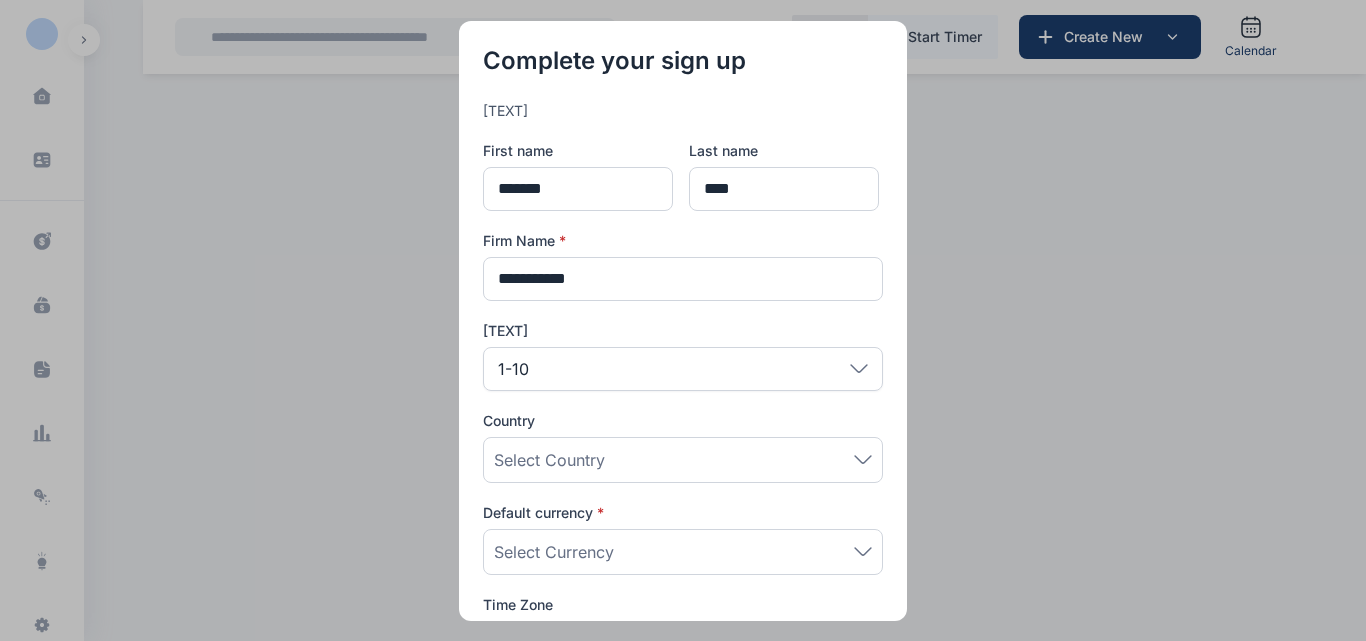 click on "Select Country" at bounding box center (683, 460) 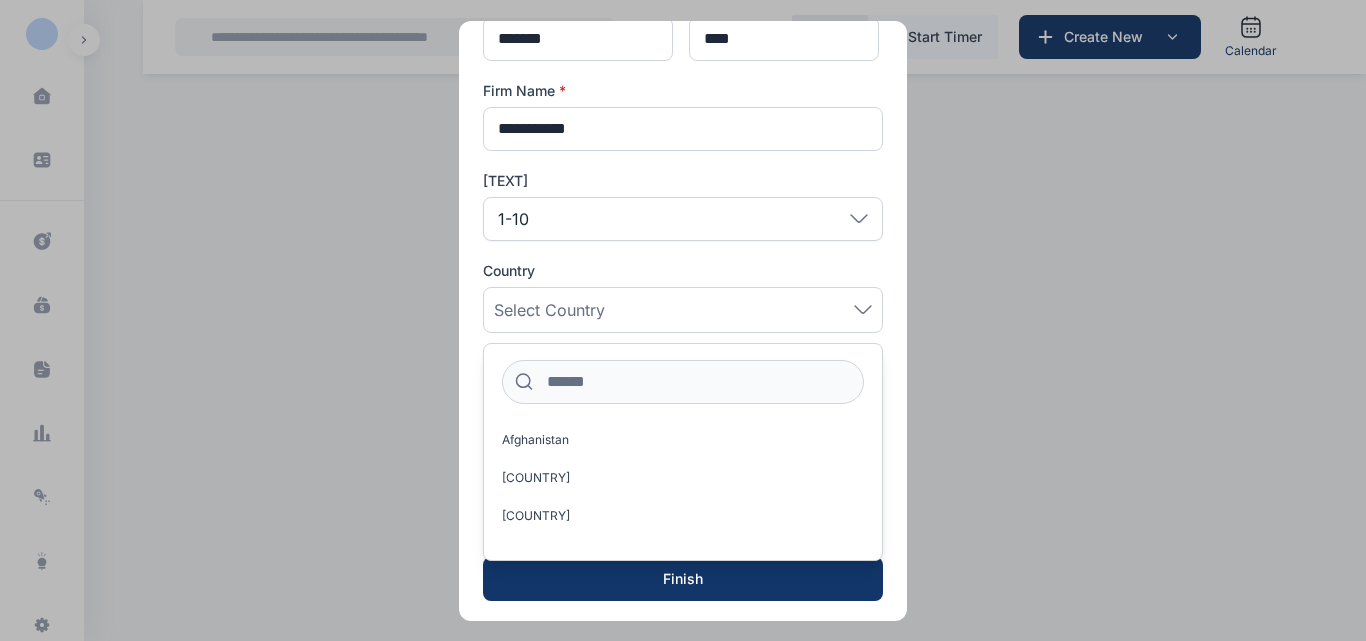 scroll, scrollTop: 154, scrollLeft: 0, axis: vertical 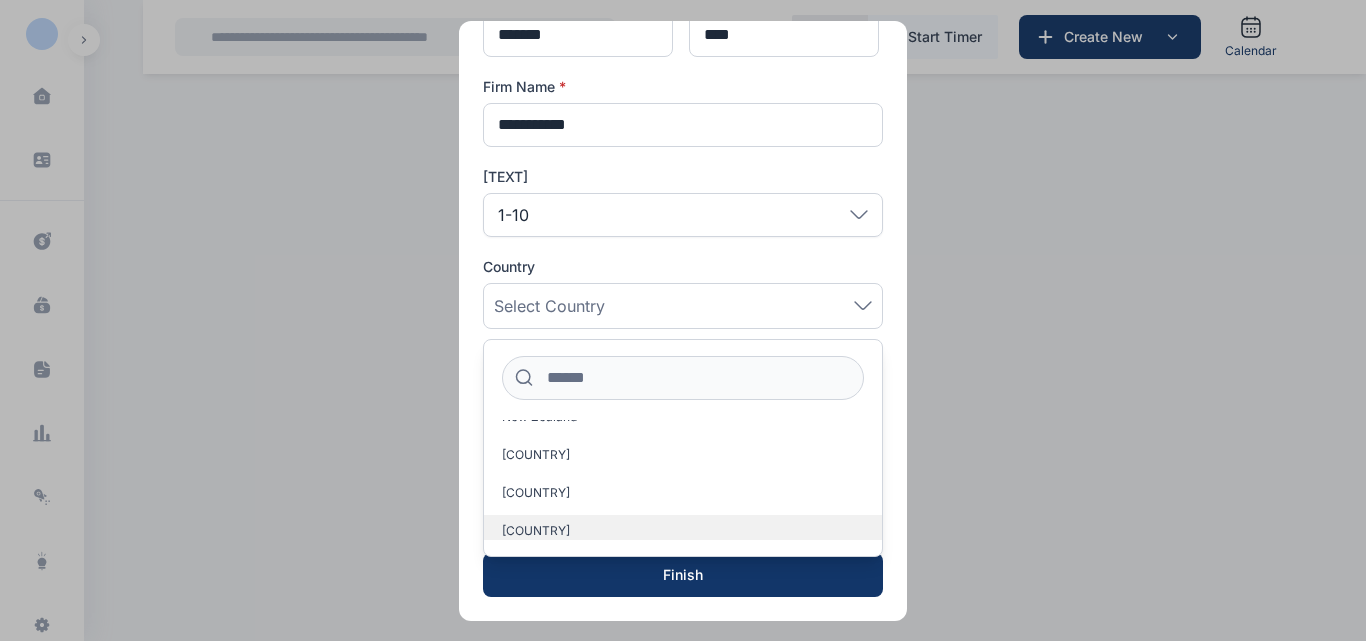 click on "[COUNTRY]" at bounding box center [683, 531] 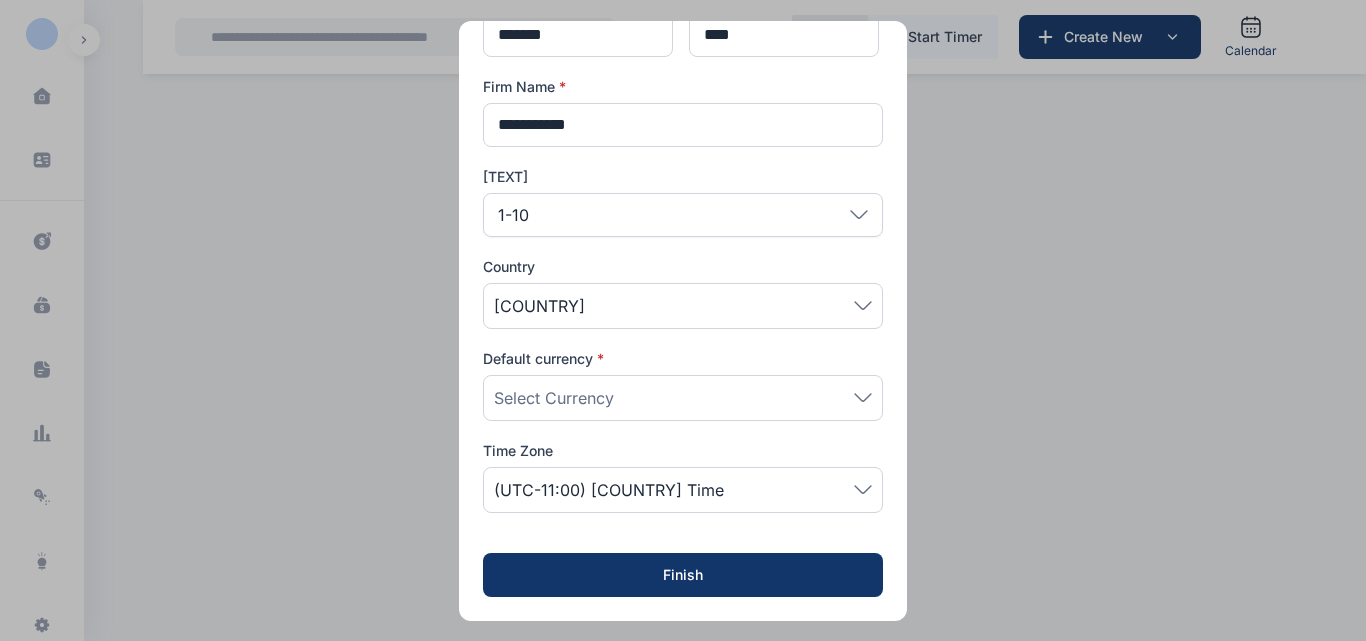 click on "Select Currency" at bounding box center (683, 398) 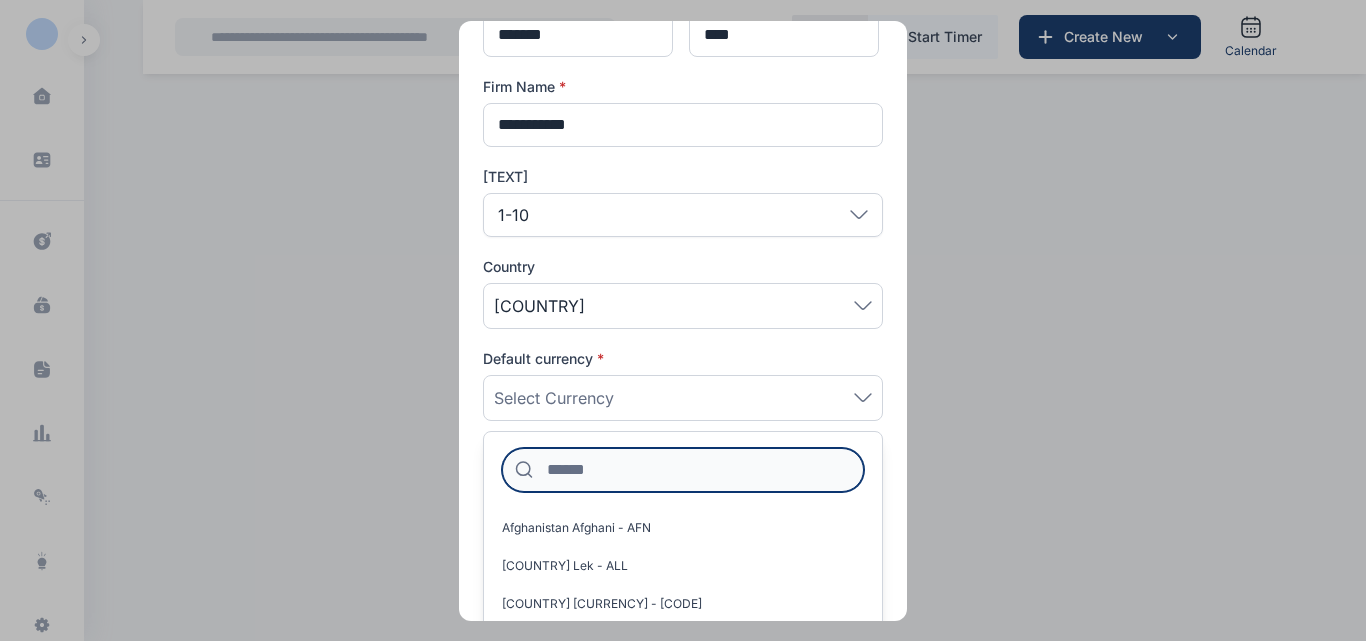 click at bounding box center (683, 470) 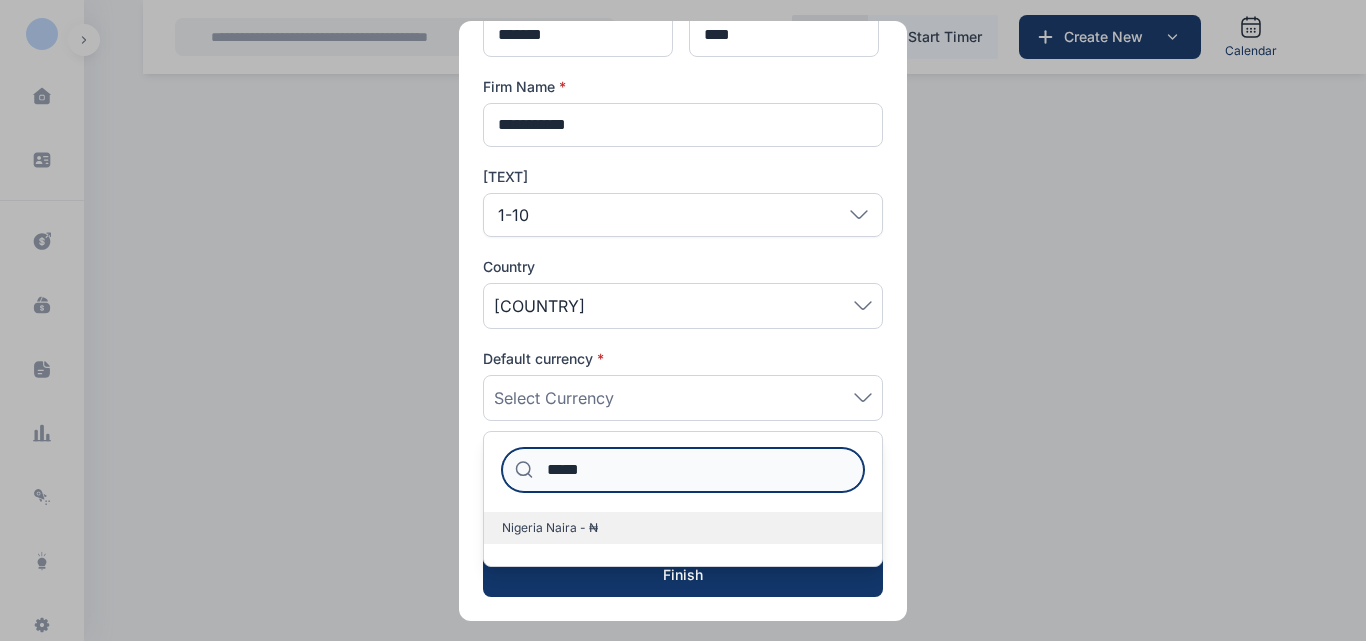 type on "*****" 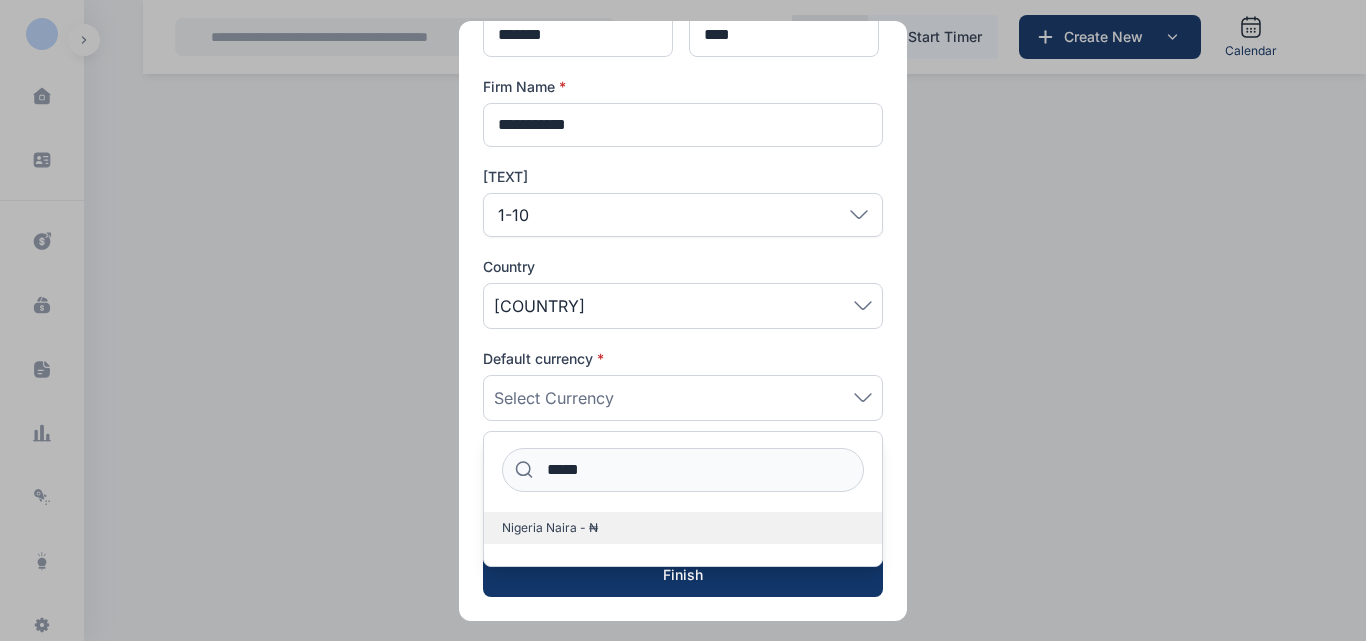 click on "Nigeria Naira -  ₦" at bounding box center [683, 528] 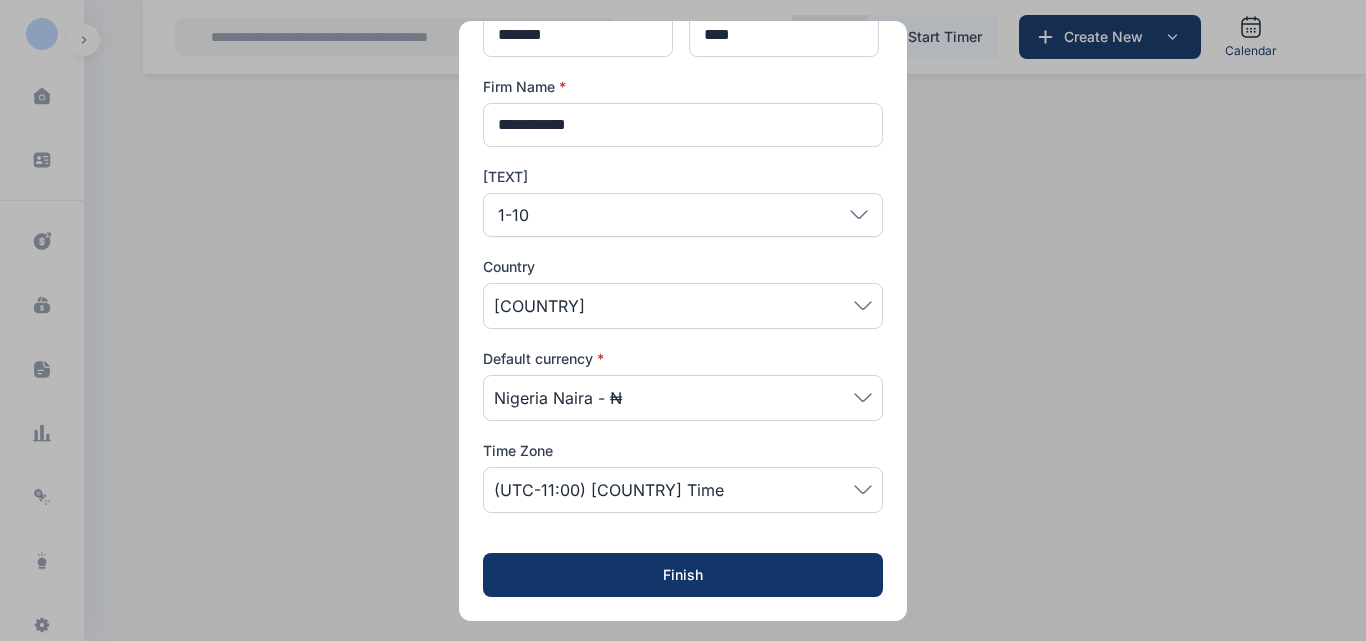 click on "(UTC-11:00) [COUNTRY] Time" at bounding box center (683, 490) 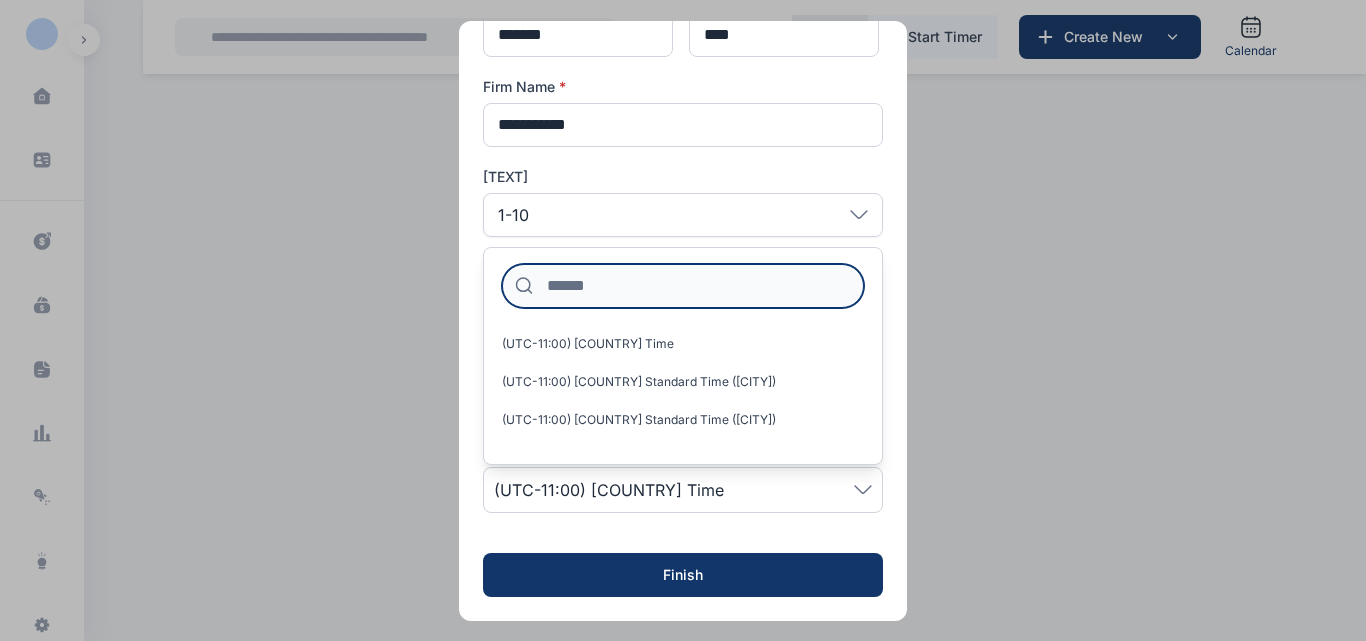 click at bounding box center (683, 286) 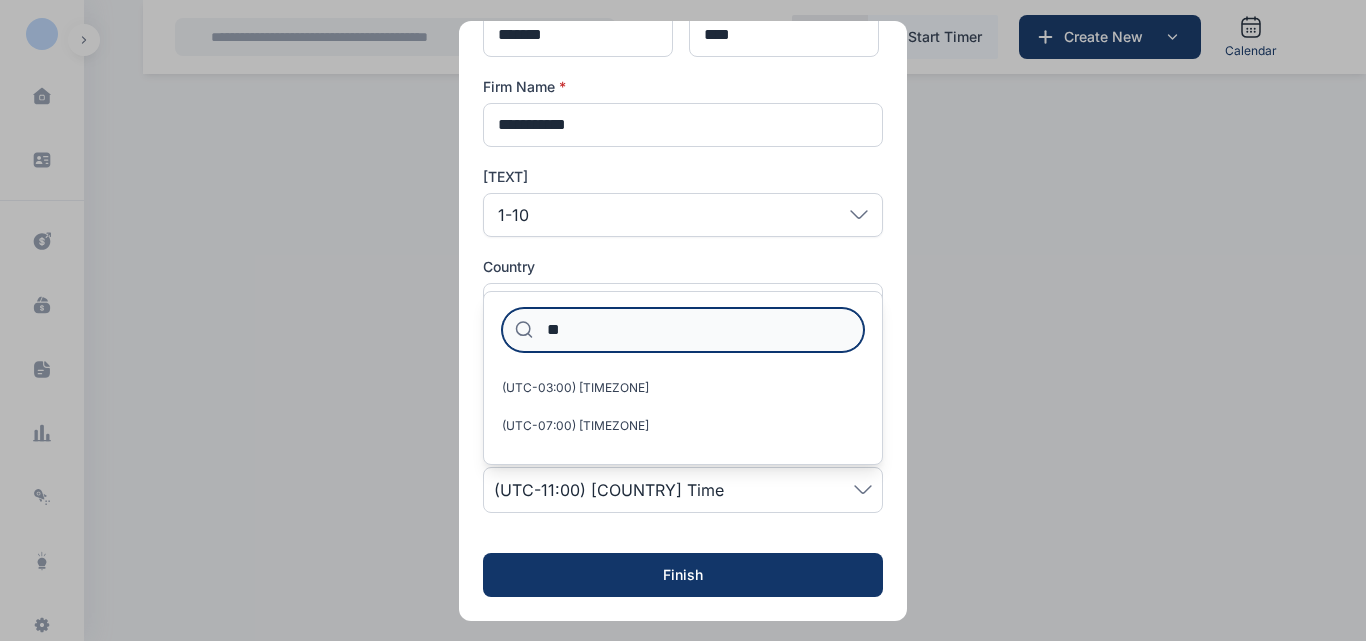 type on "*" 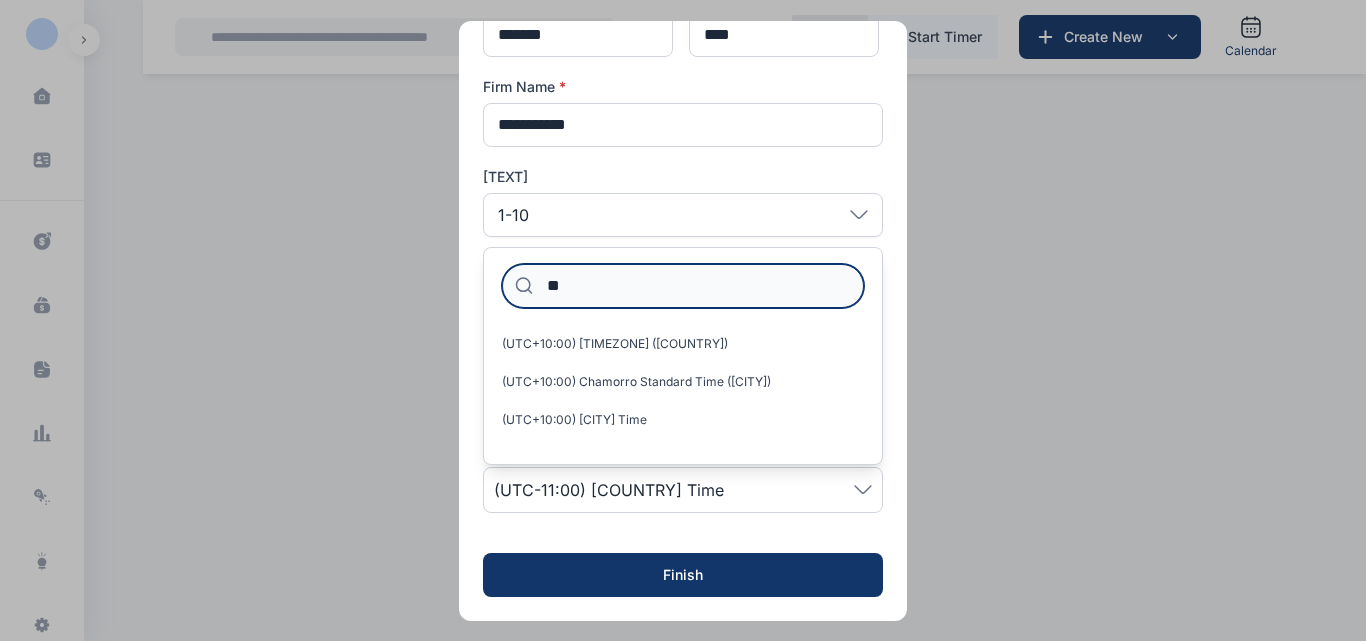 type on "*" 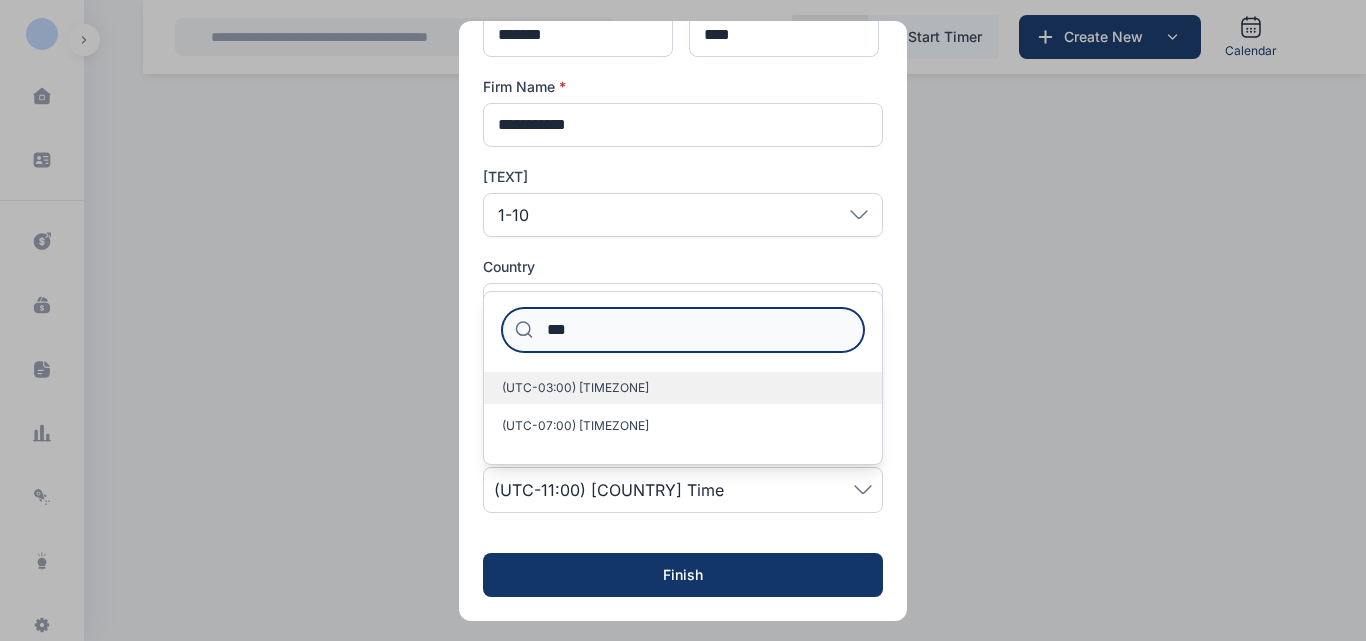 type on "***" 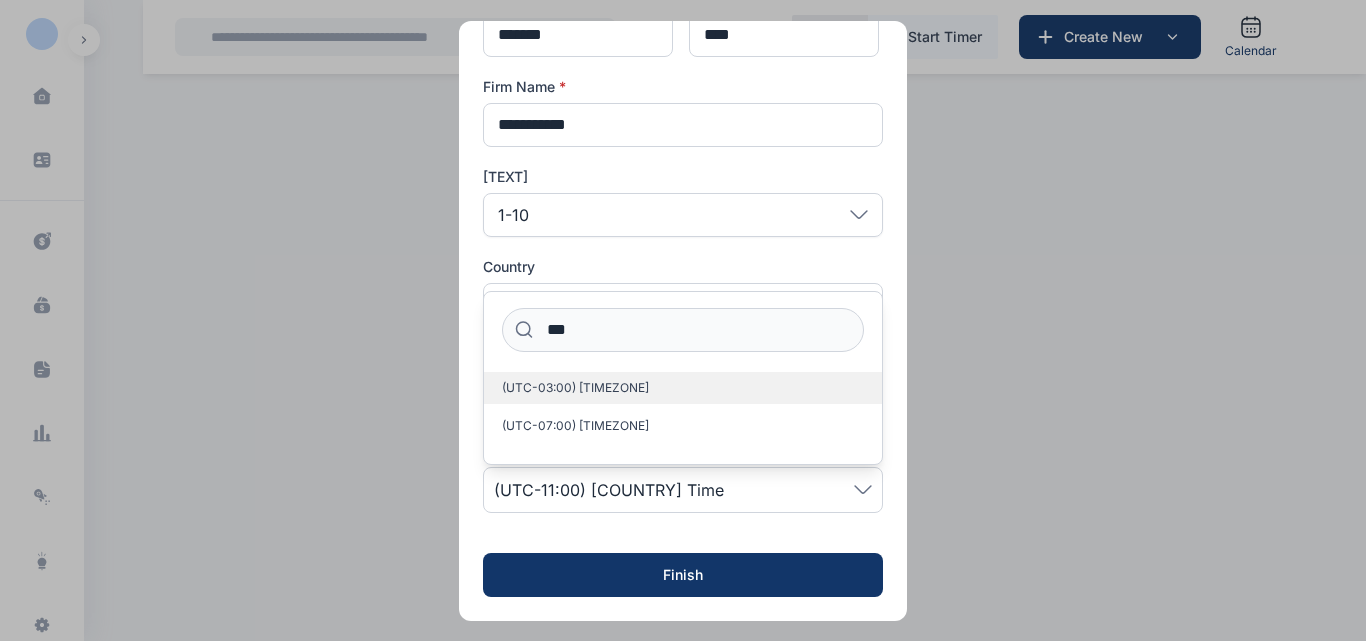 click on "(UTC-03:00) [TIMEZONE]" at bounding box center [575, 388] 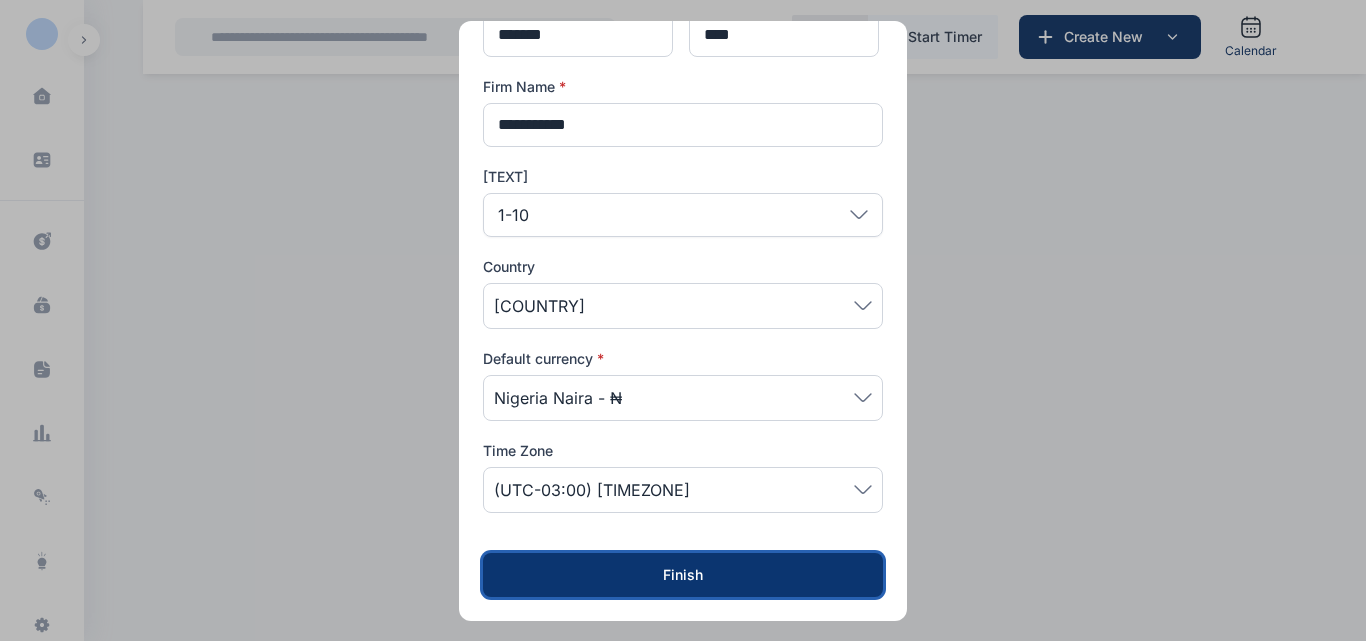 click on "Finish" at bounding box center [683, 575] 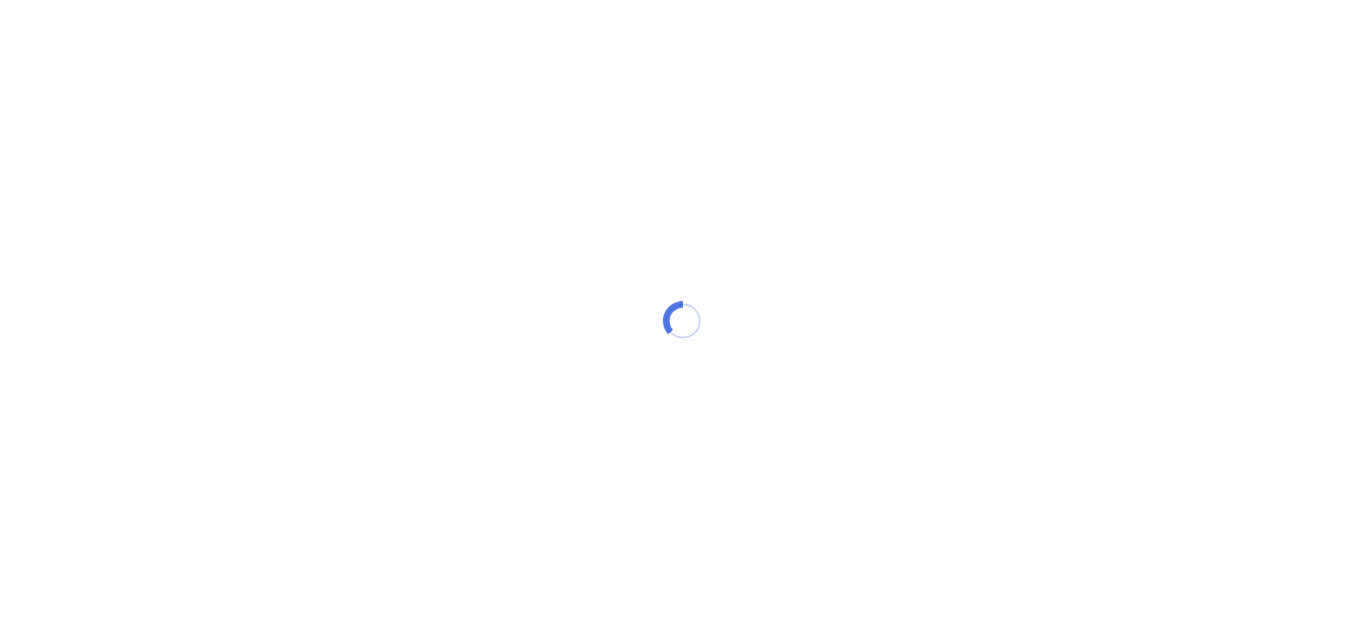 scroll, scrollTop: 0, scrollLeft: 0, axis: both 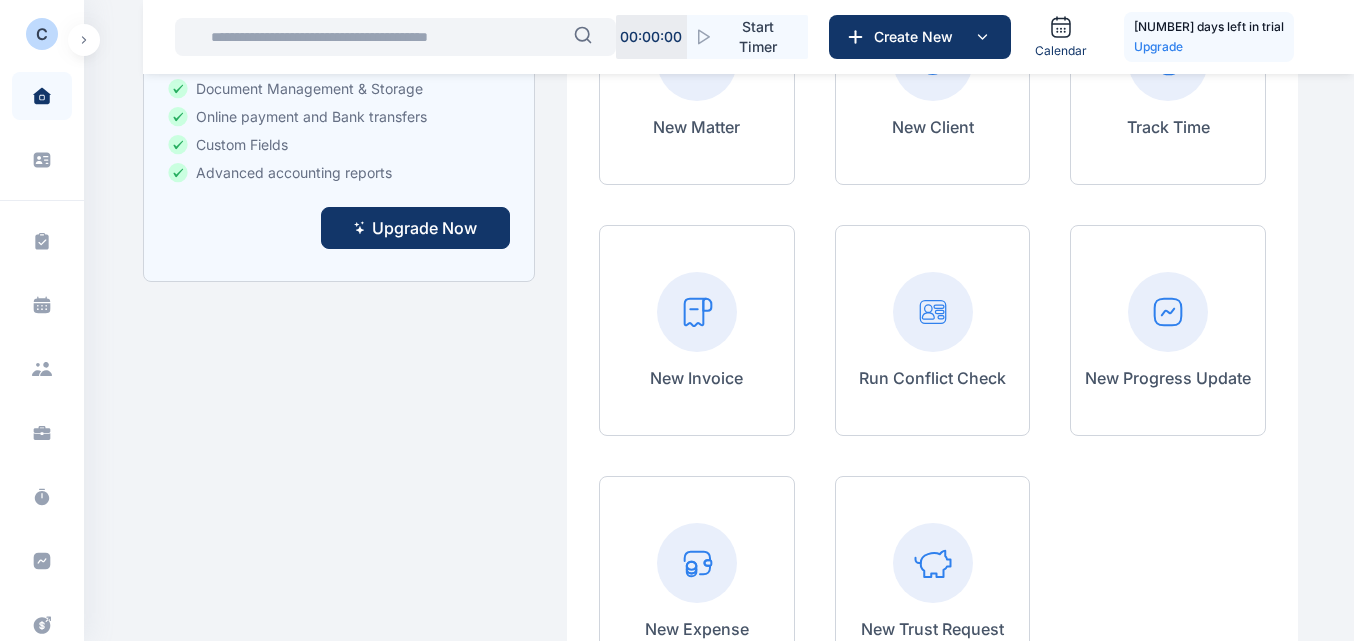 click 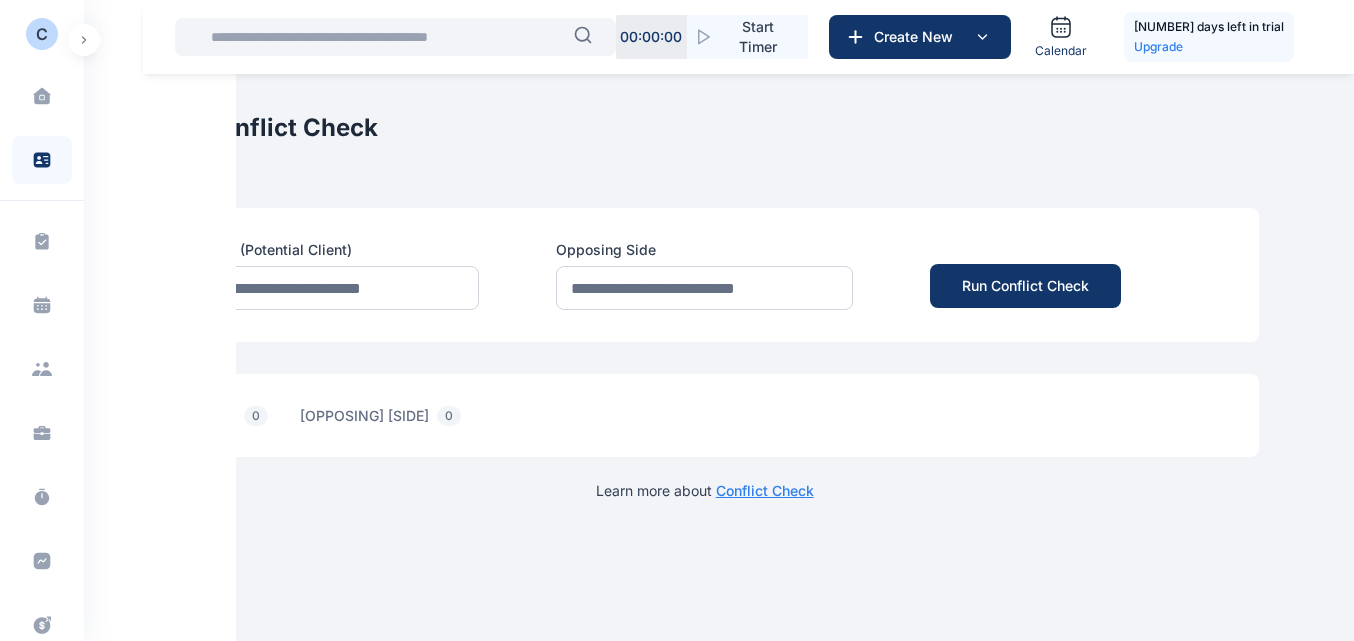 scroll, scrollTop: 0, scrollLeft: 0, axis: both 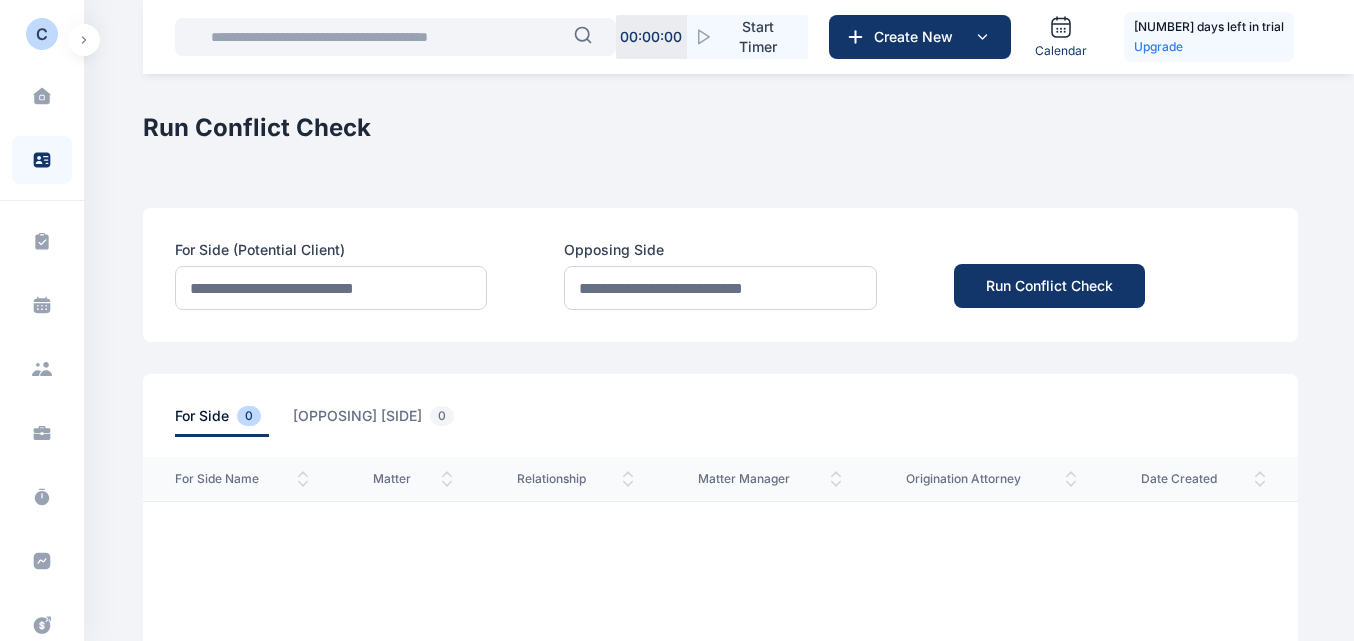 click 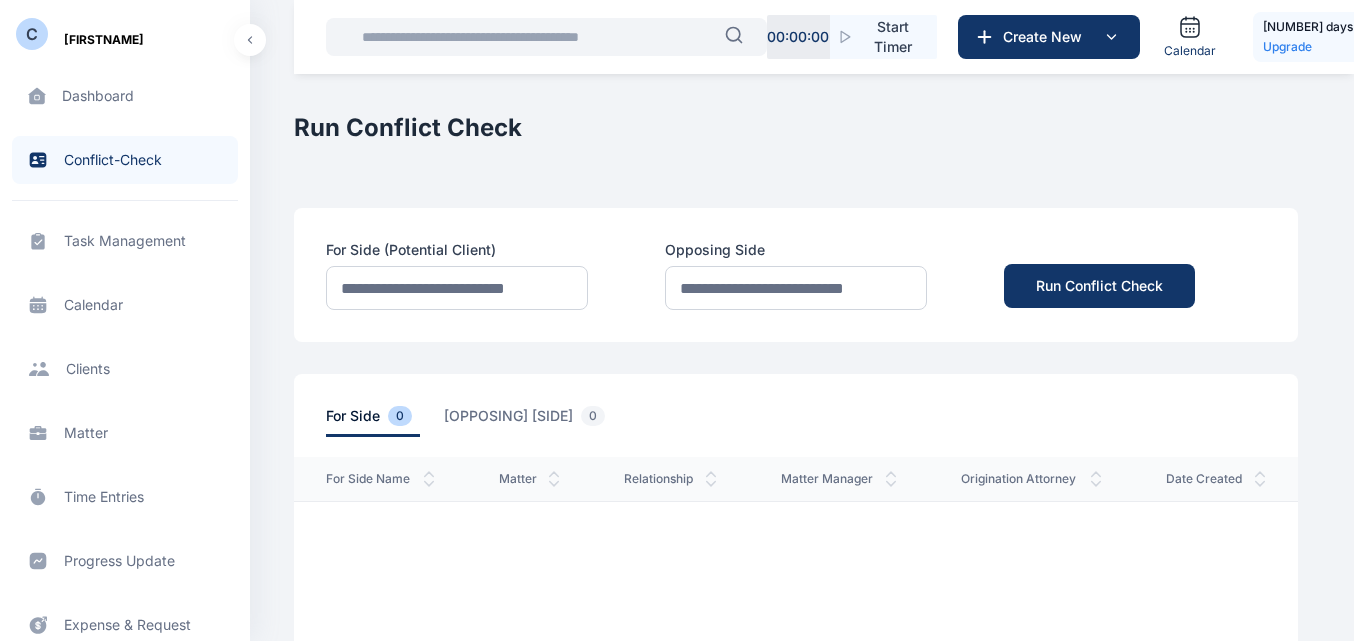 click on "Task Management task management task management" at bounding box center (125, 241) 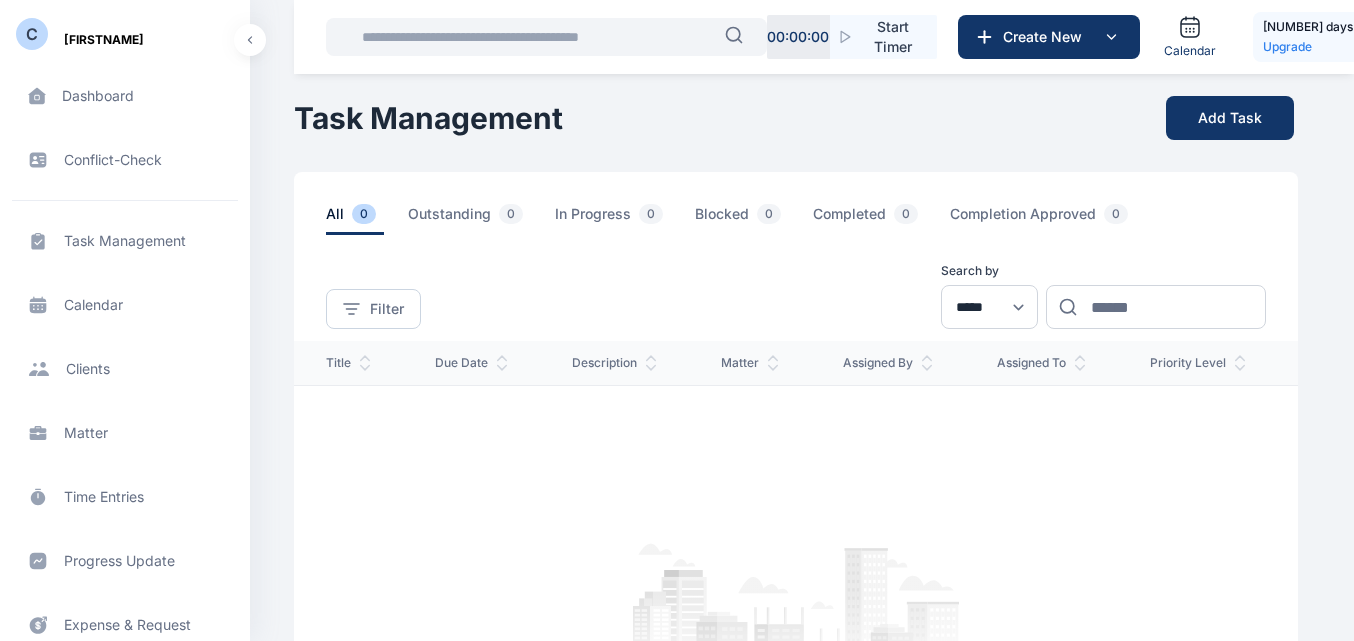 click on "[ITEMNAME] [ITEMNAME] [ITEMNAME]" at bounding box center [125, 305] 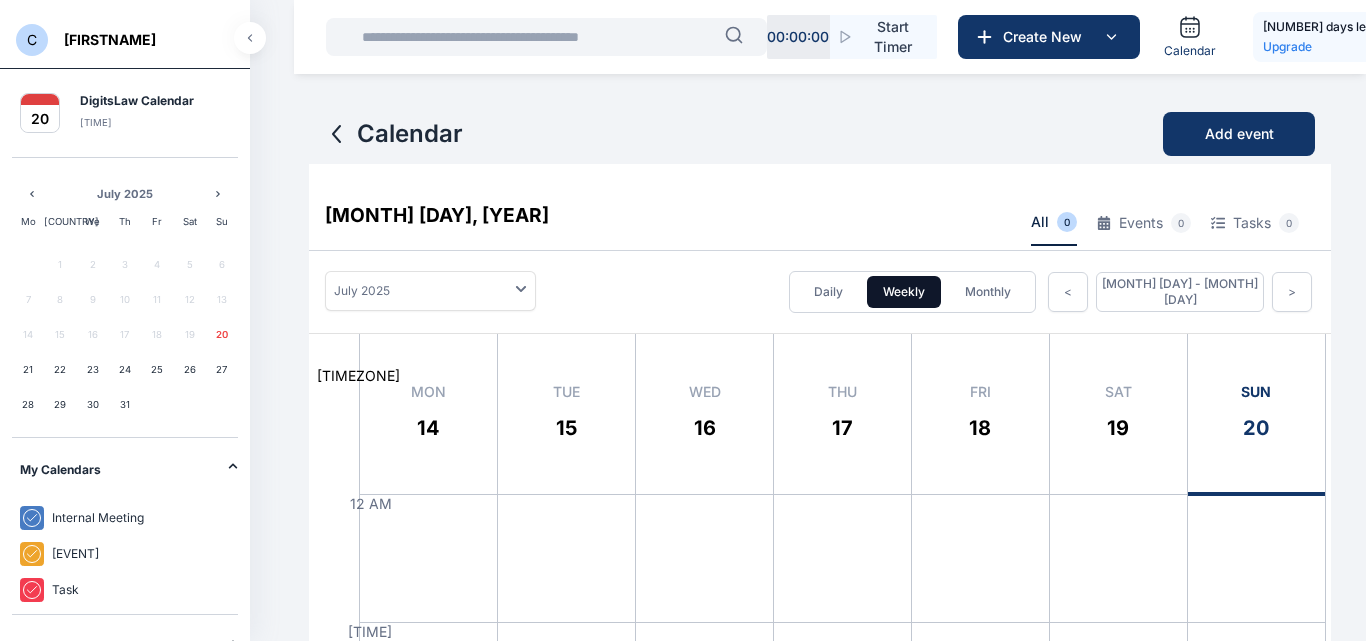 click at bounding box center [250, 38] 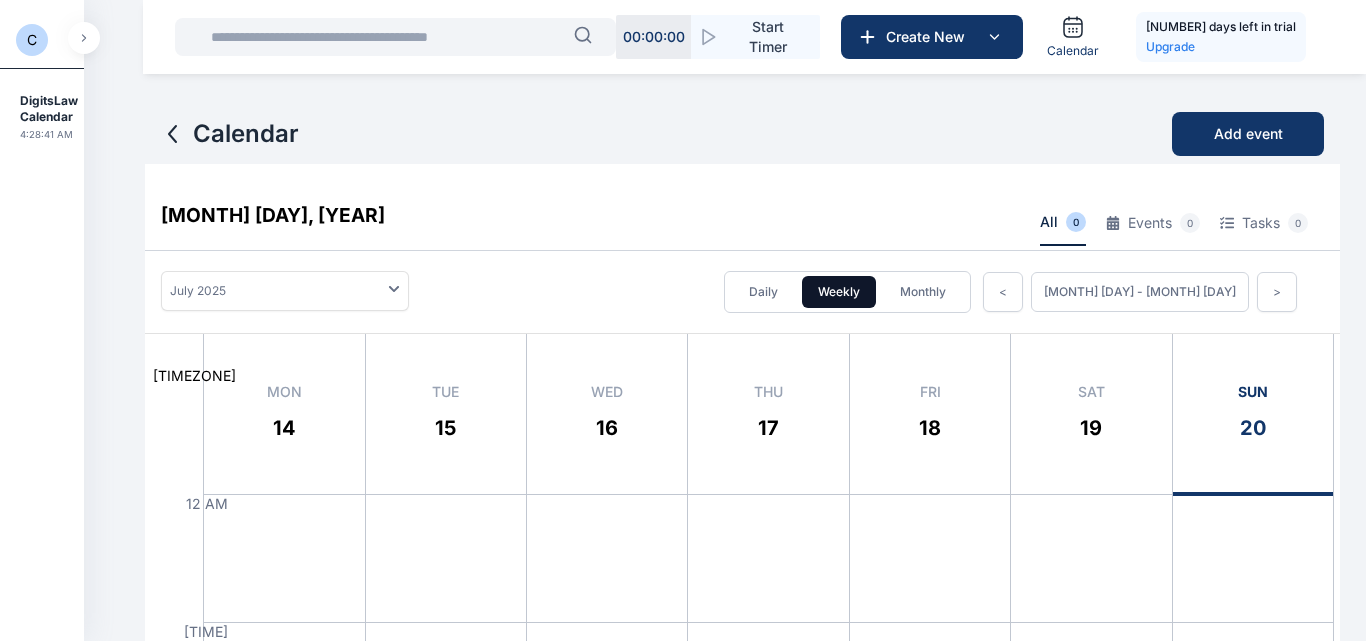 click at bounding box center [84, 38] 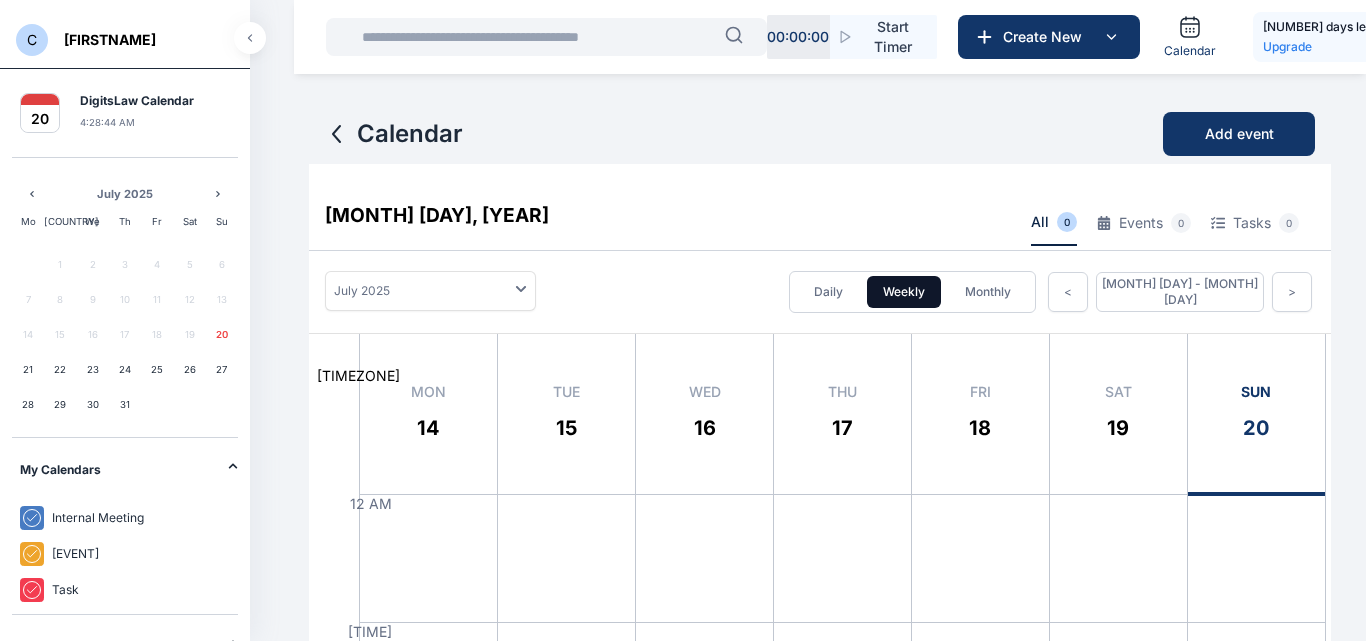 click 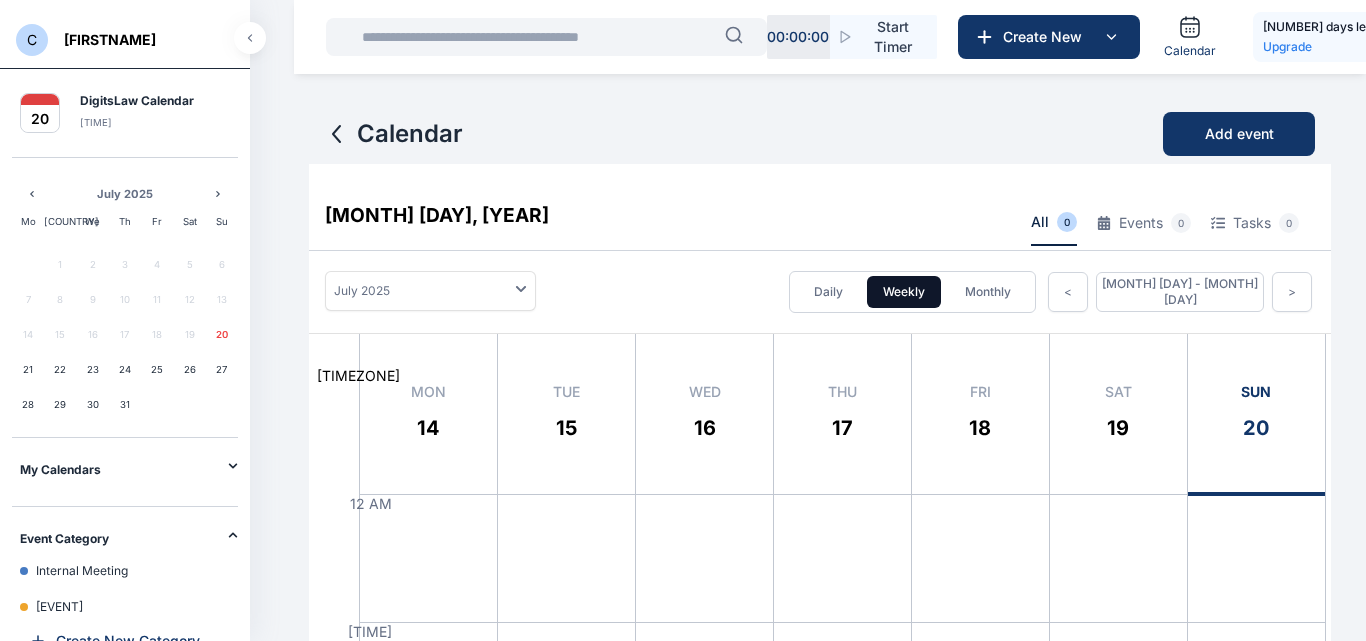 click 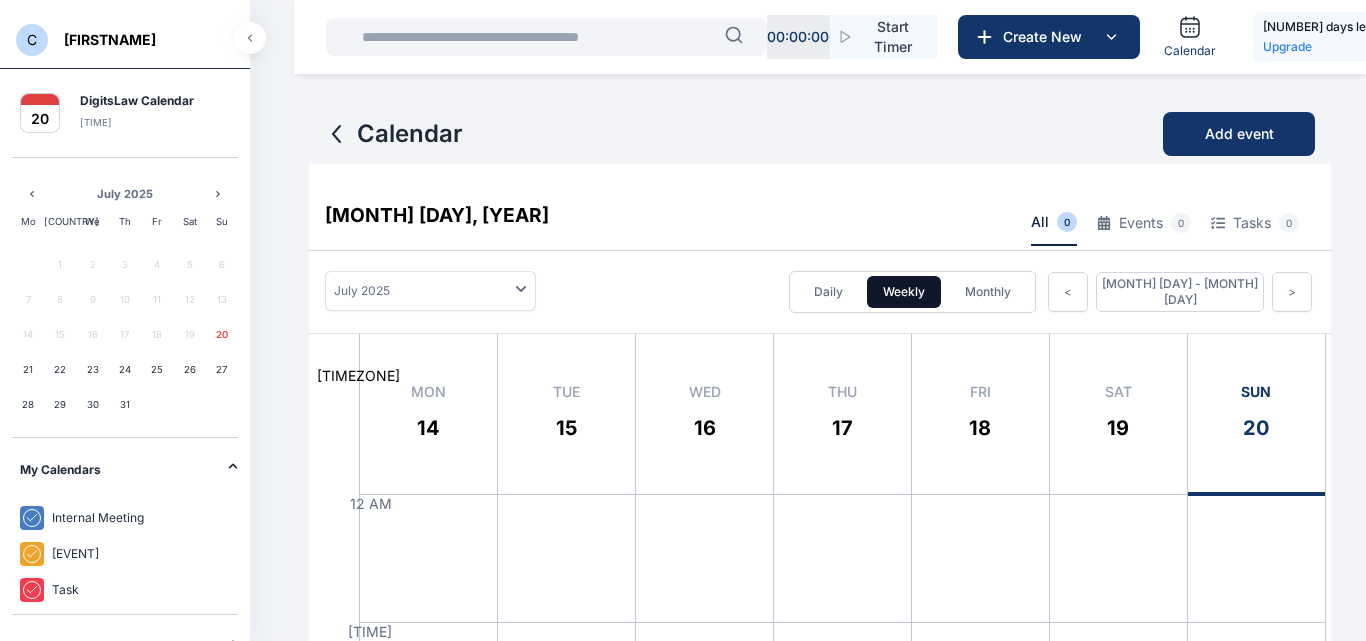 click 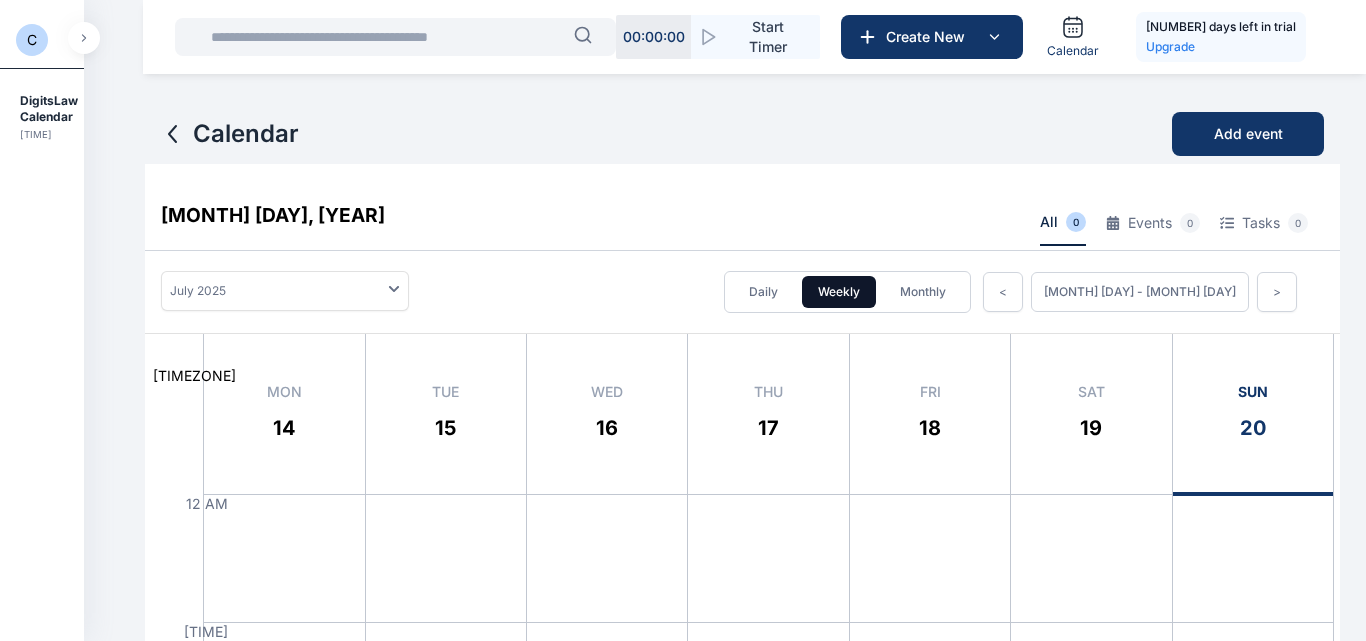 click 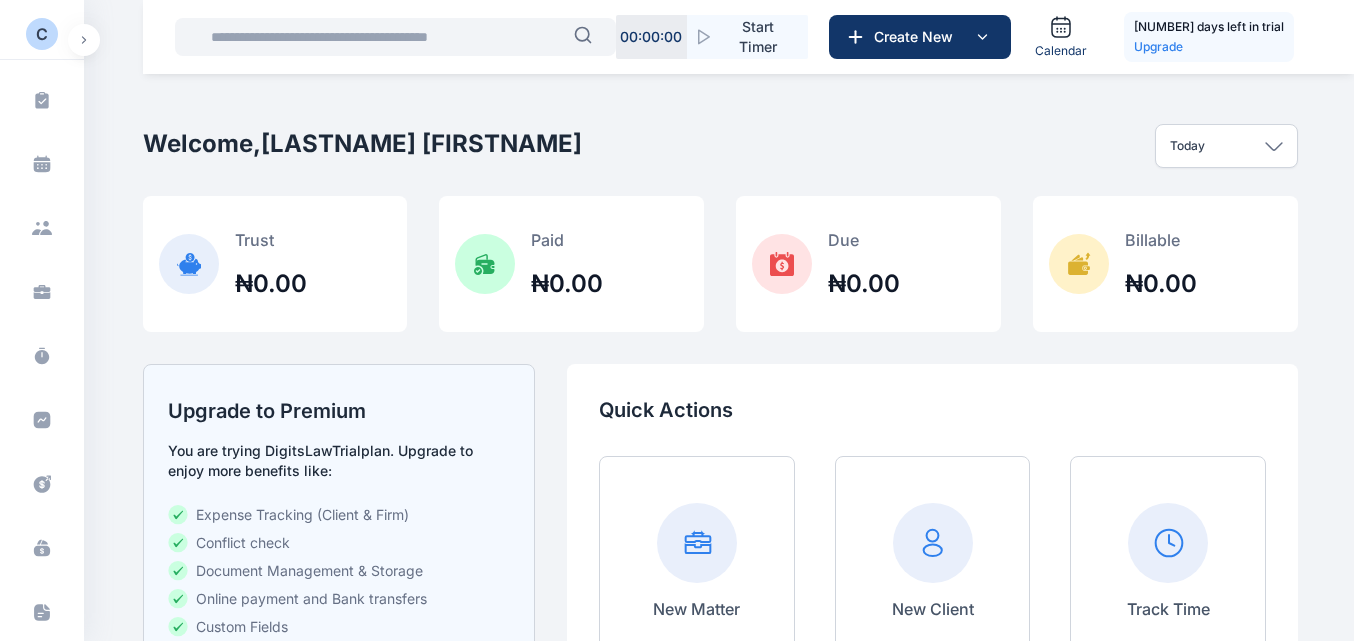 scroll, scrollTop: 148, scrollLeft: 0, axis: vertical 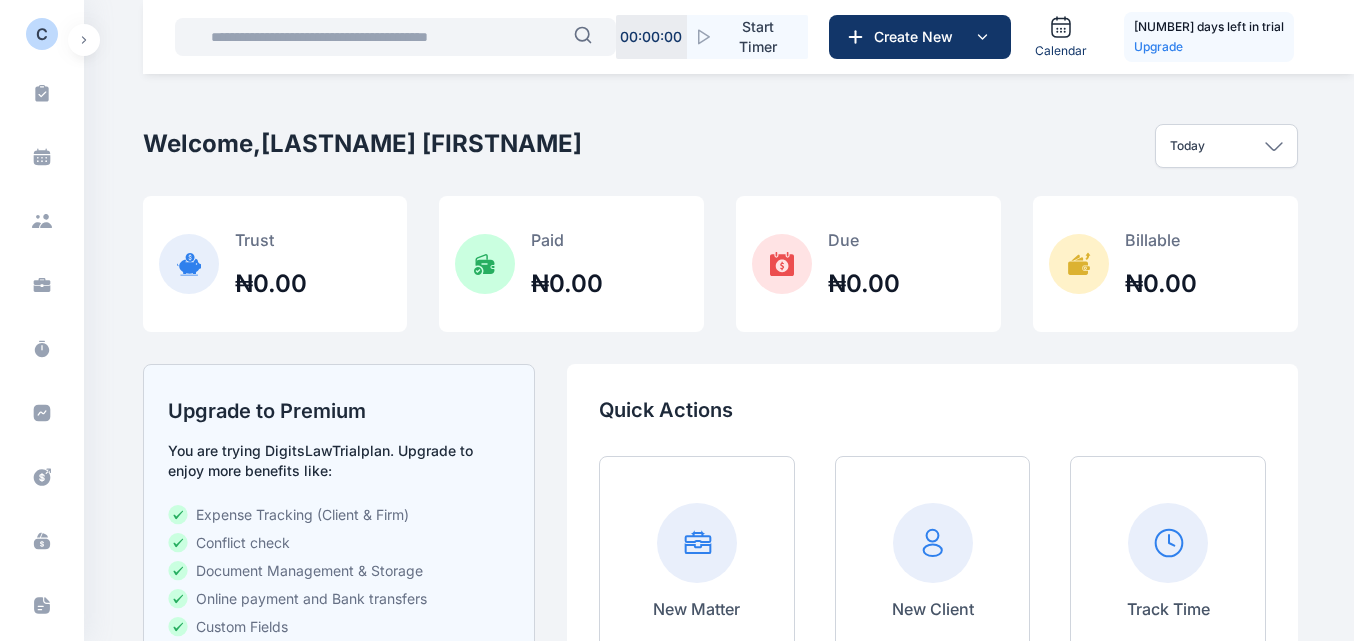 click at bounding box center (84, 40) 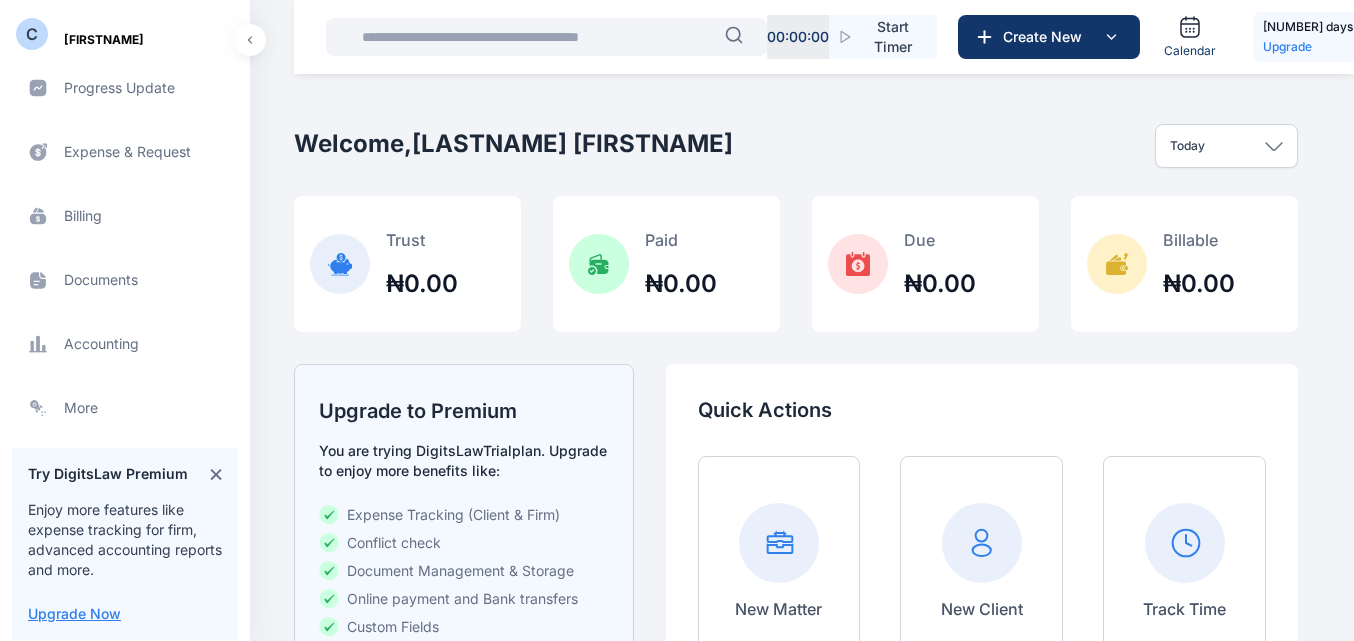 scroll, scrollTop: 474, scrollLeft: 0, axis: vertical 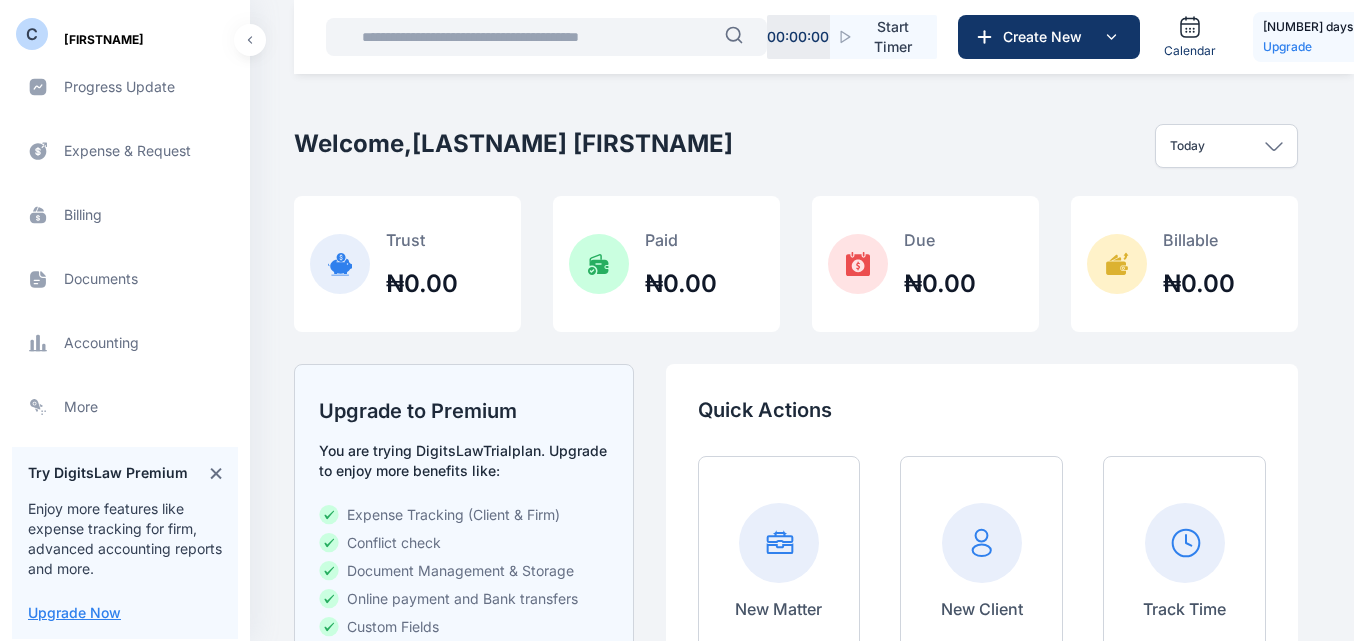 click on "Documents documents documents" at bounding box center (125, 279) 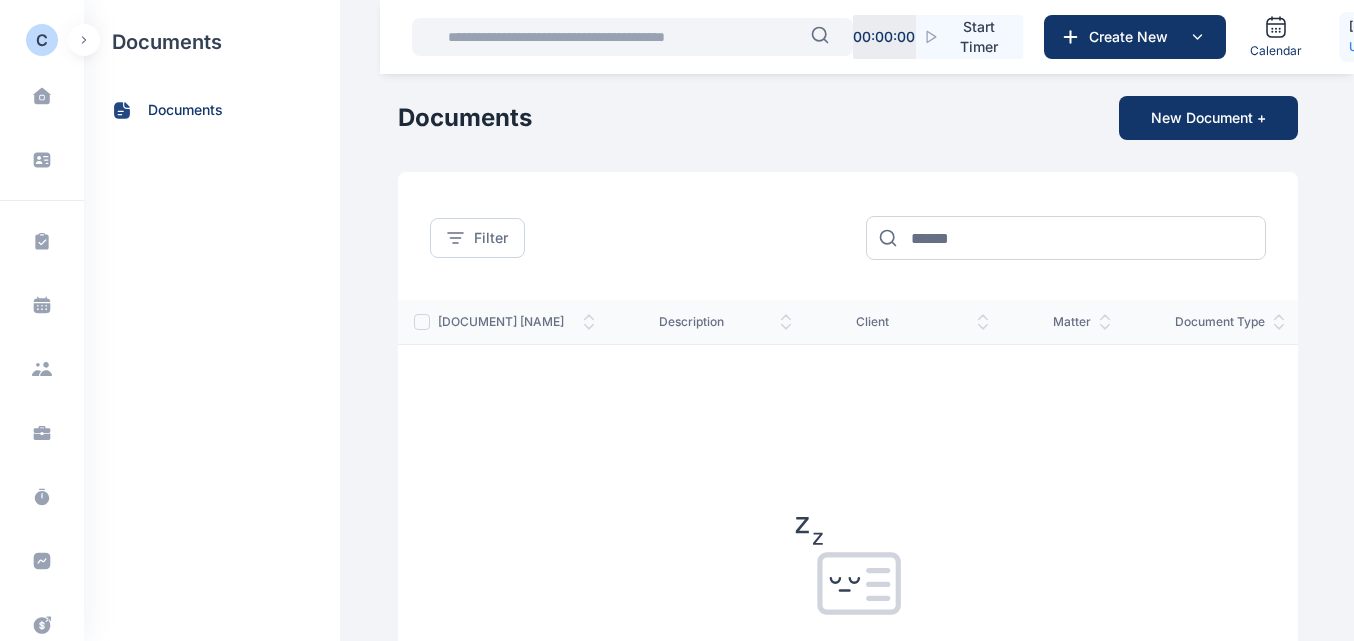 click at bounding box center [84, 40] 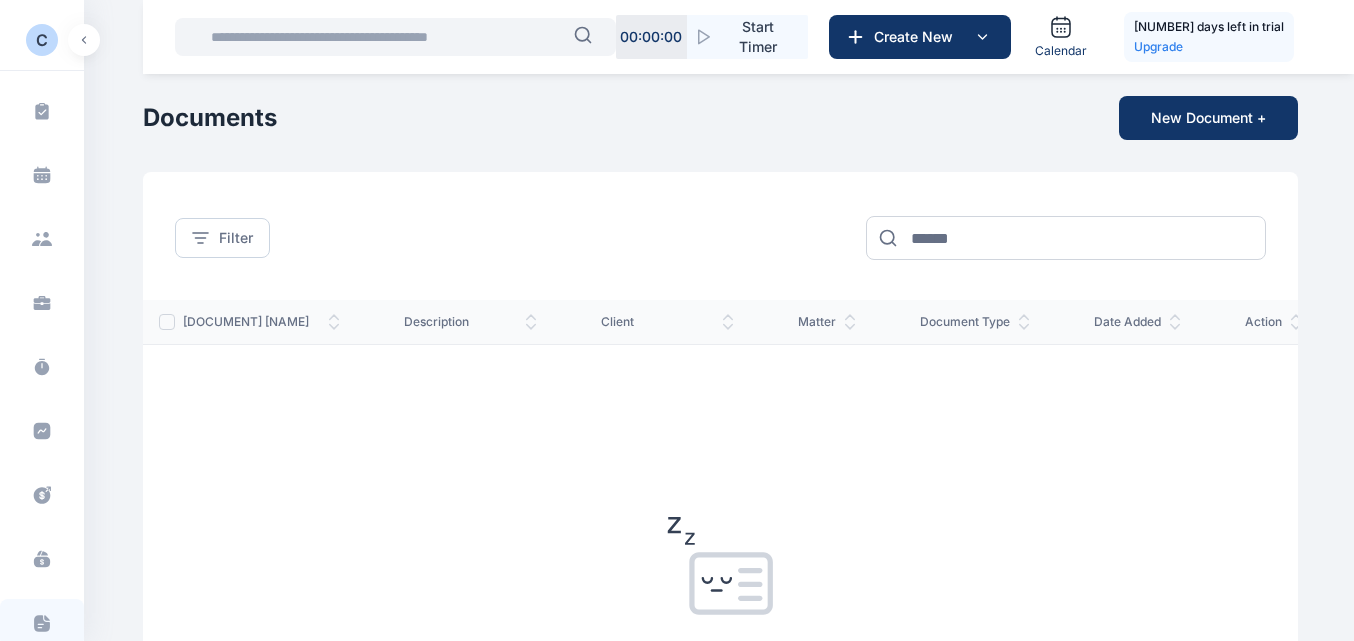 scroll, scrollTop: 132, scrollLeft: 0, axis: vertical 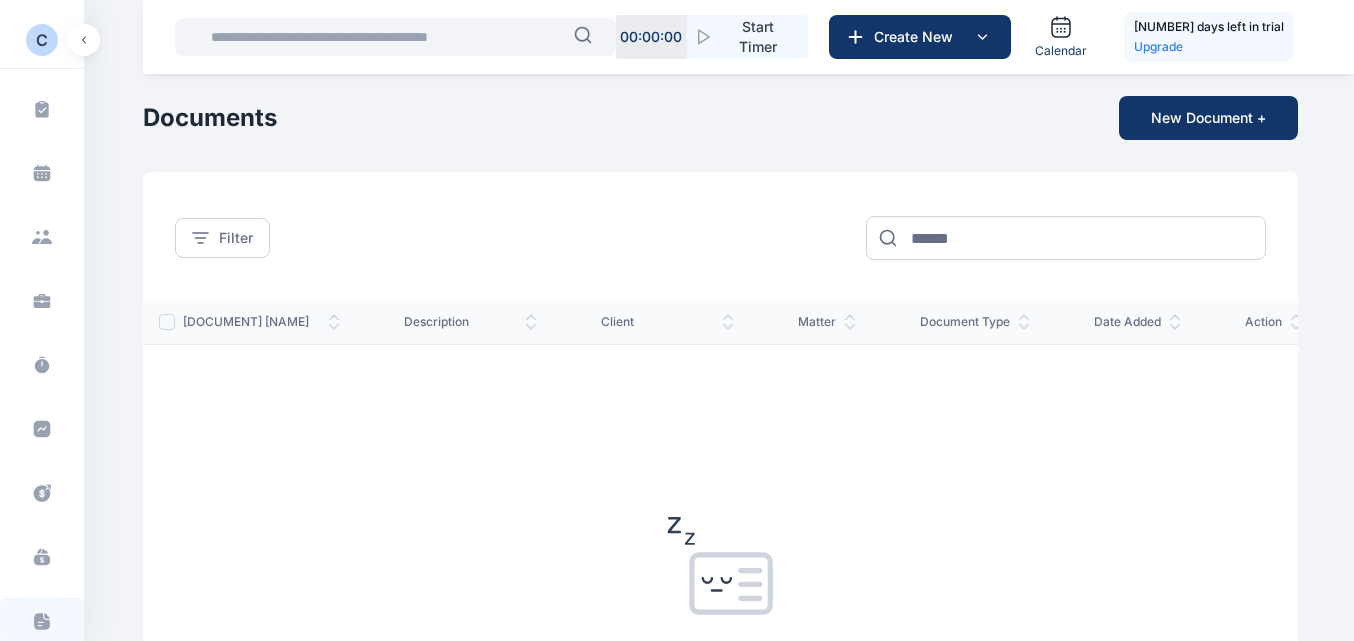 click at bounding box center [84, 40] 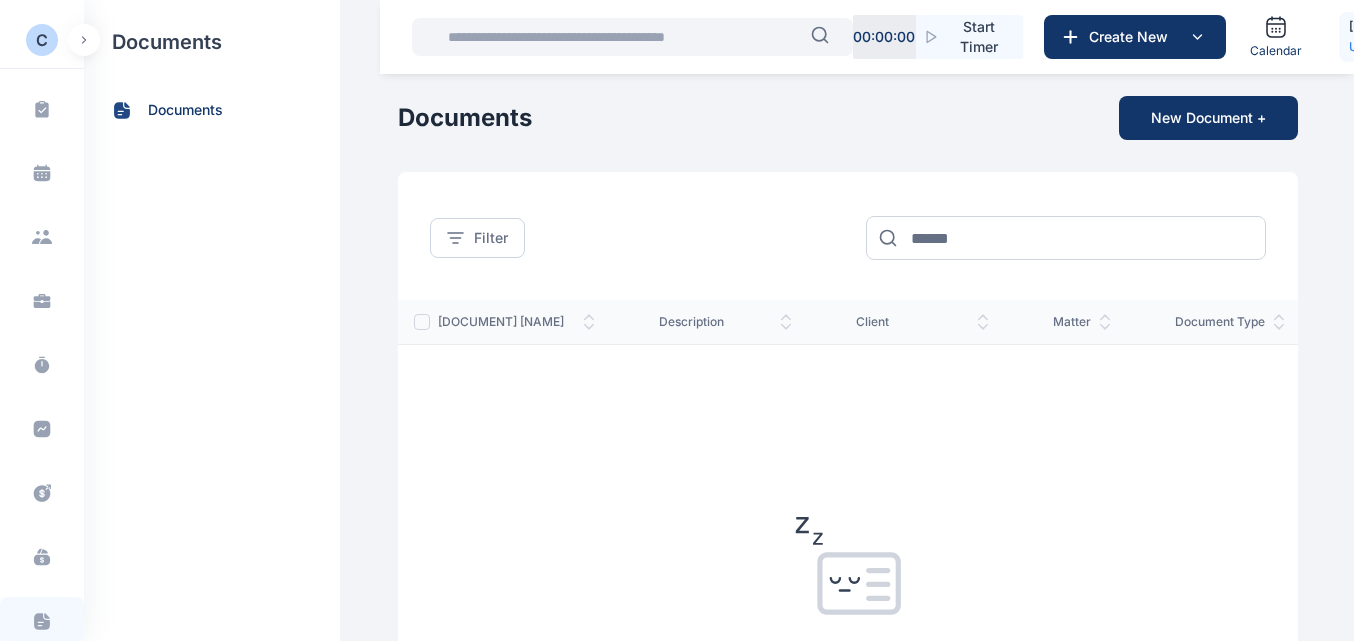 click at bounding box center (84, 40) 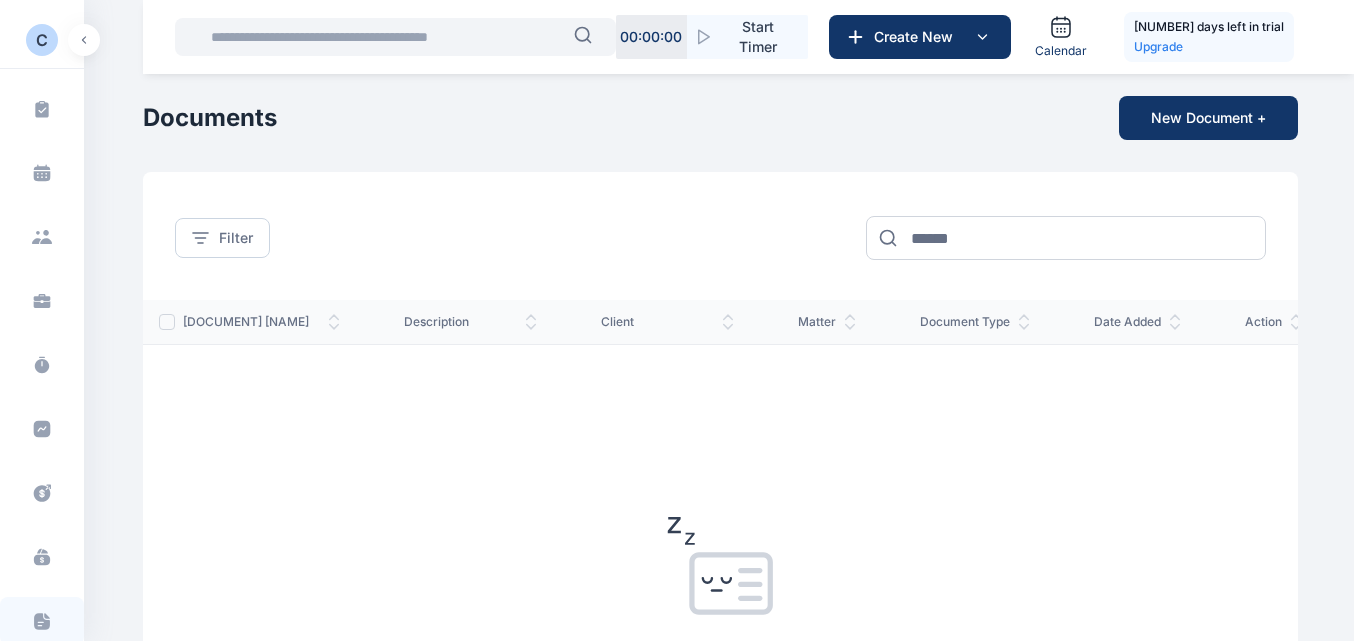 click at bounding box center (84, 40) 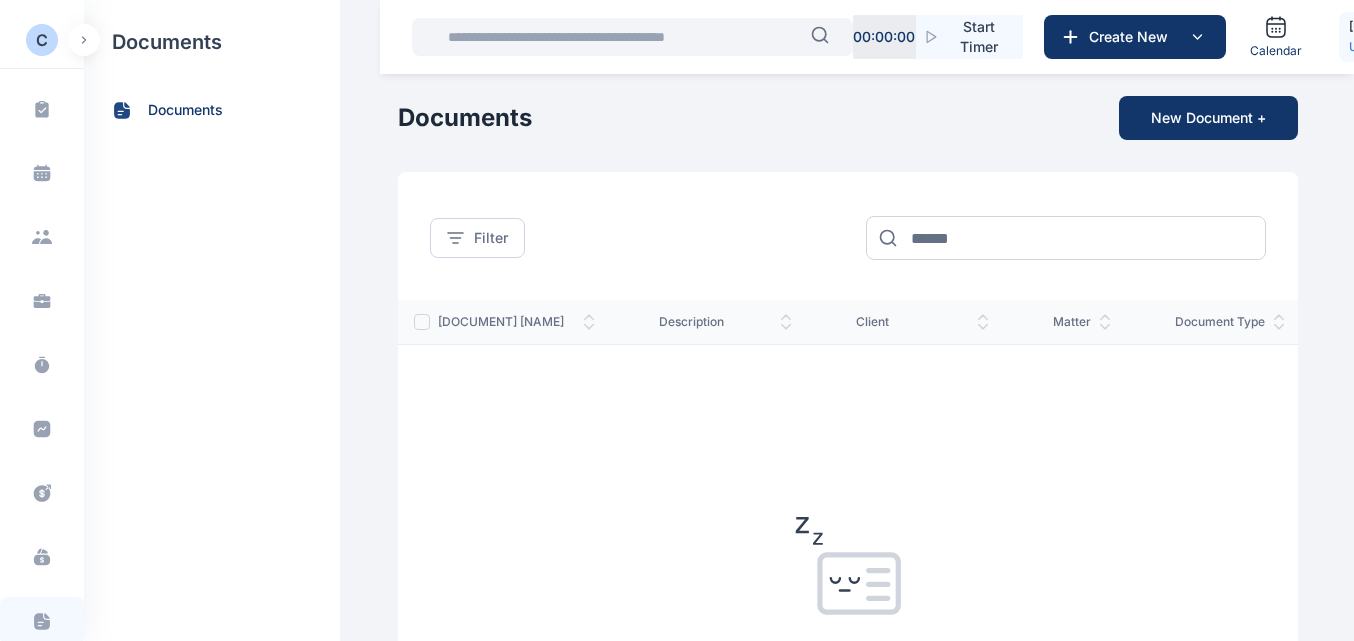 click on "C" at bounding box center [42, 40] 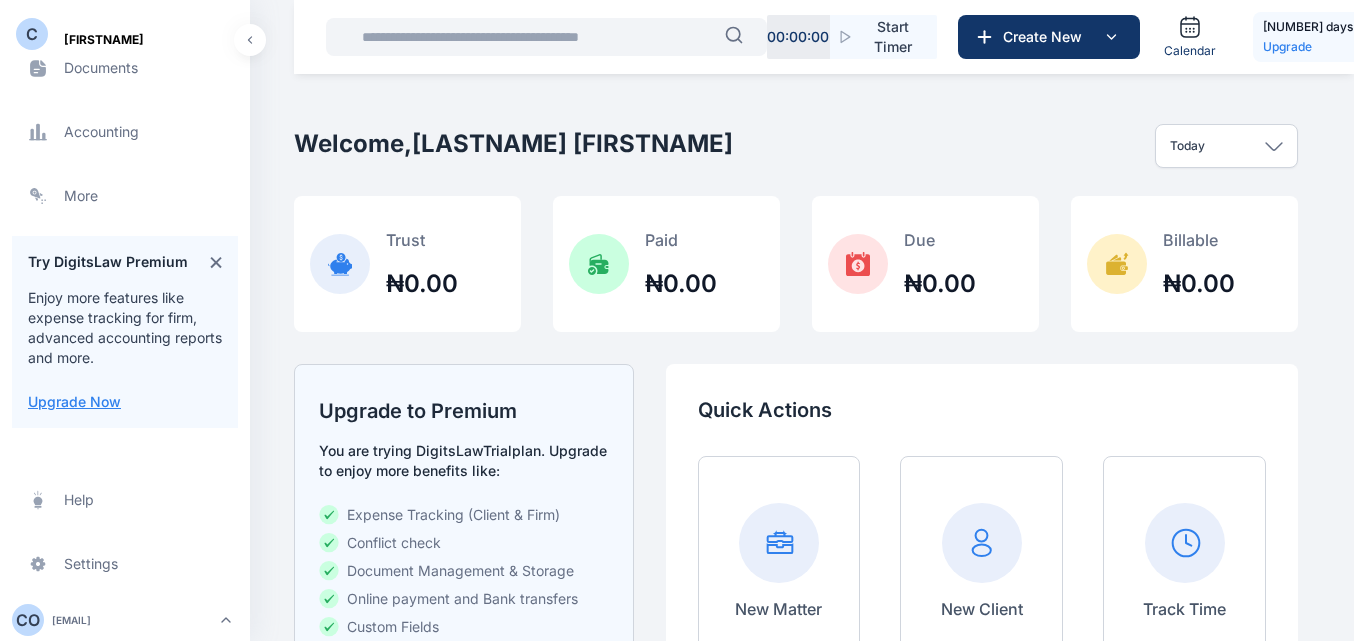 scroll, scrollTop: 688, scrollLeft: 0, axis: vertical 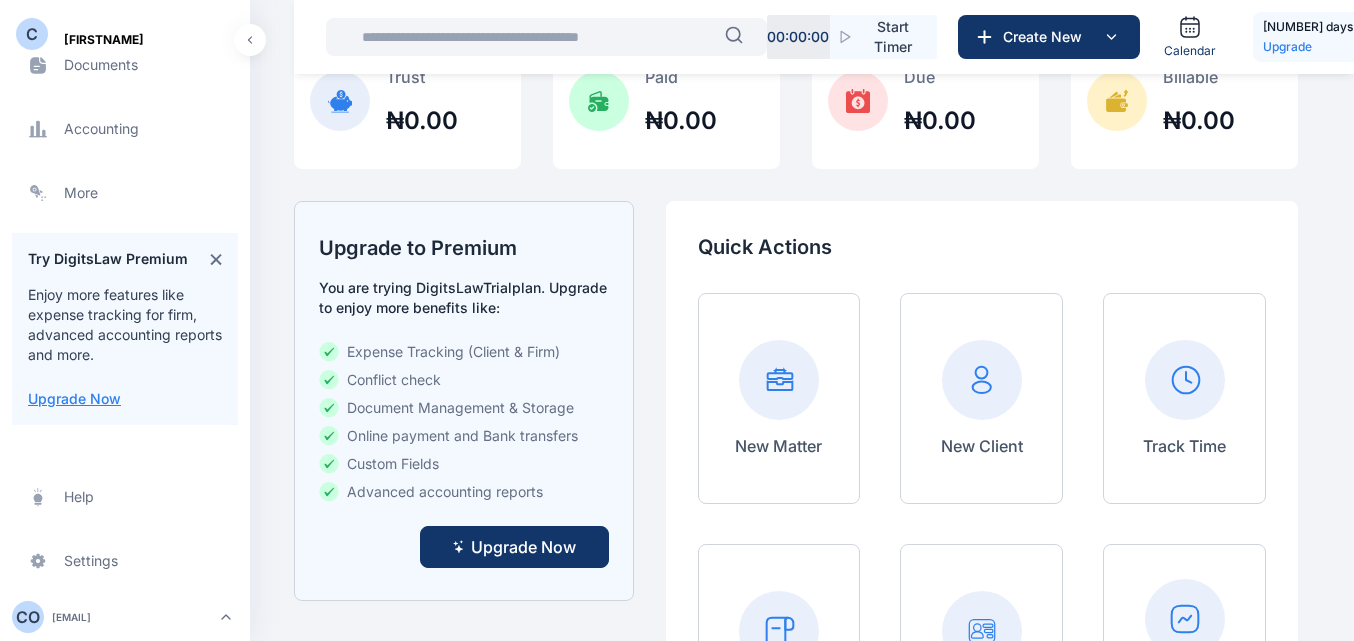 click on "Track Time" at bounding box center [1184, 398] 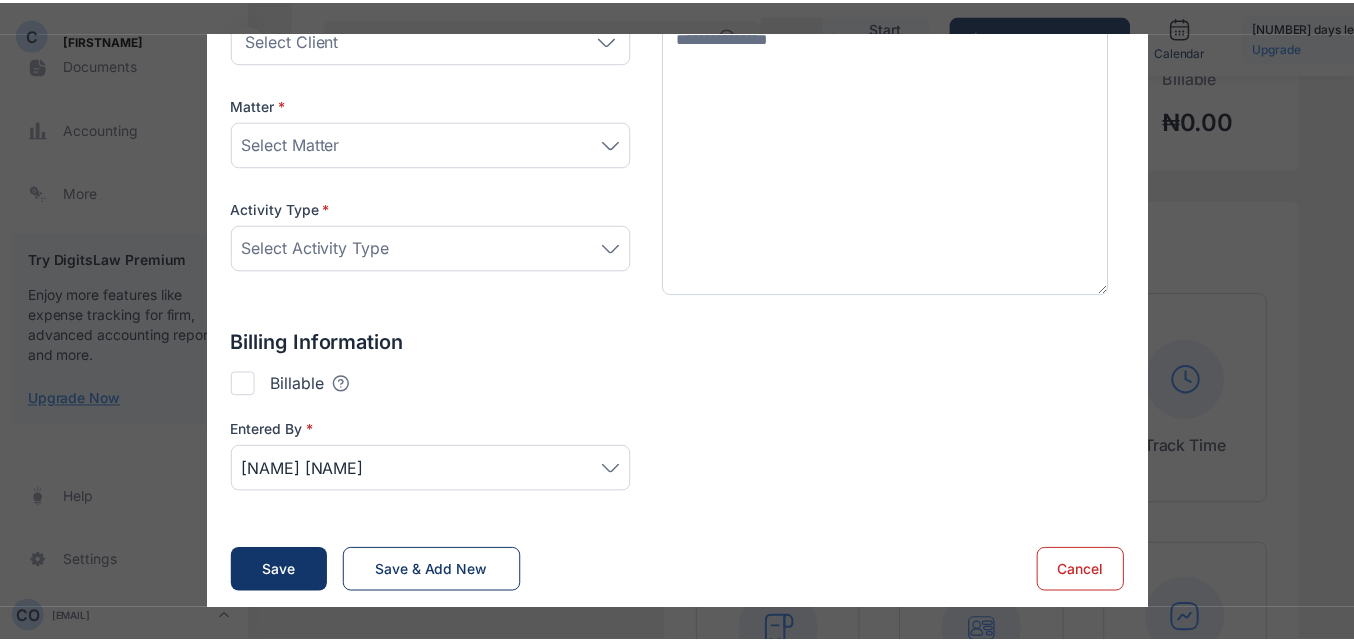 scroll, scrollTop: 299, scrollLeft: 0, axis: vertical 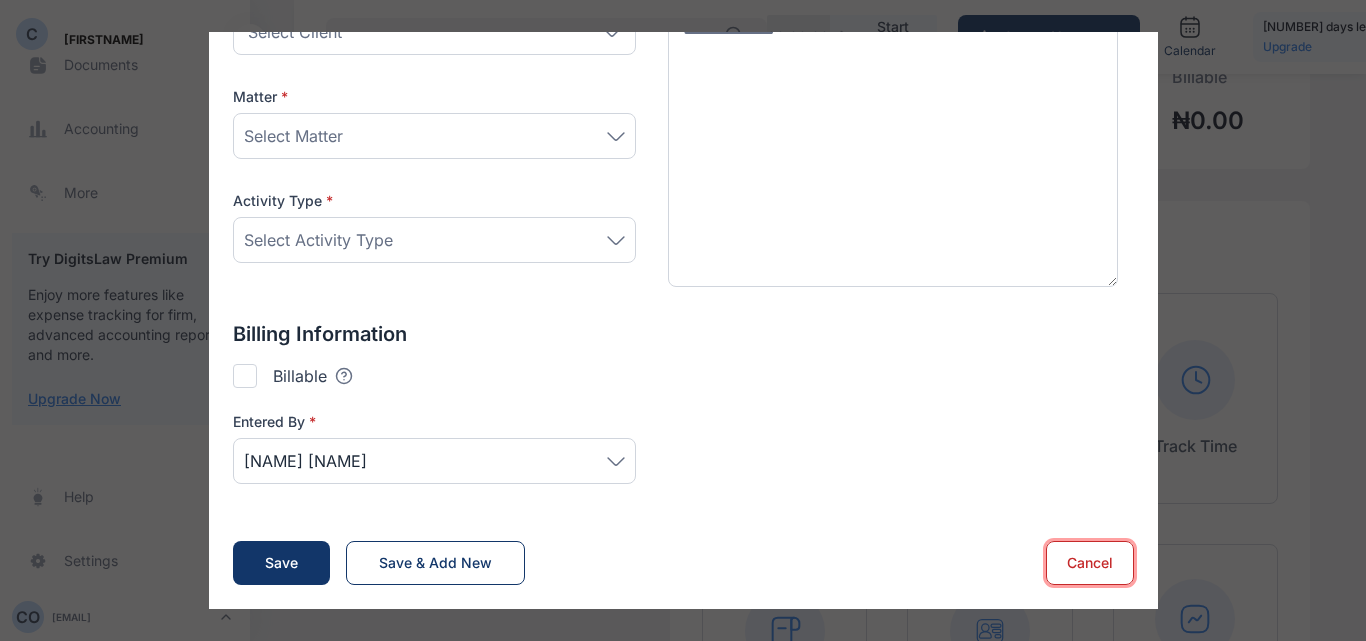 click on "Cancel" at bounding box center [1090, 563] 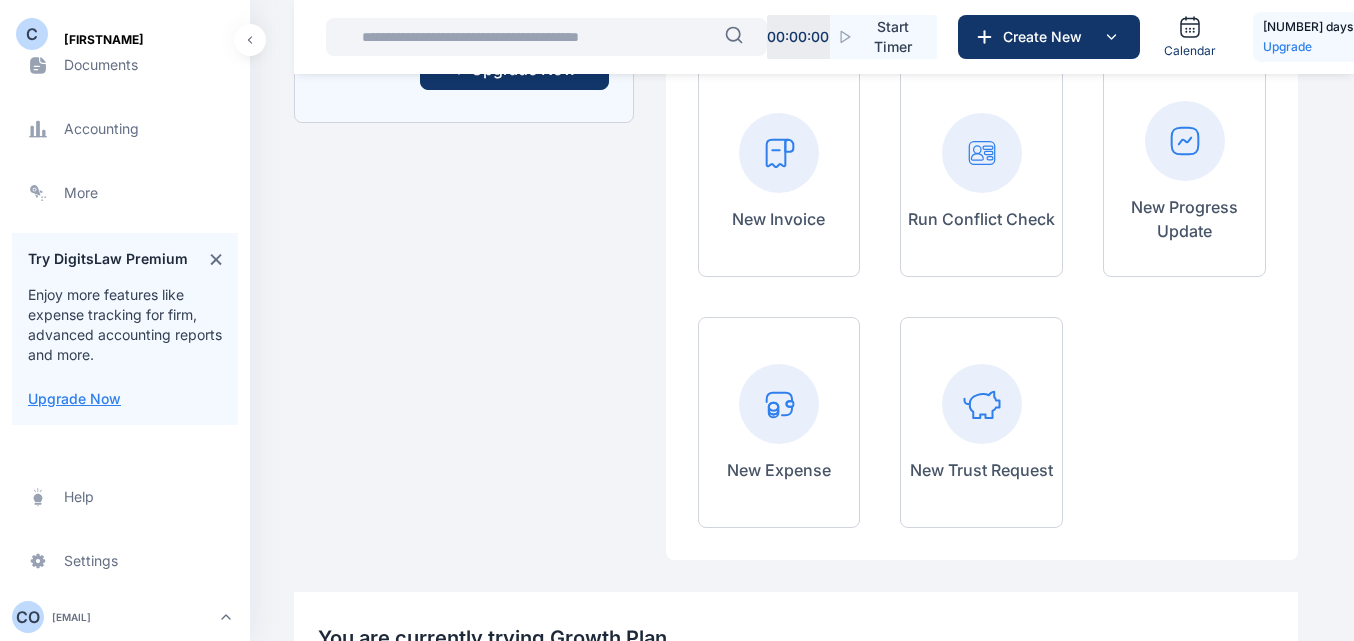 scroll, scrollTop: 1162, scrollLeft: 0, axis: vertical 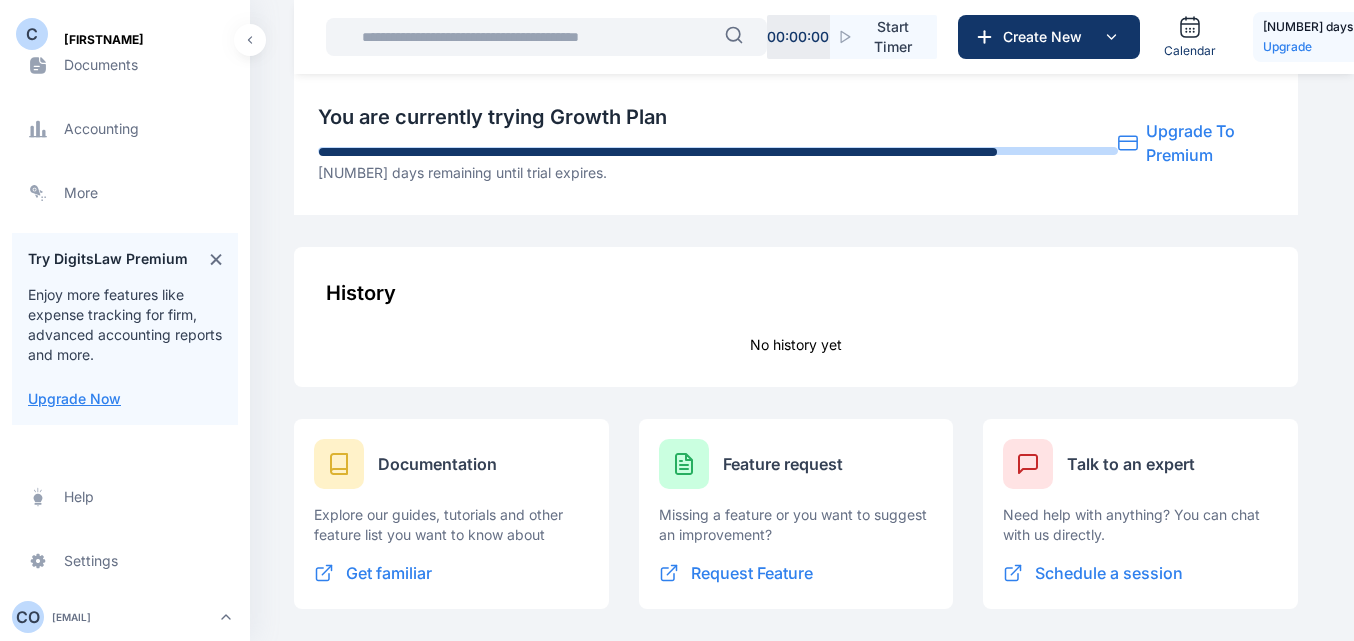 click on "C" at bounding box center [32, 34] 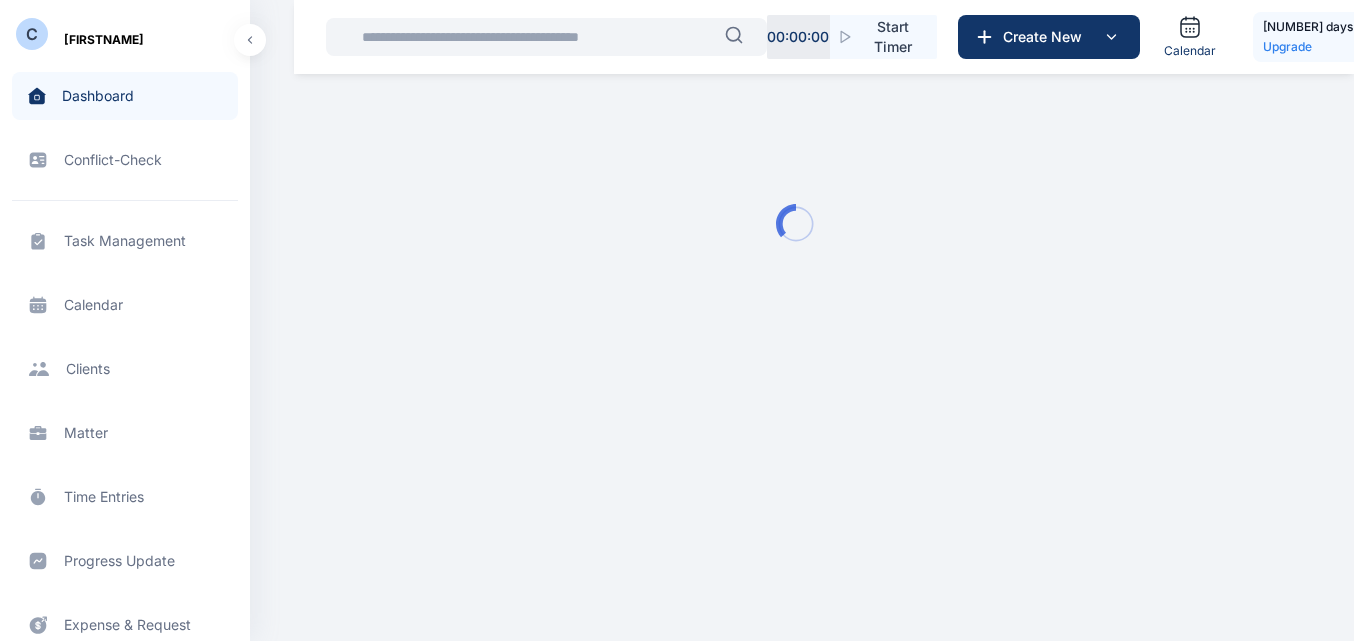 scroll, scrollTop: 0, scrollLeft: 0, axis: both 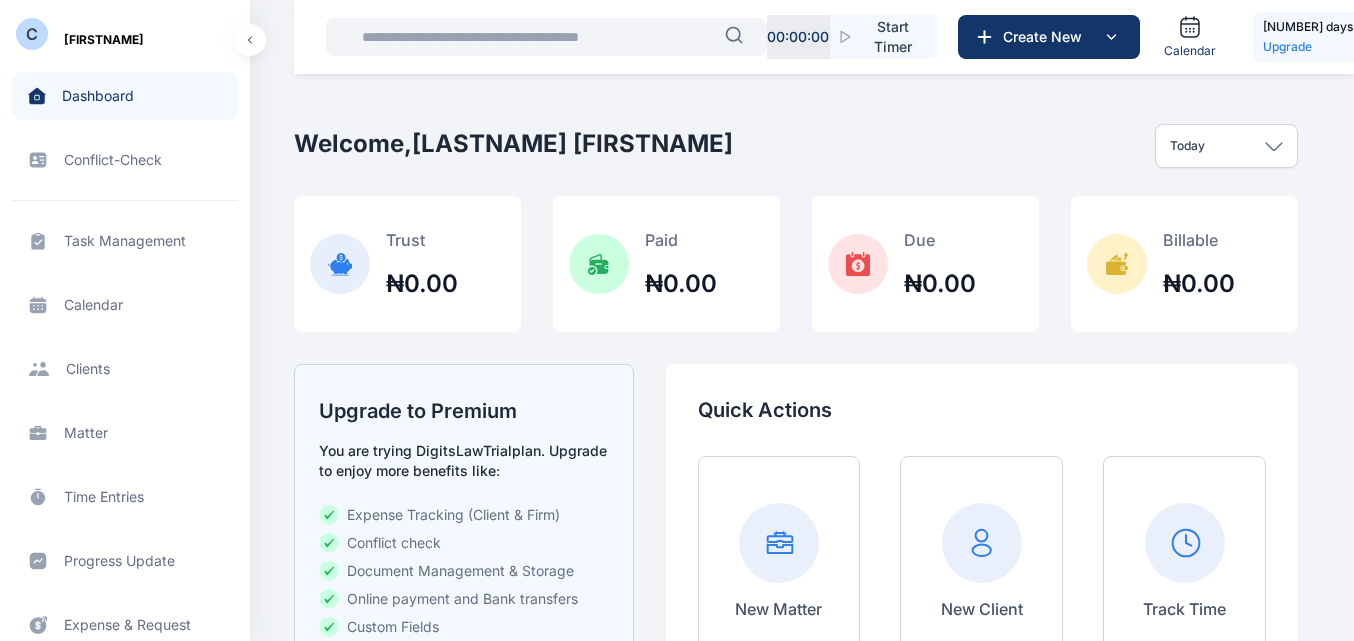 click on "Client clients clients" at bounding box center (125, 369) 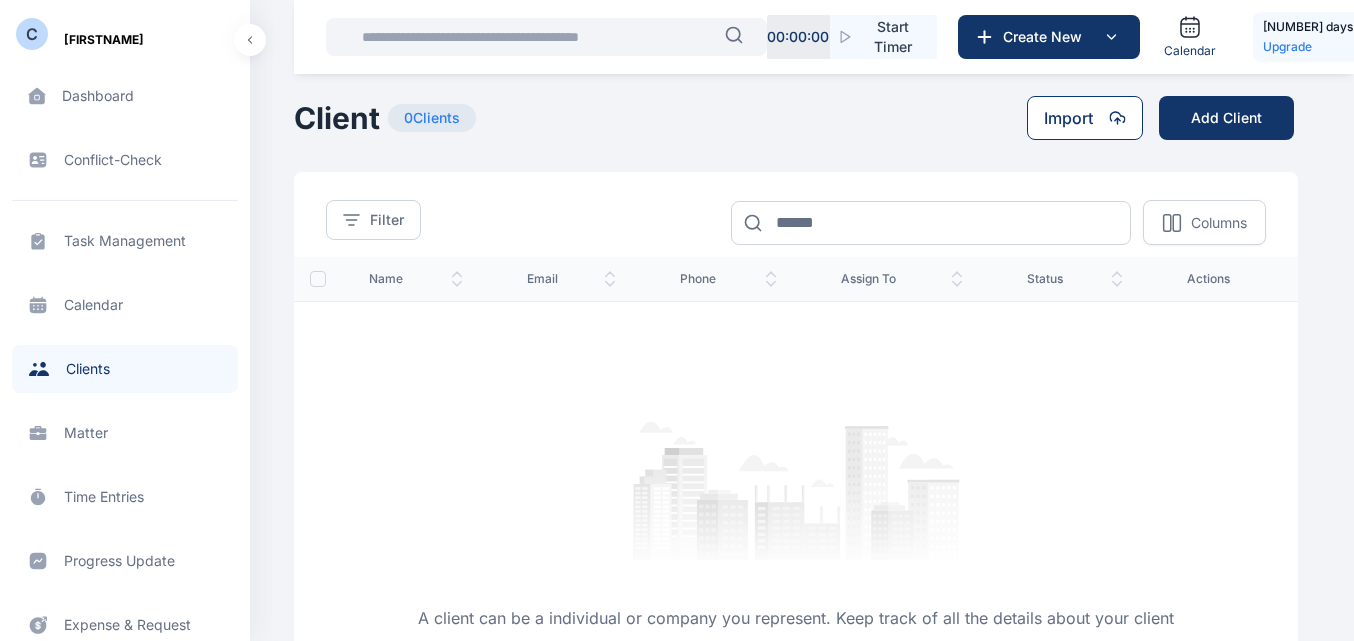 click on "Import" at bounding box center [1085, 118] 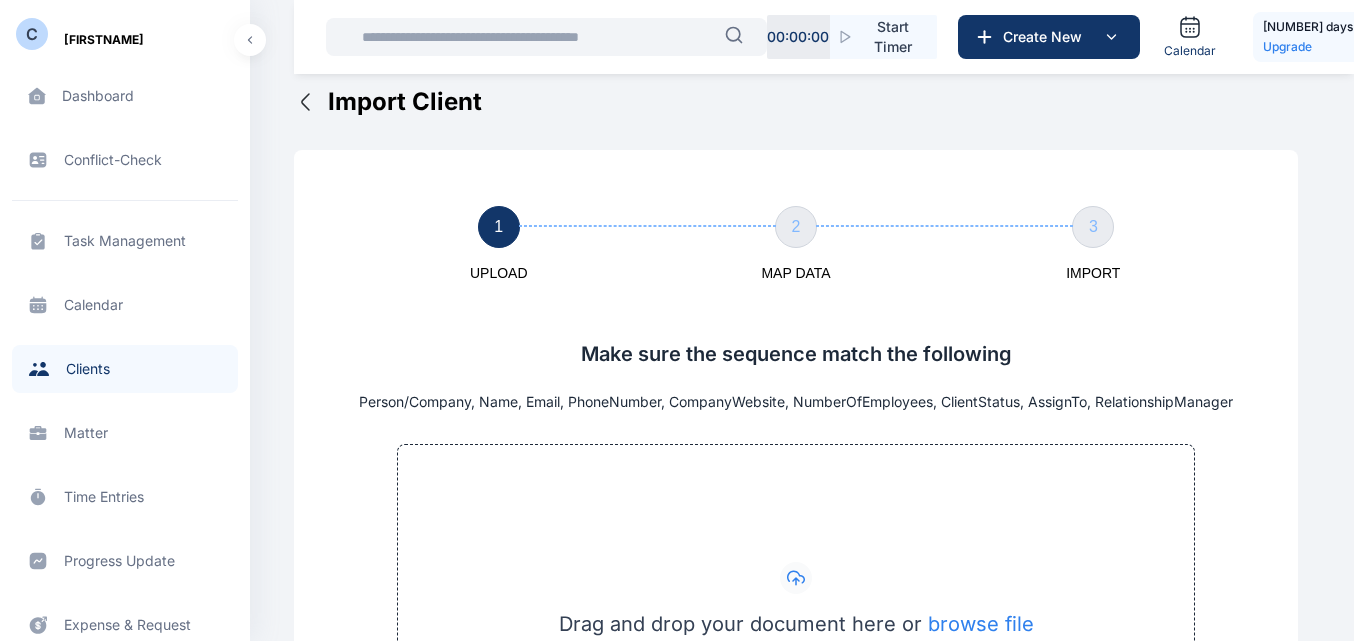 scroll, scrollTop: 0, scrollLeft: 0, axis: both 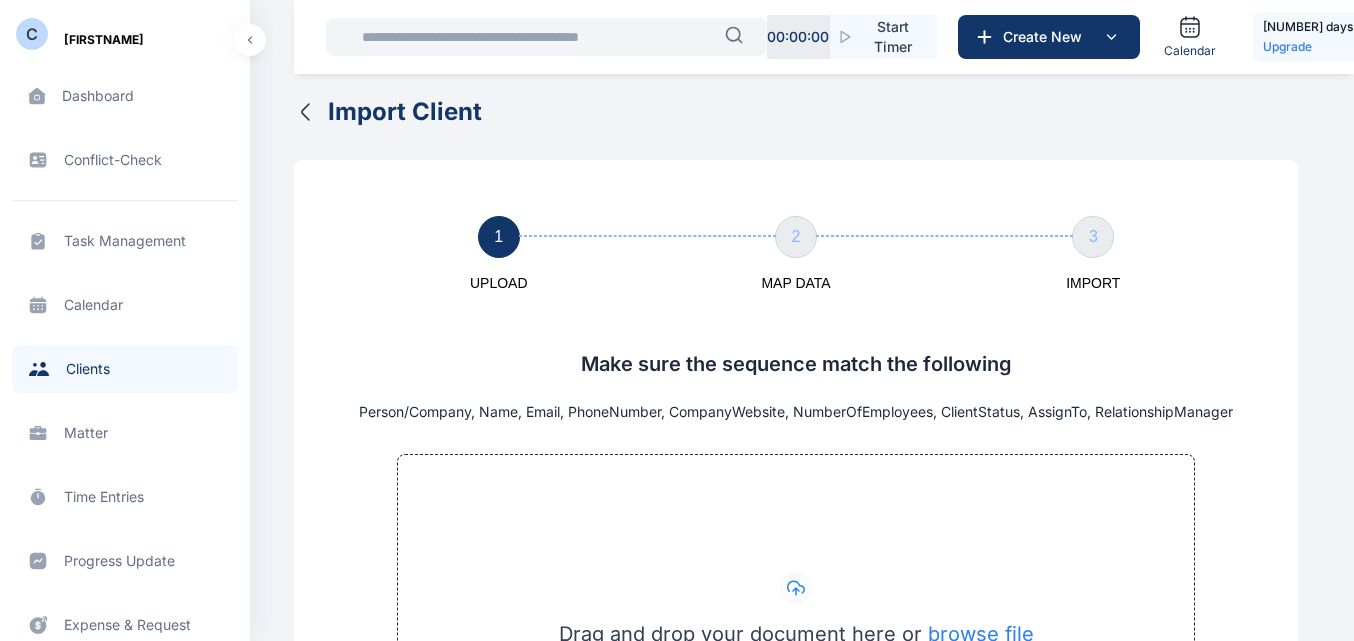 click 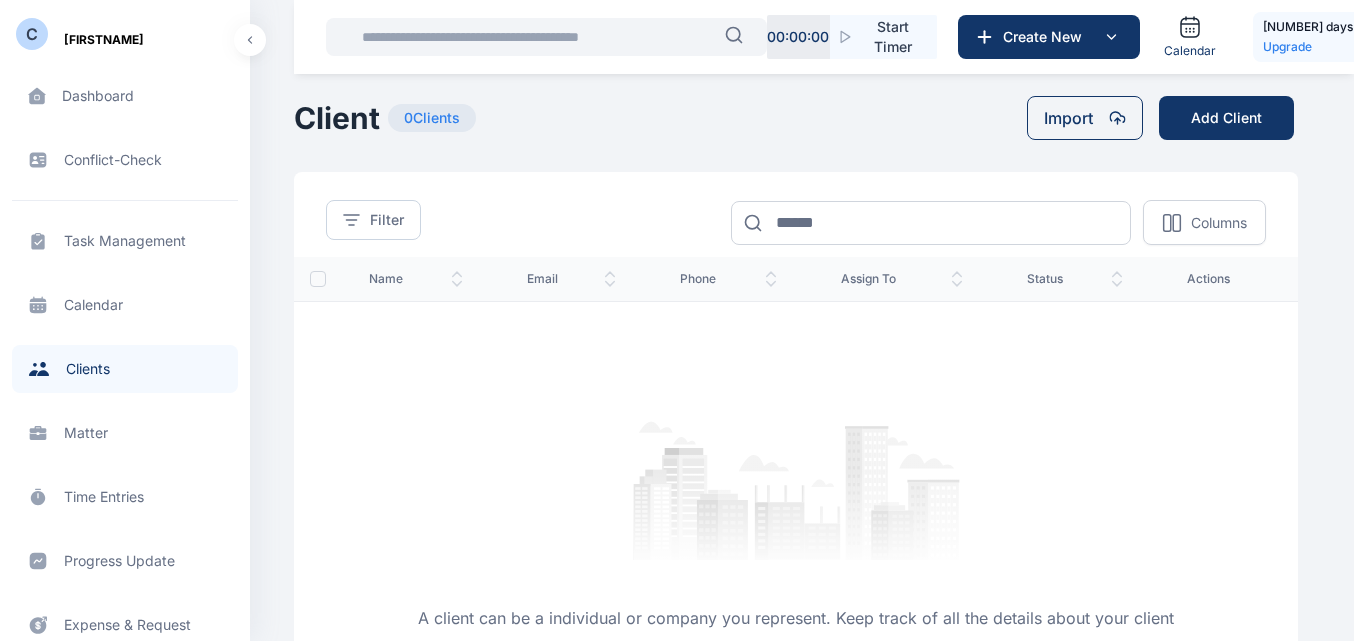click on "name" at bounding box center [416, 279] 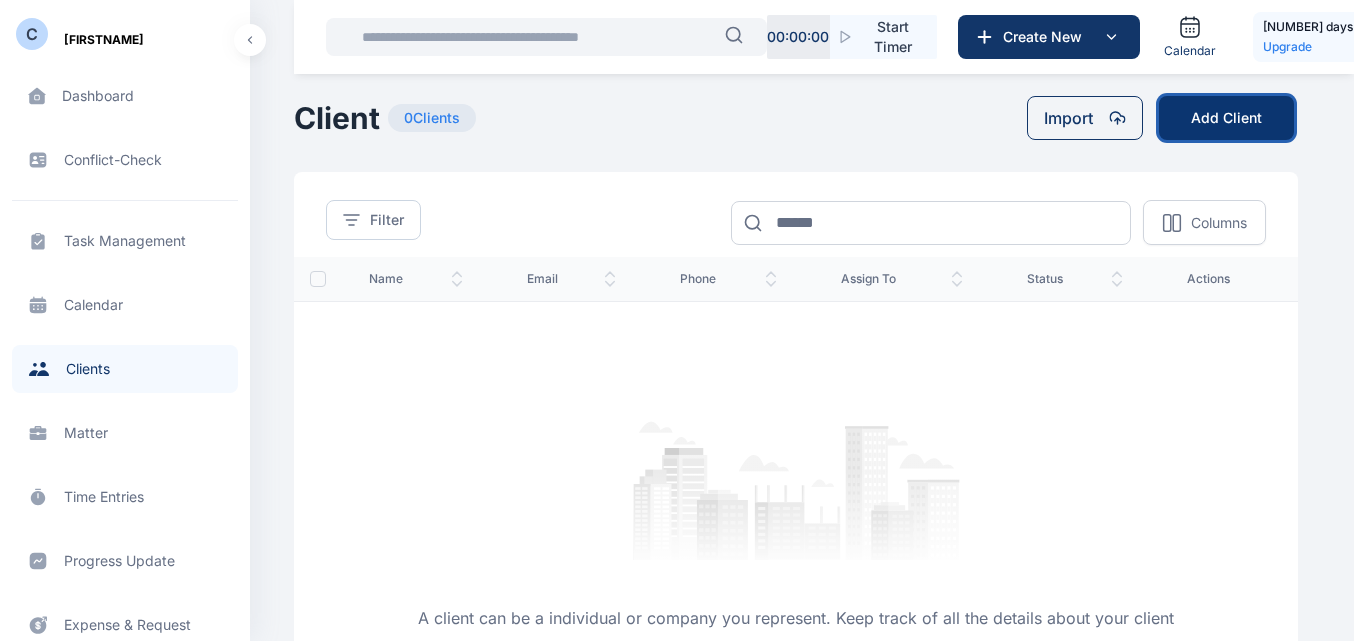 click on "Add Client" at bounding box center [1226, 118] 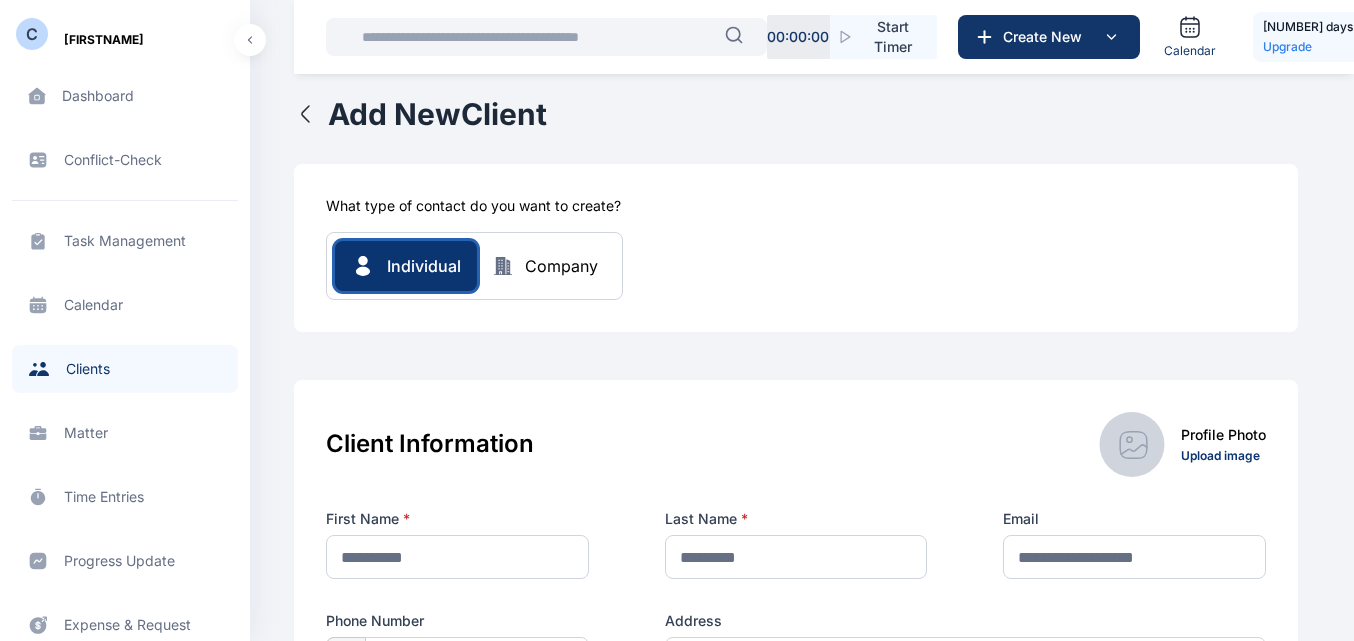 click on "Individual" at bounding box center (424, 266) 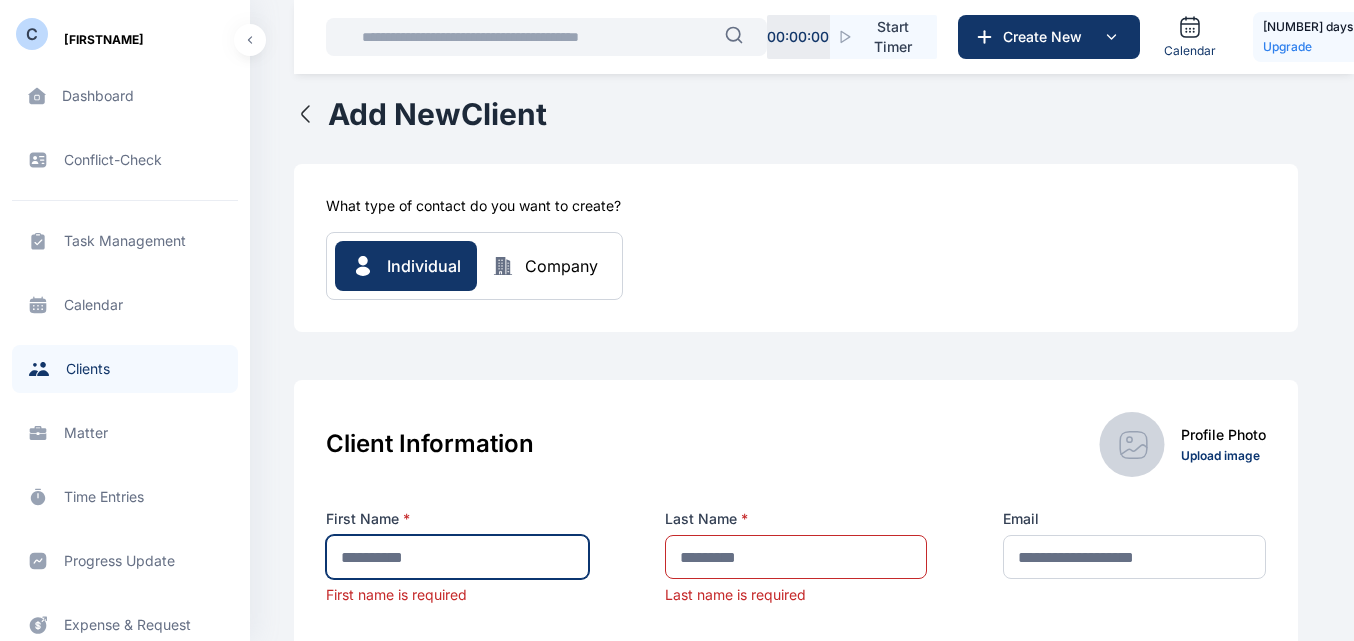 click at bounding box center (457, 557) 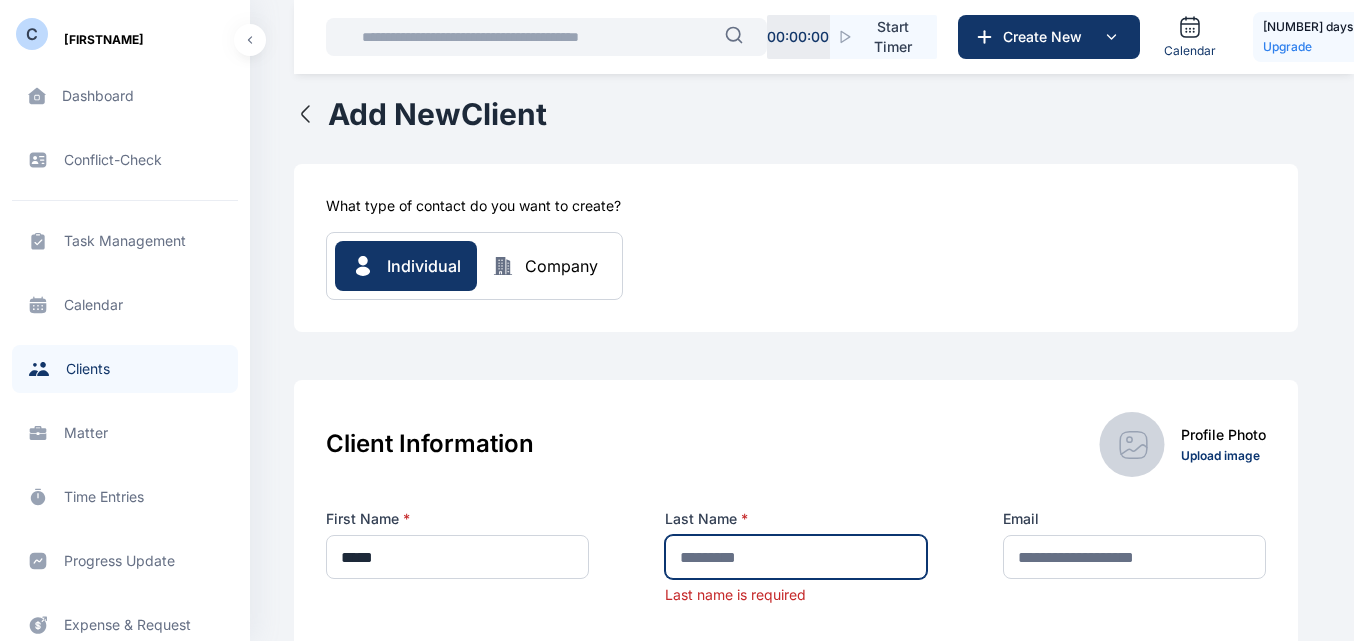 click at bounding box center [796, 557] 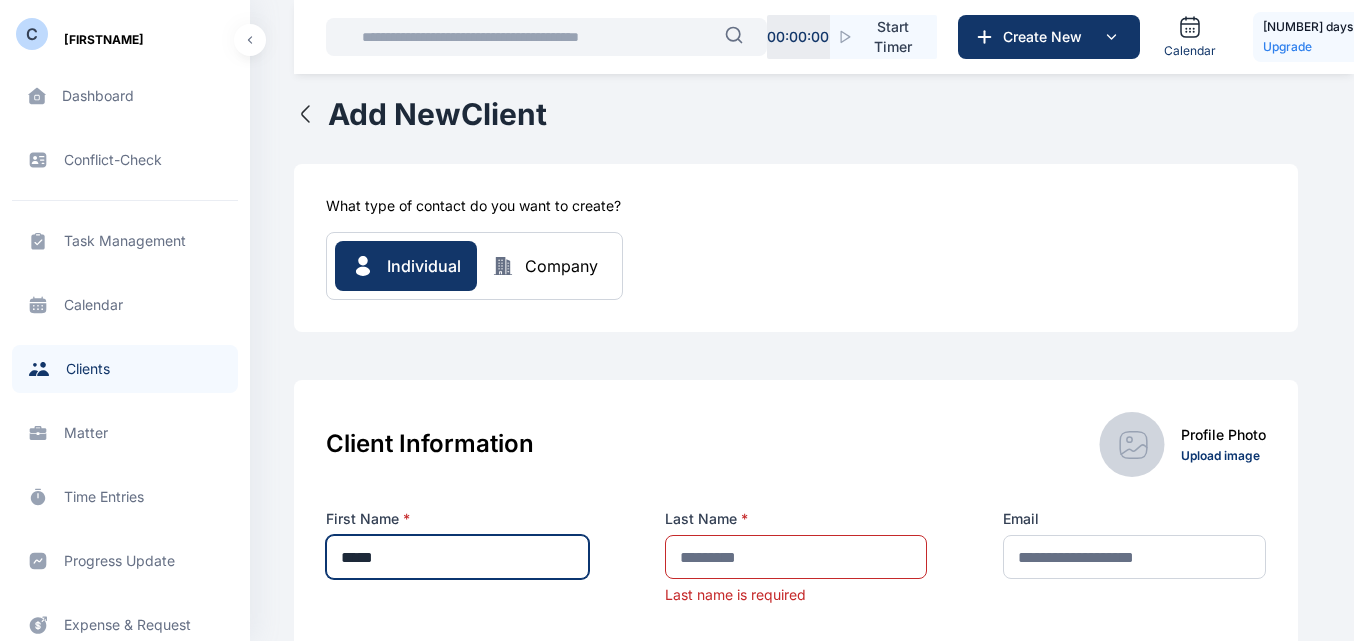 click on "*****" at bounding box center (457, 557) 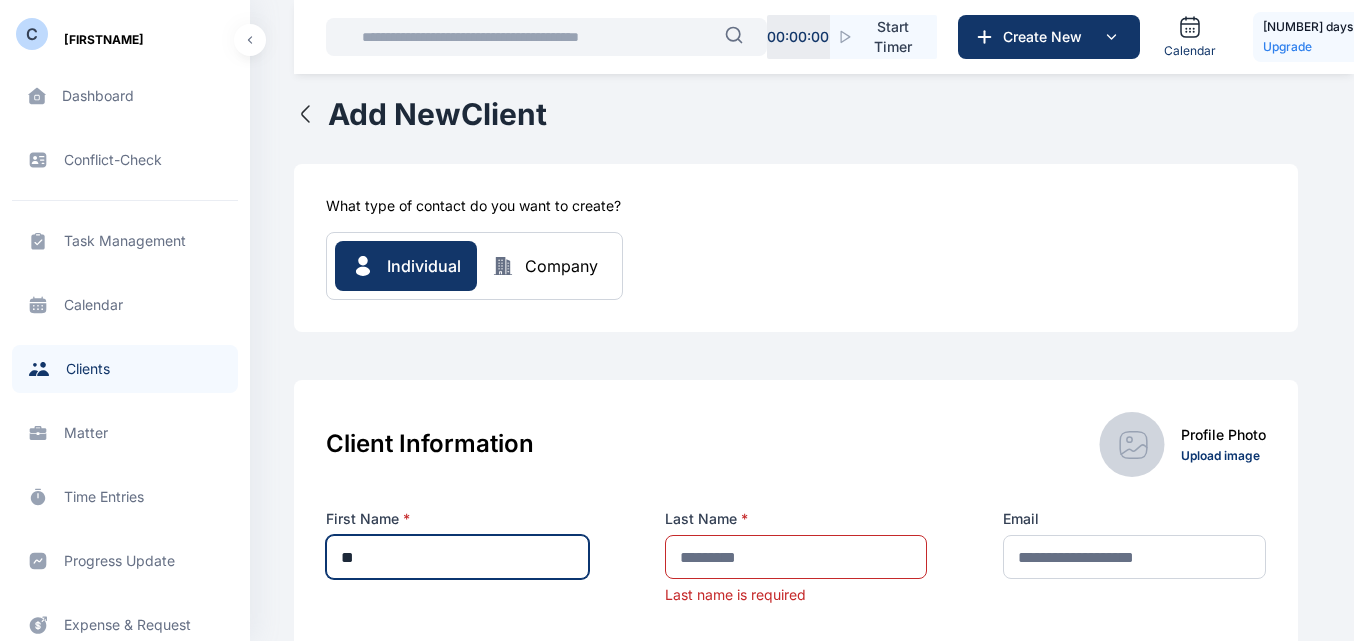 type on "*" 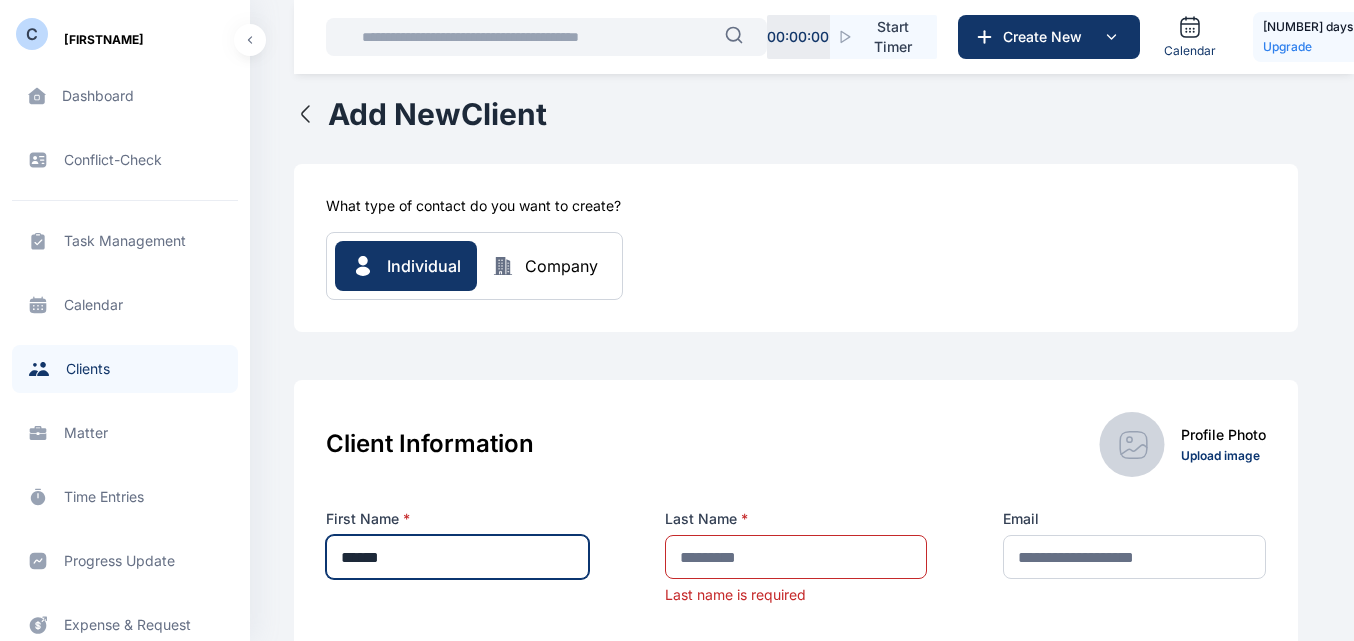 type on "******" 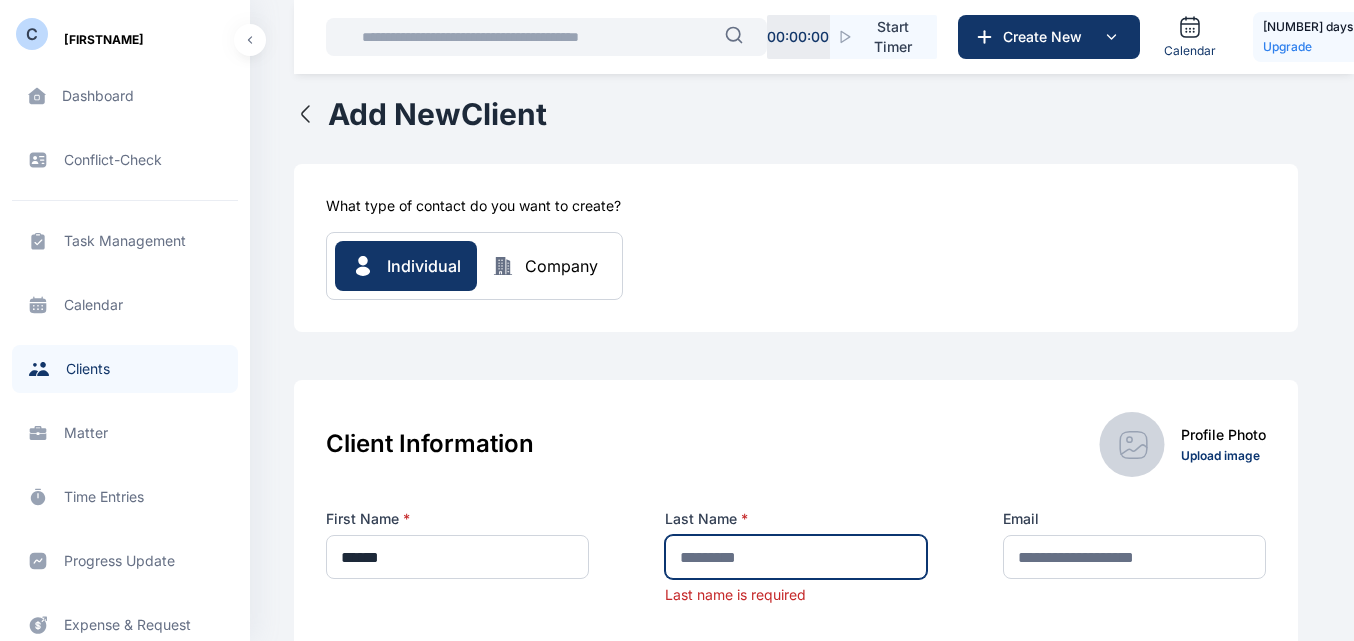 click at bounding box center [796, 557] 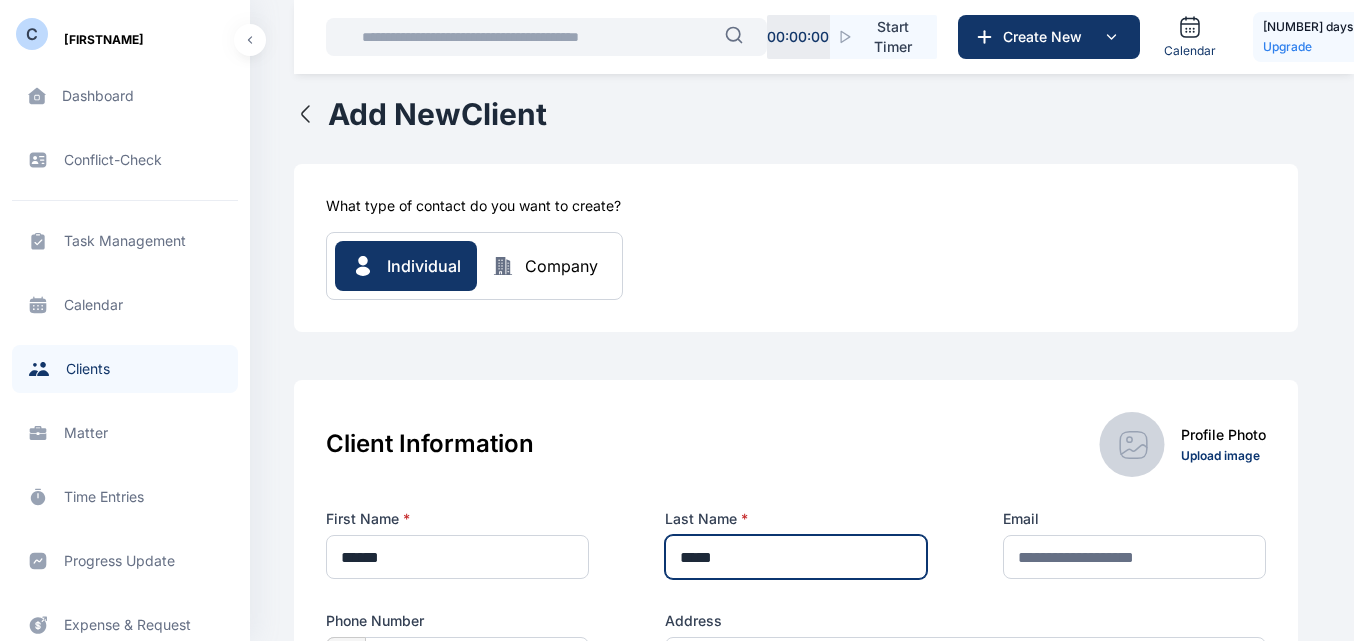 type on "*****" 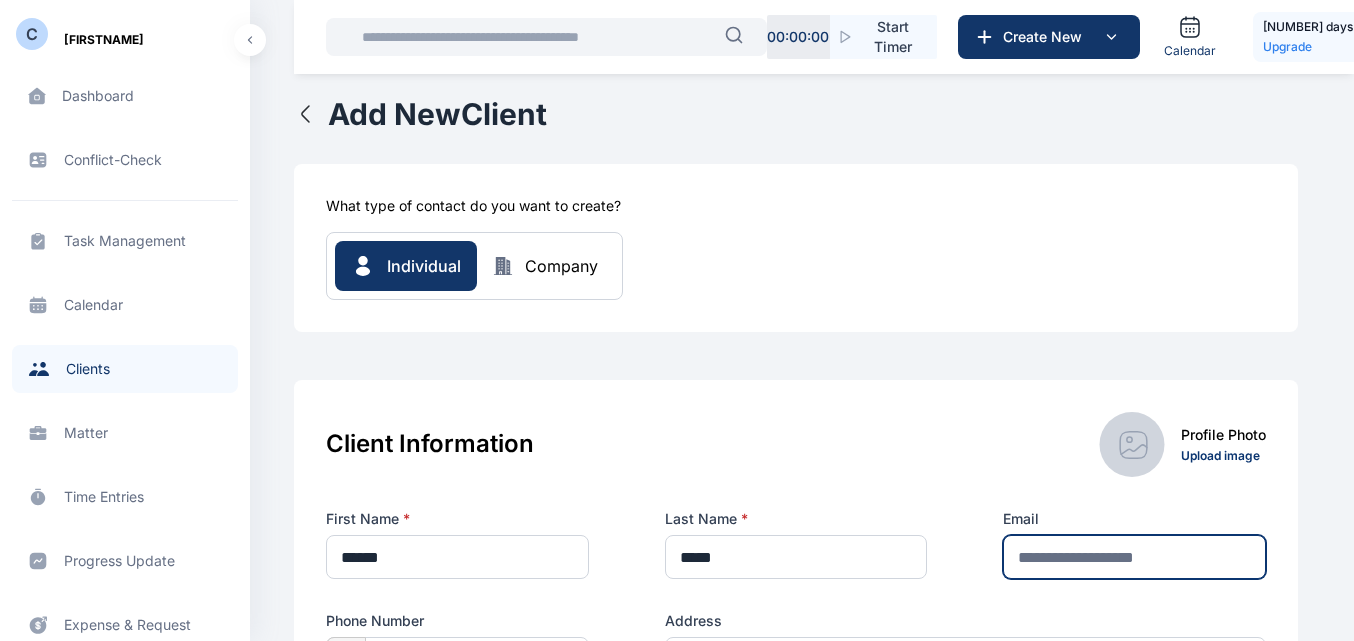 click at bounding box center [1134, 557] 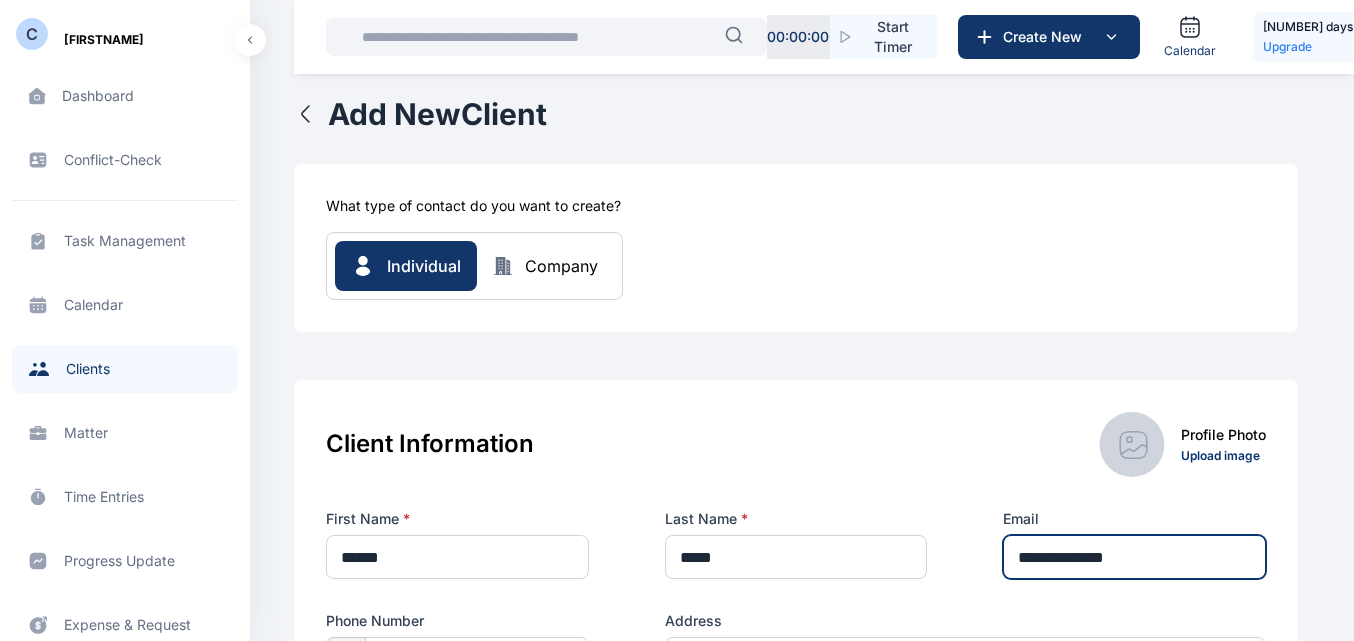 type on "**********" 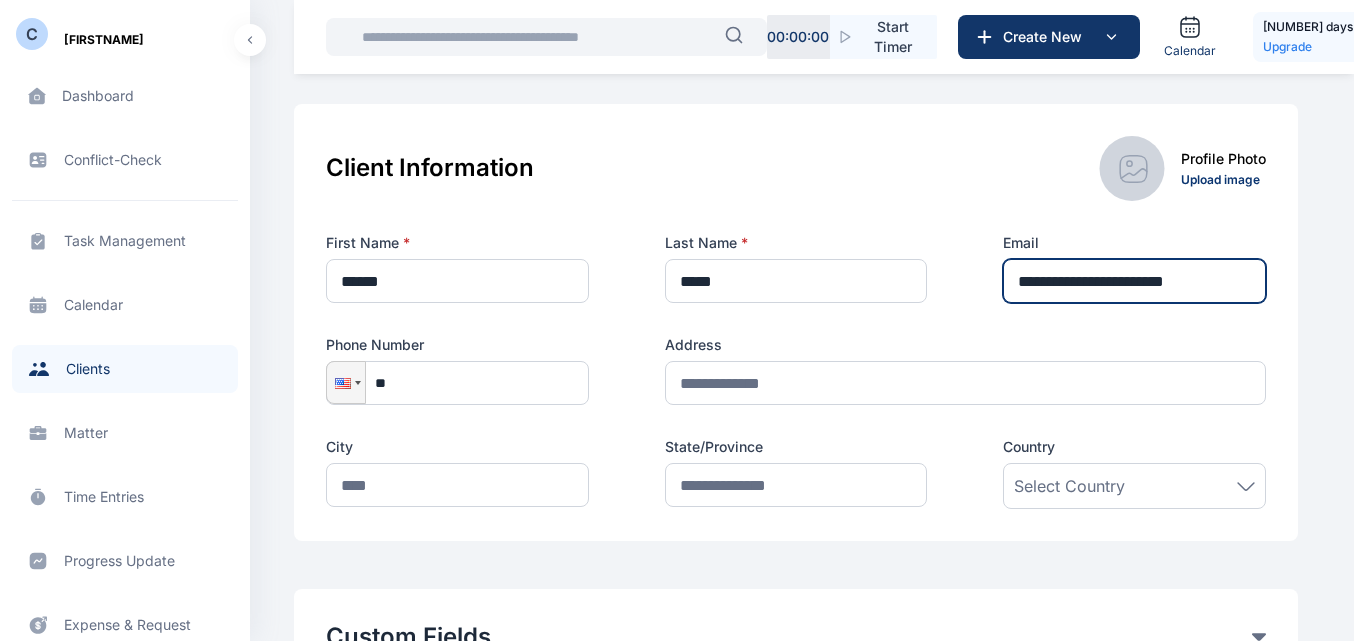 scroll, scrollTop: 280, scrollLeft: 0, axis: vertical 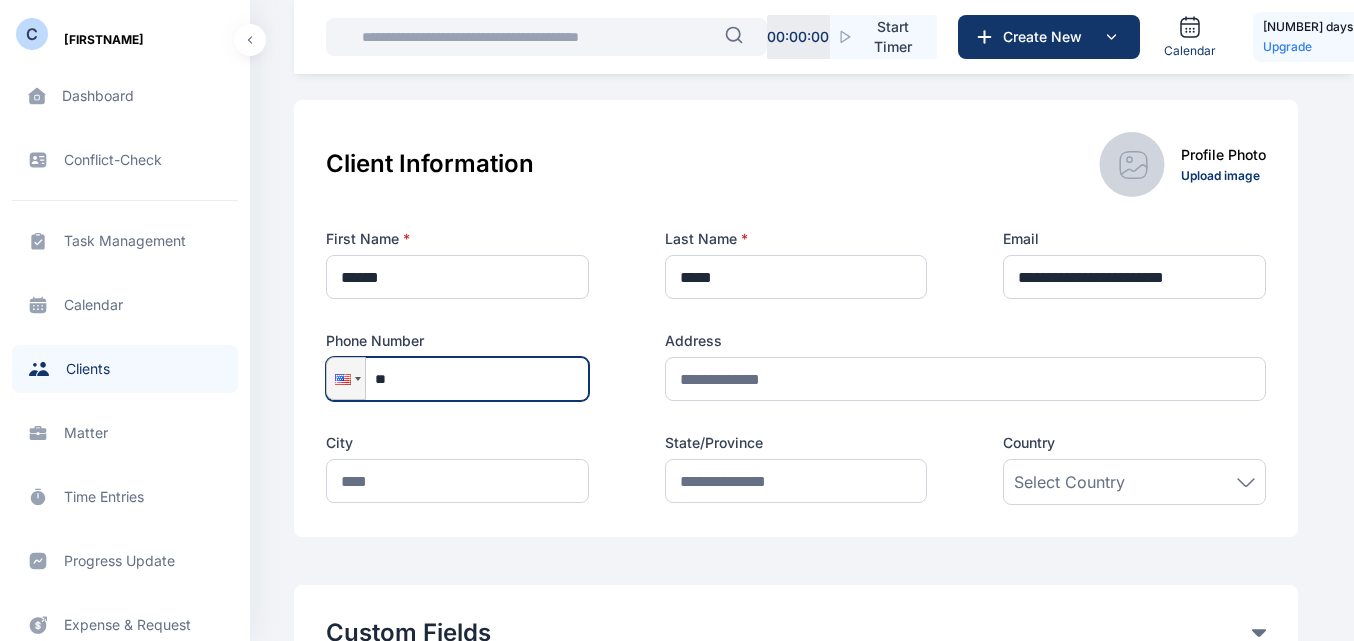 click on "**" at bounding box center (457, 379) 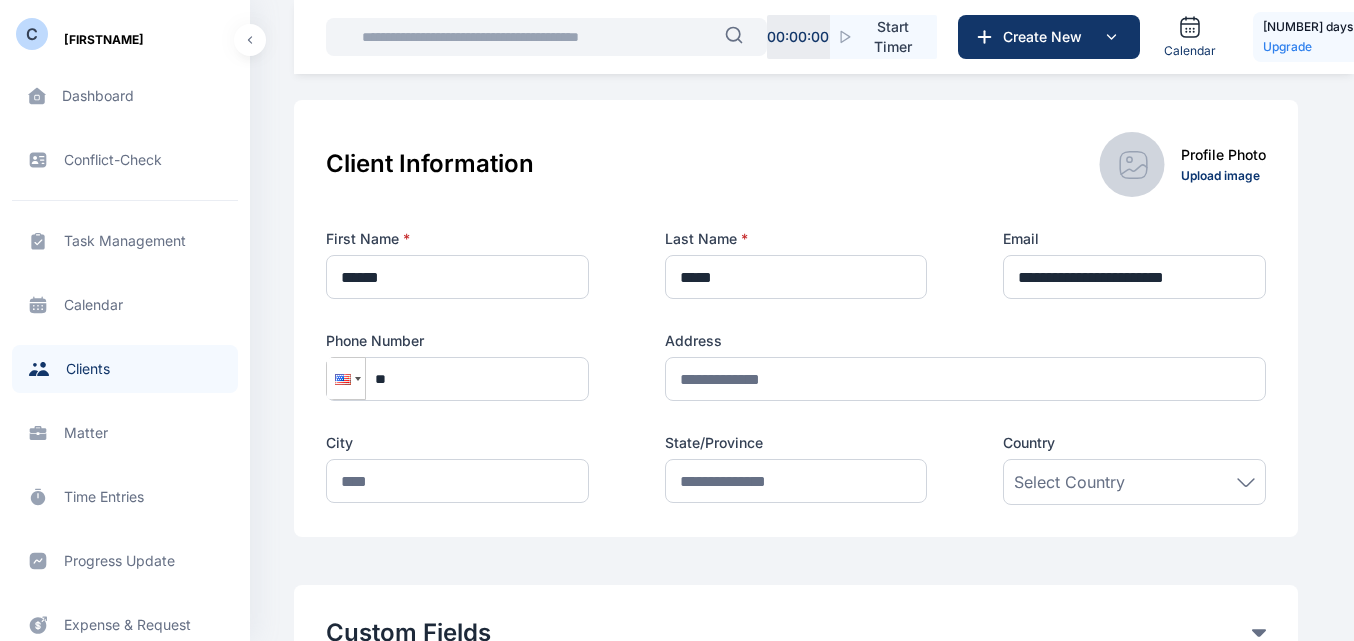click at bounding box center (358, 379) 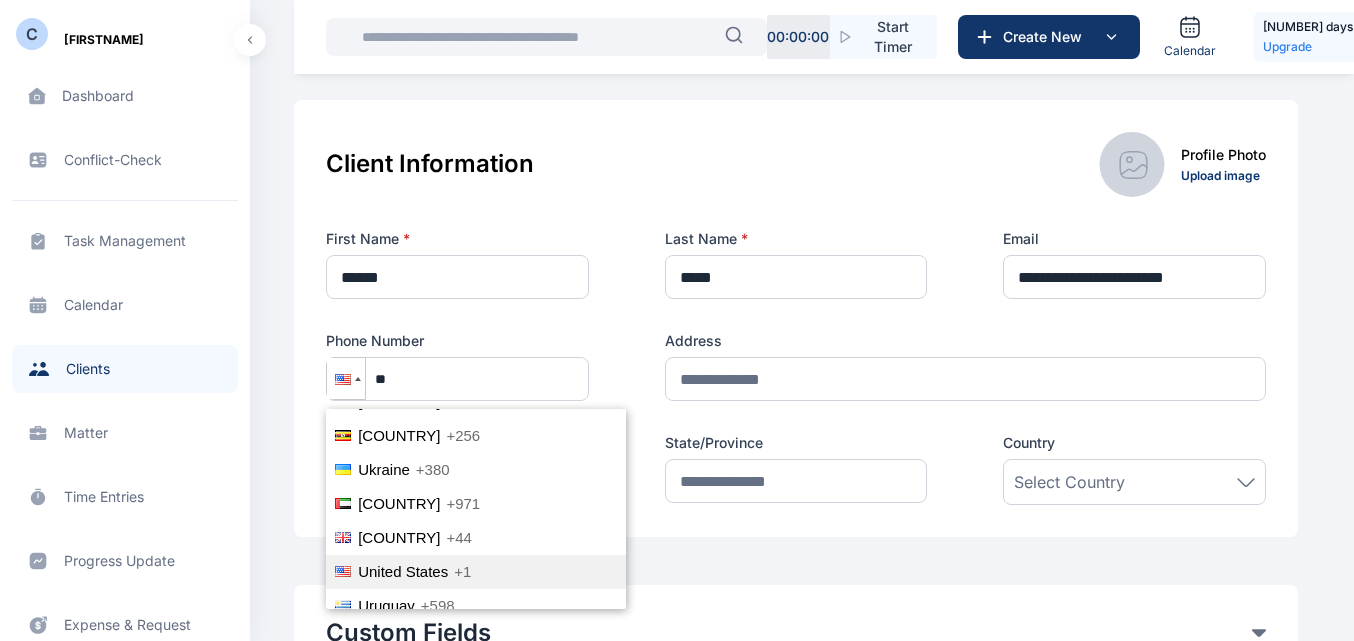 scroll, scrollTop: 4337, scrollLeft: 0, axis: vertical 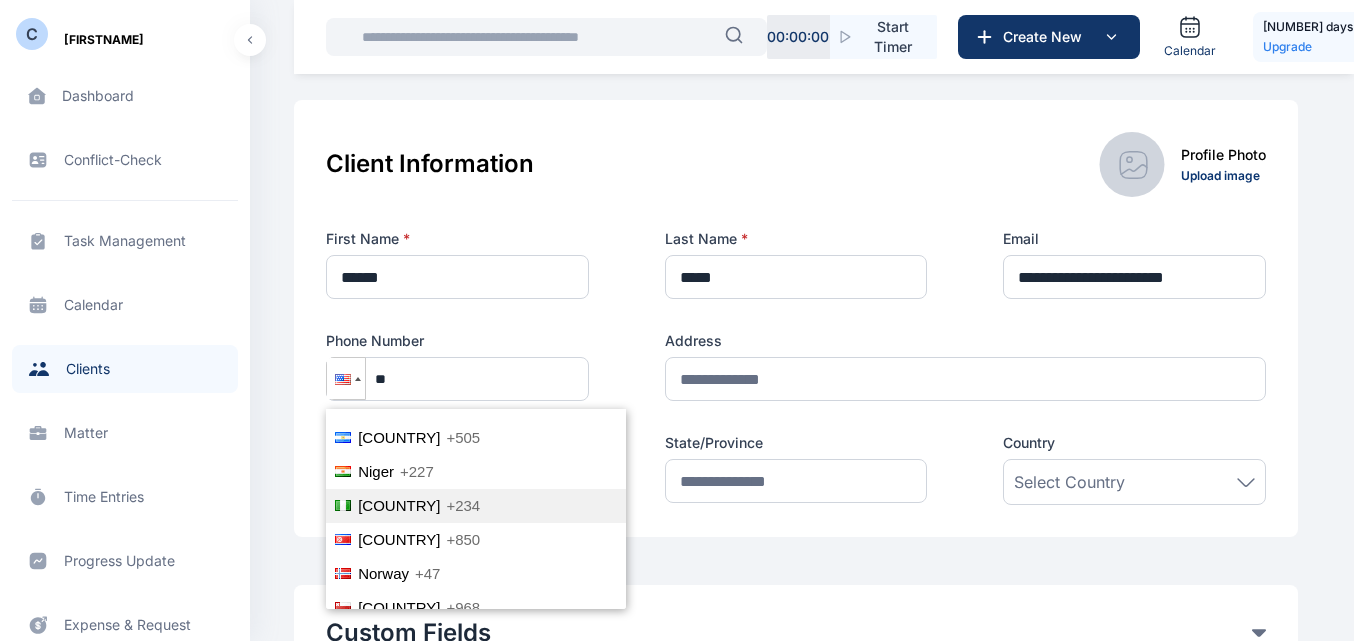 click on "Nigeria +234" at bounding box center [476, 506] 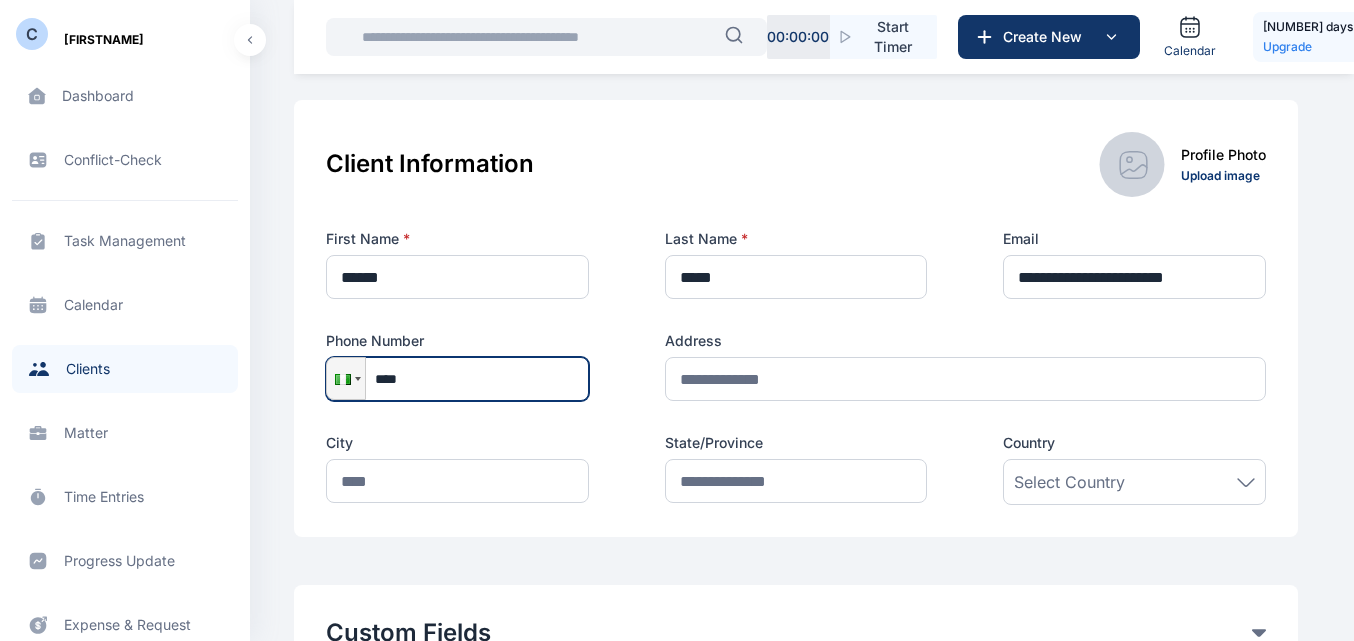 click on "****" at bounding box center [457, 379] 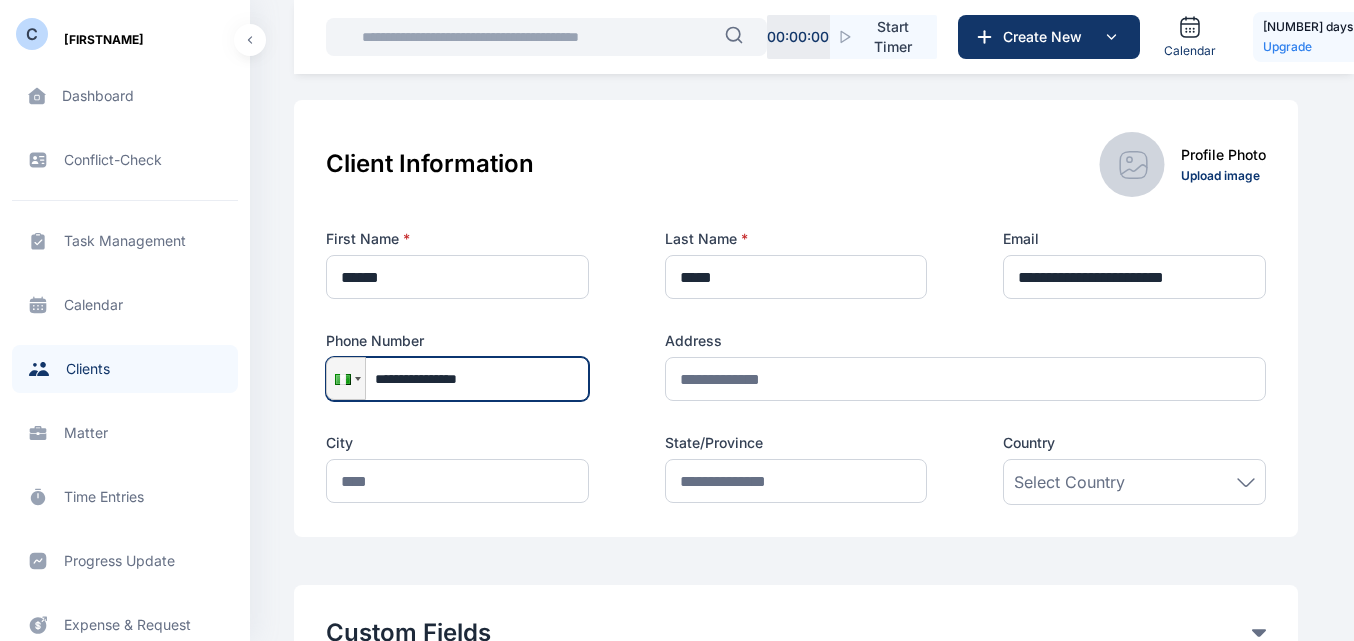 type on "**********" 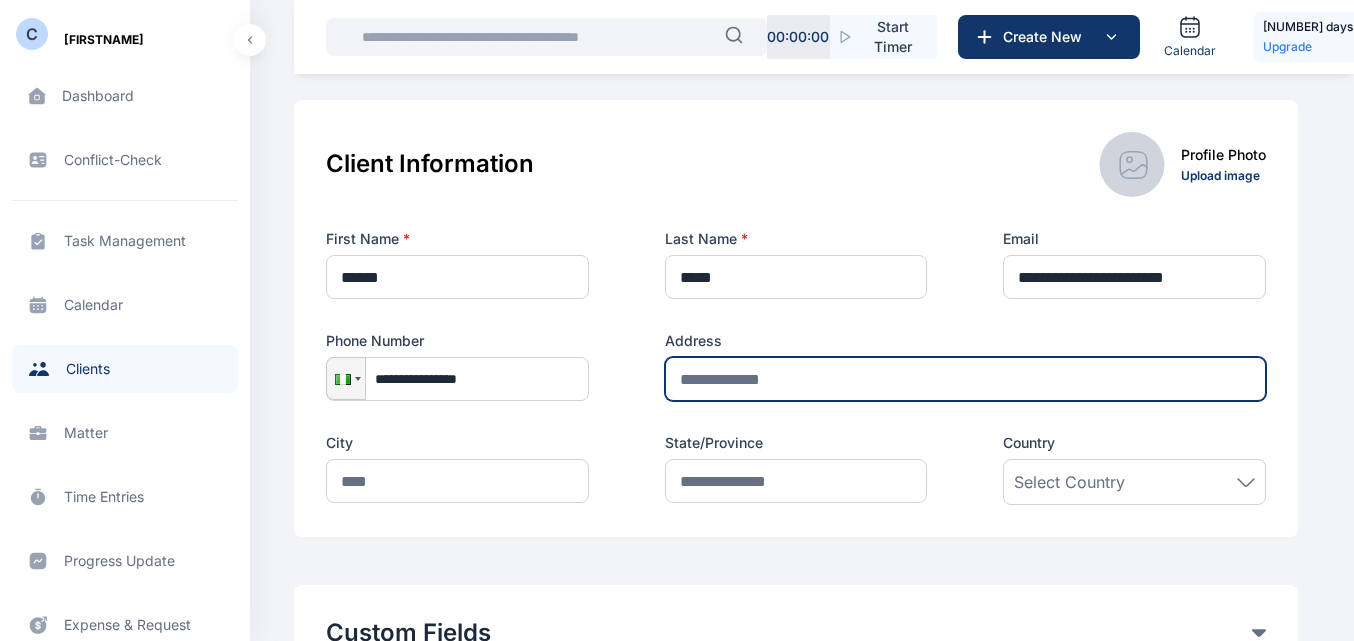 click at bounding box center (965, 379) 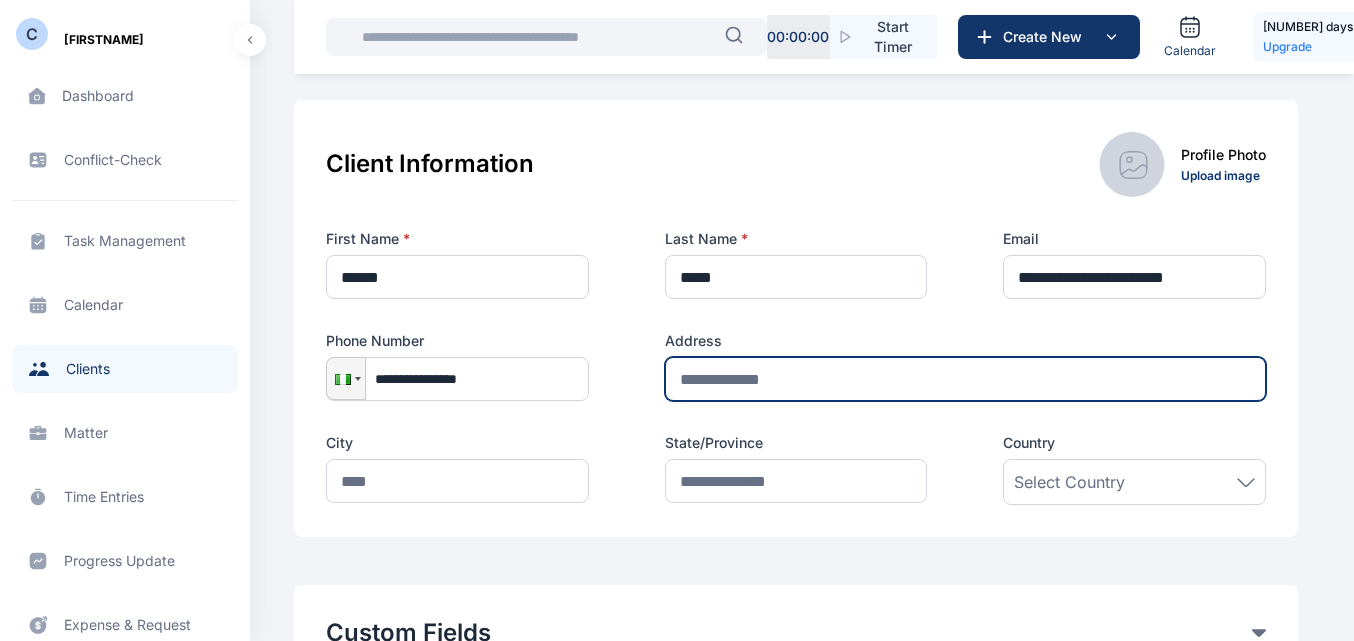 type on "**********" 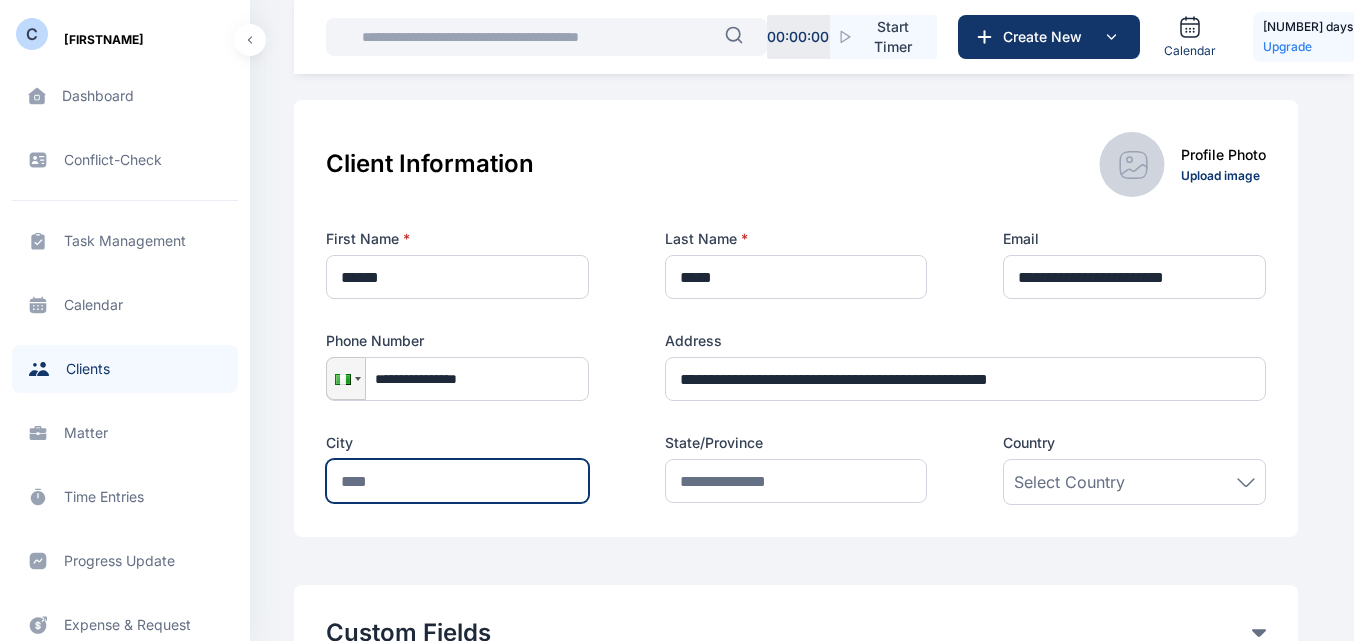 type on "*****" 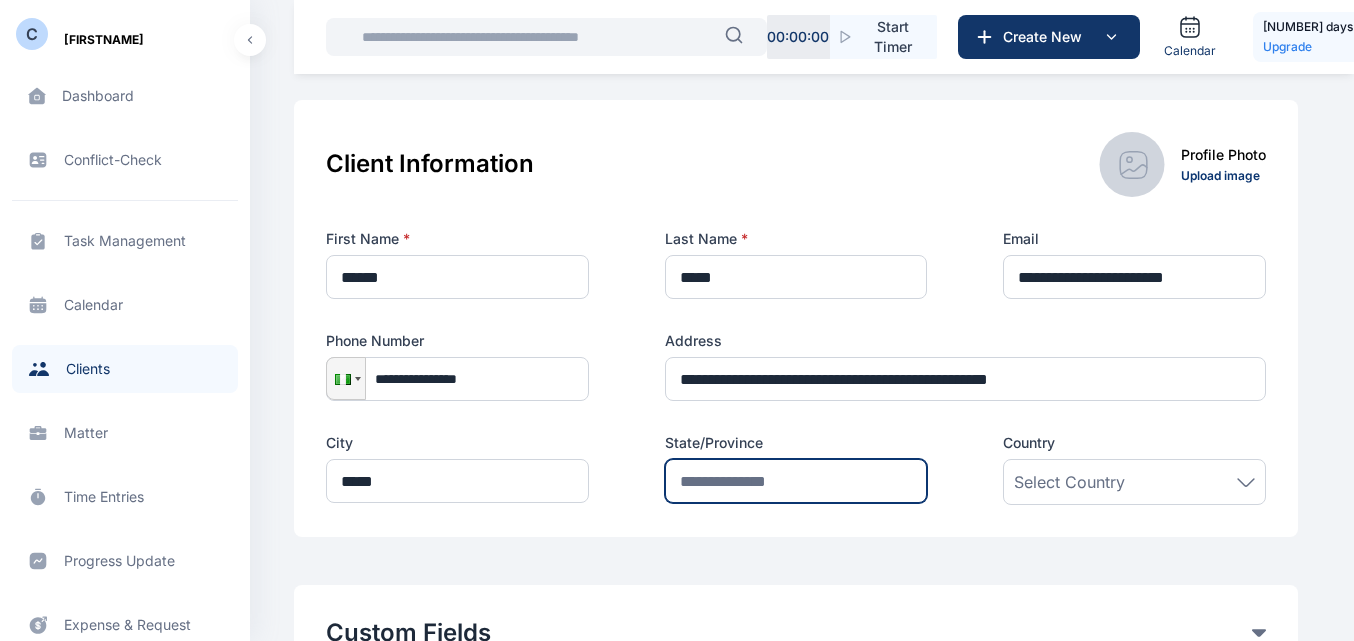 type on "*****" 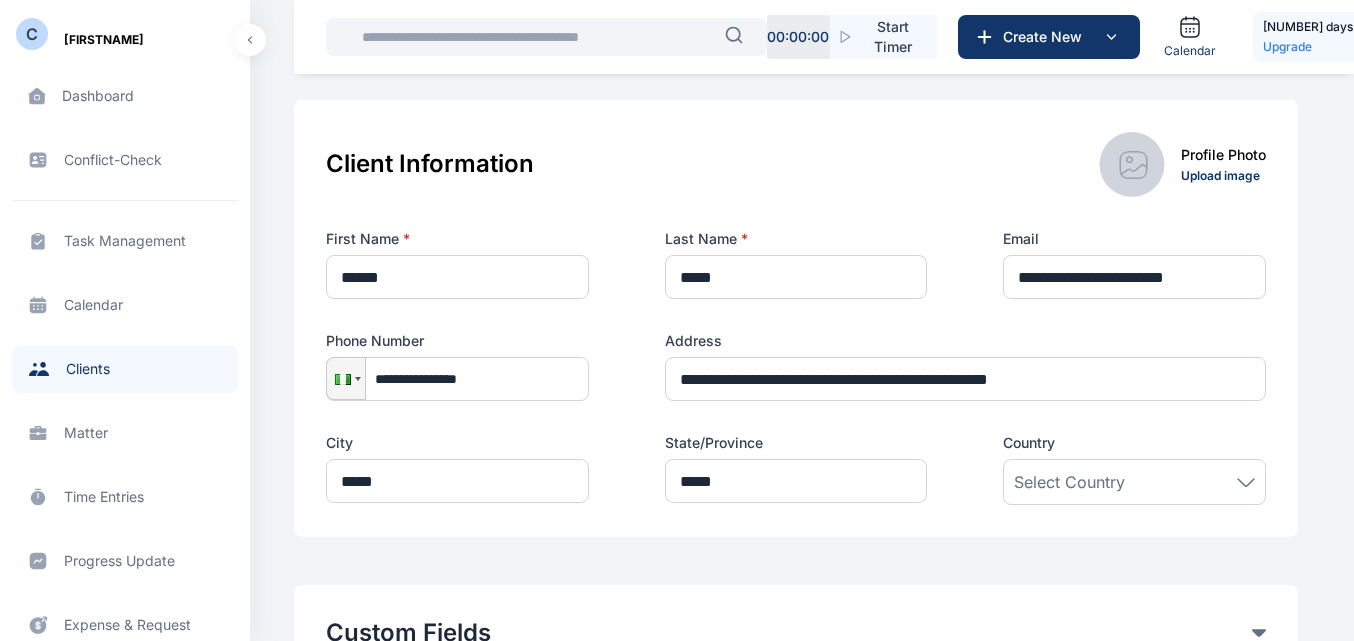 click on "Select Country" at bounding box center (1069, 482) 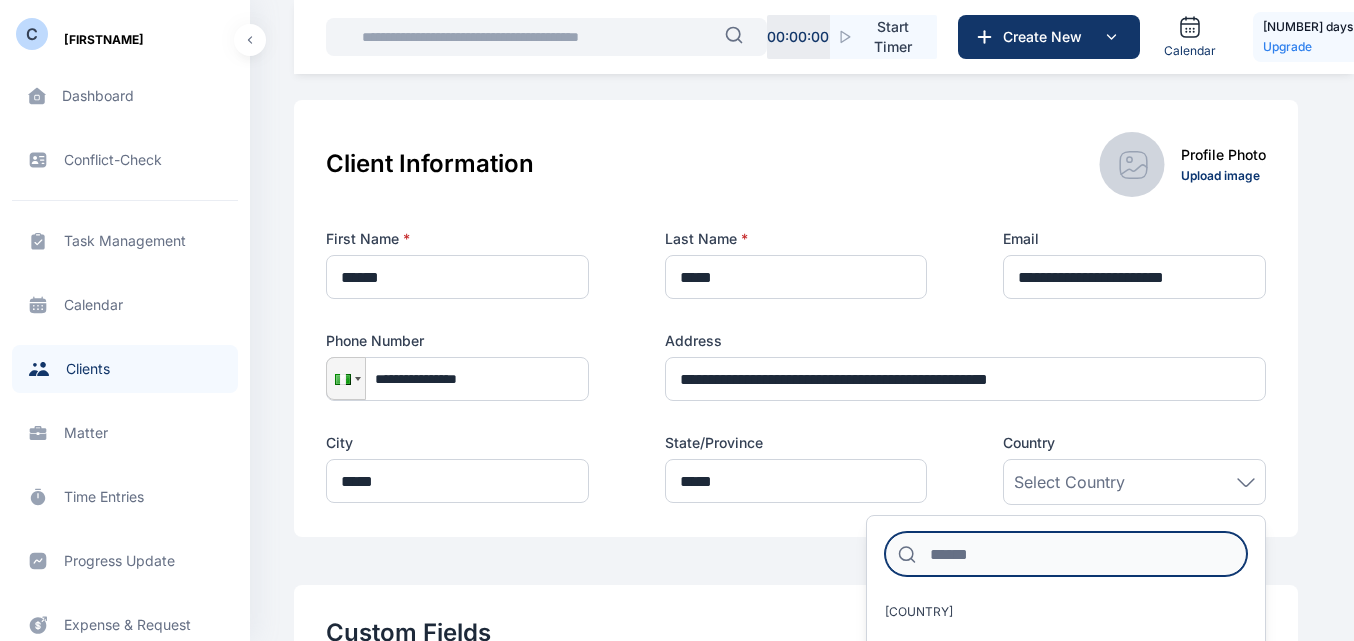 click at bounding box center [1066, 554] 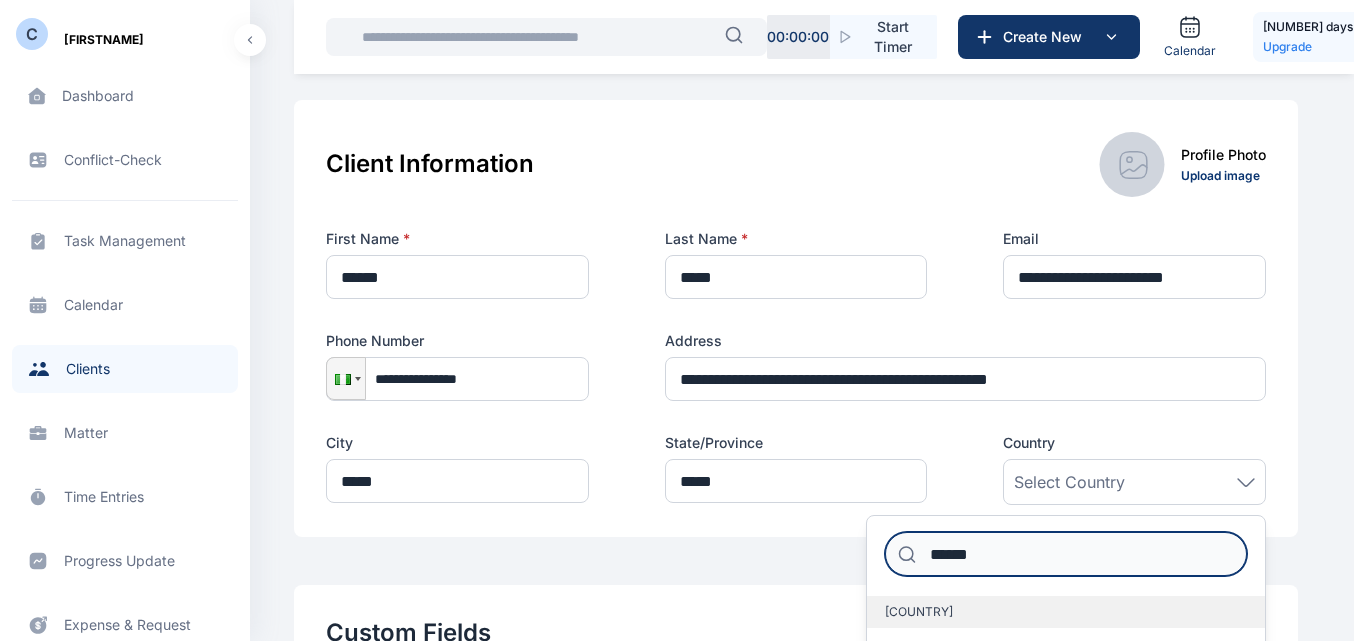 type on "******" 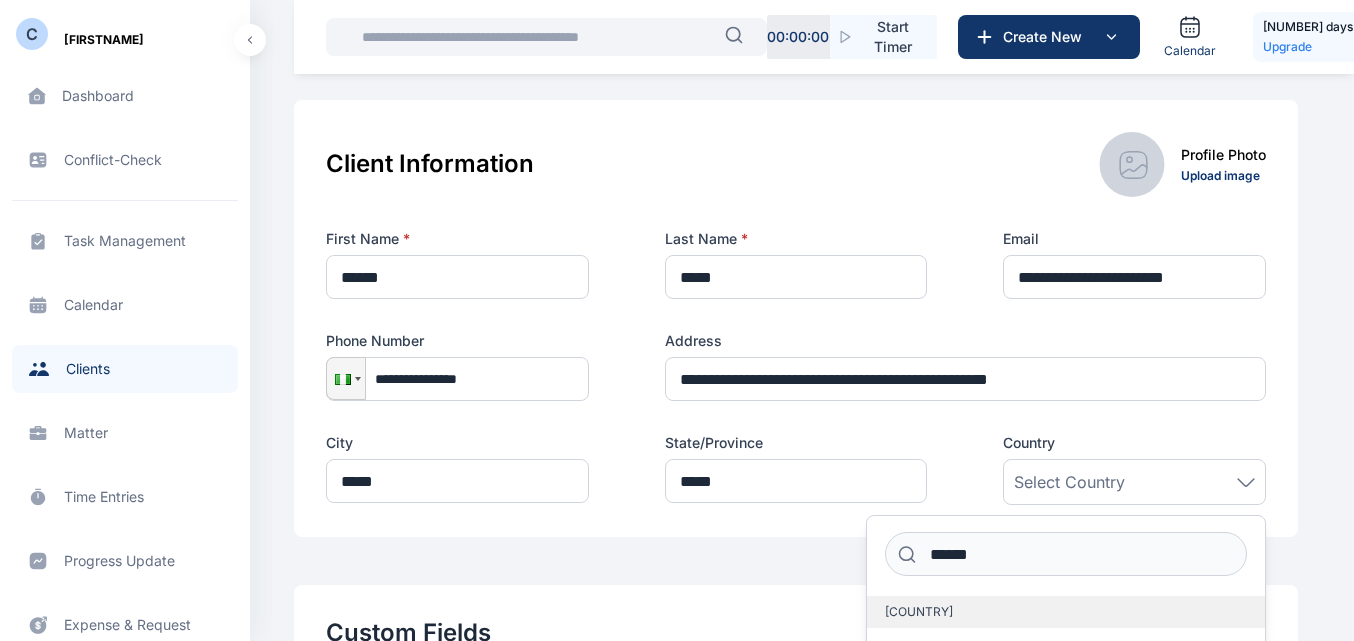 click on "[COUNTRY]" at bounding box center (1066, 612) 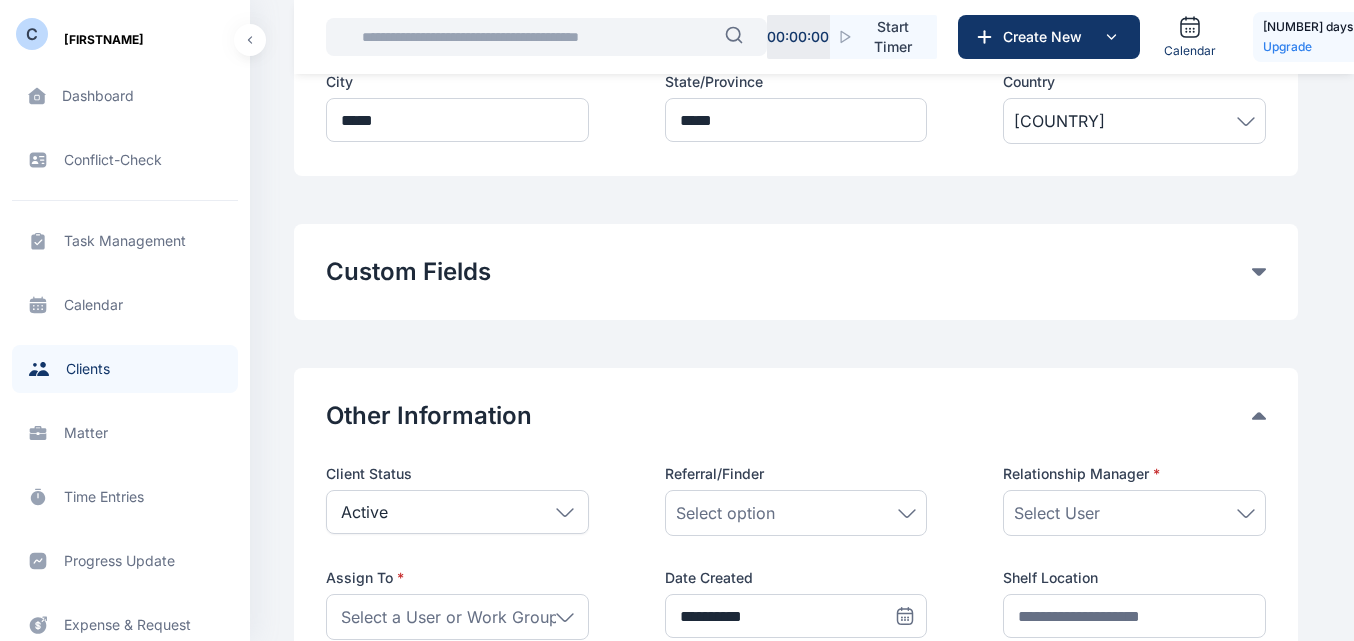 scroll, scrollTop: 716, scrollLeft: 0, axis: vertical 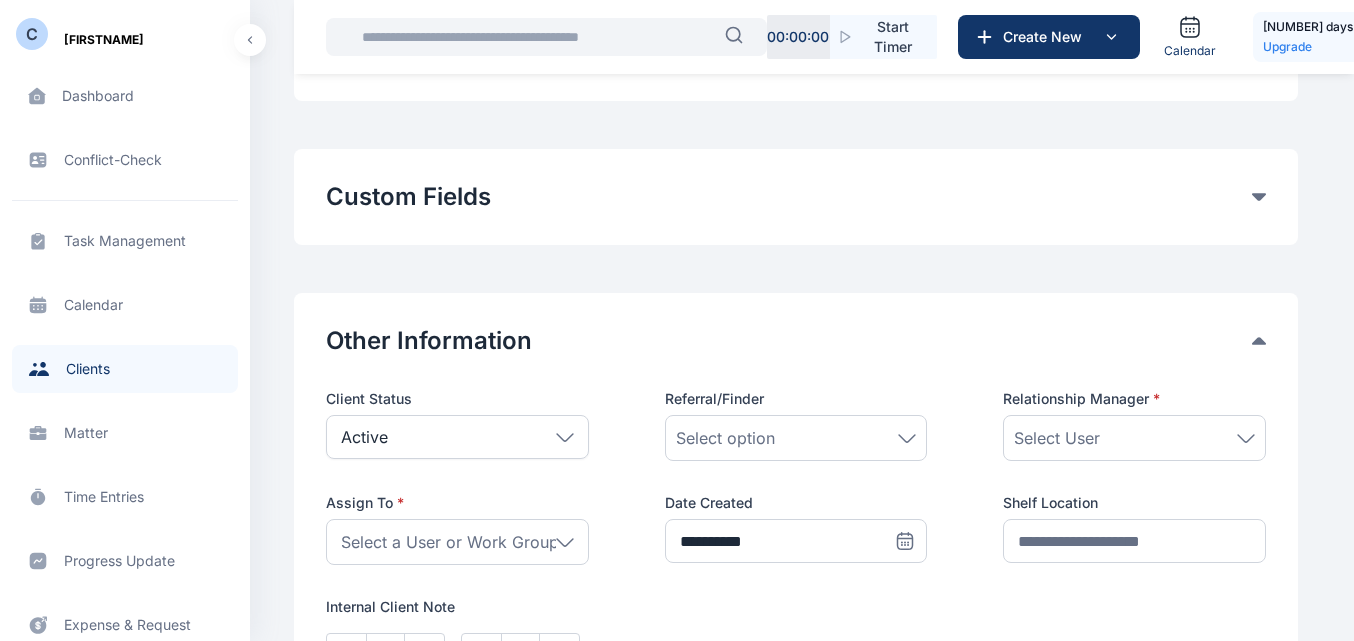 click on "Select option" at bounding box center [796, 438] 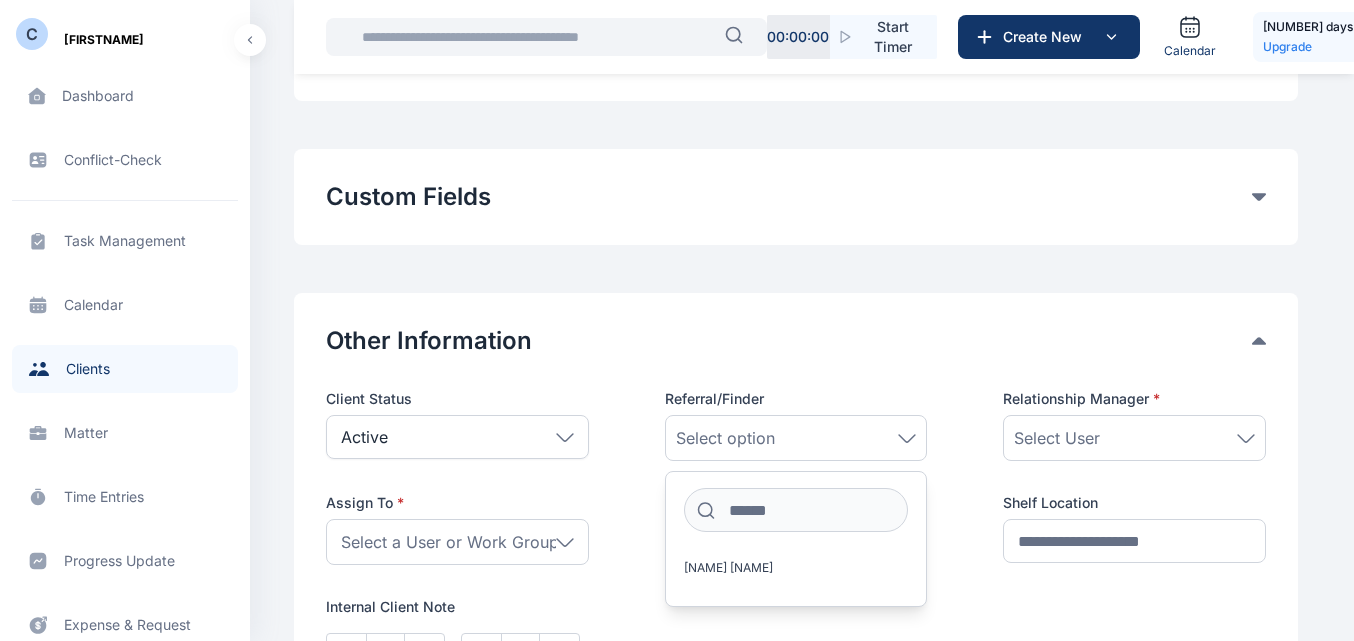 click on "Select option" at bounding box center (796, 438) 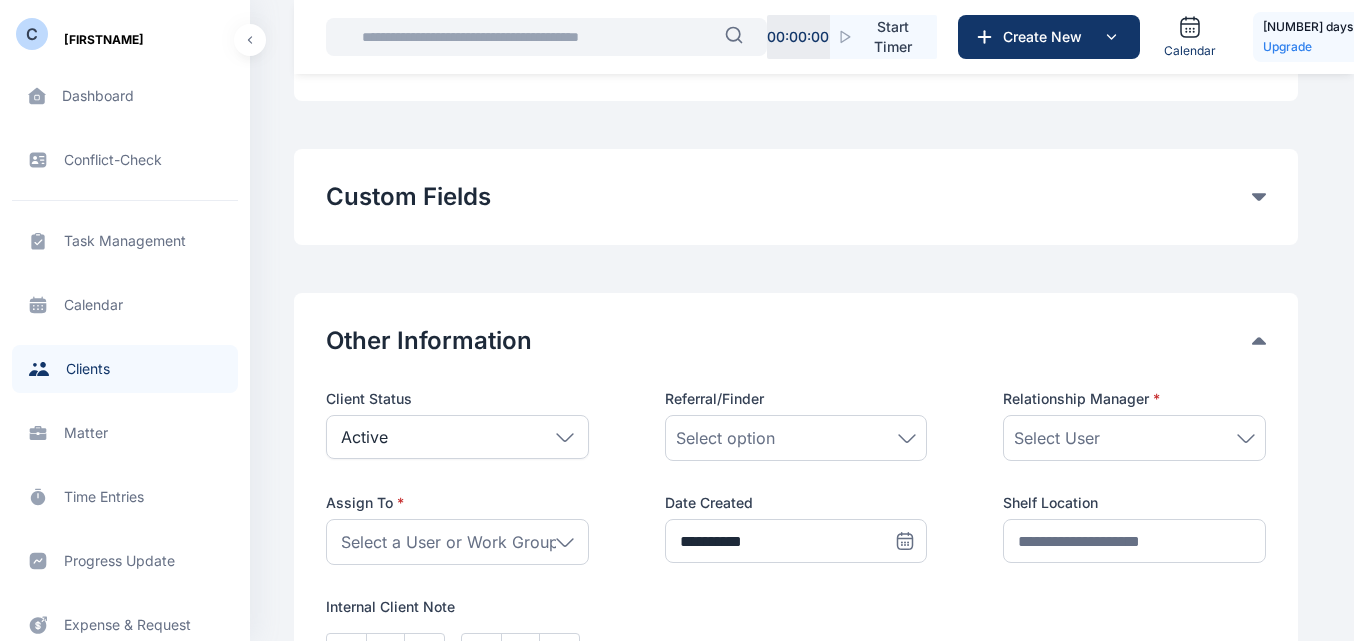 click on "Select User" at bounding box center (1134, 438) 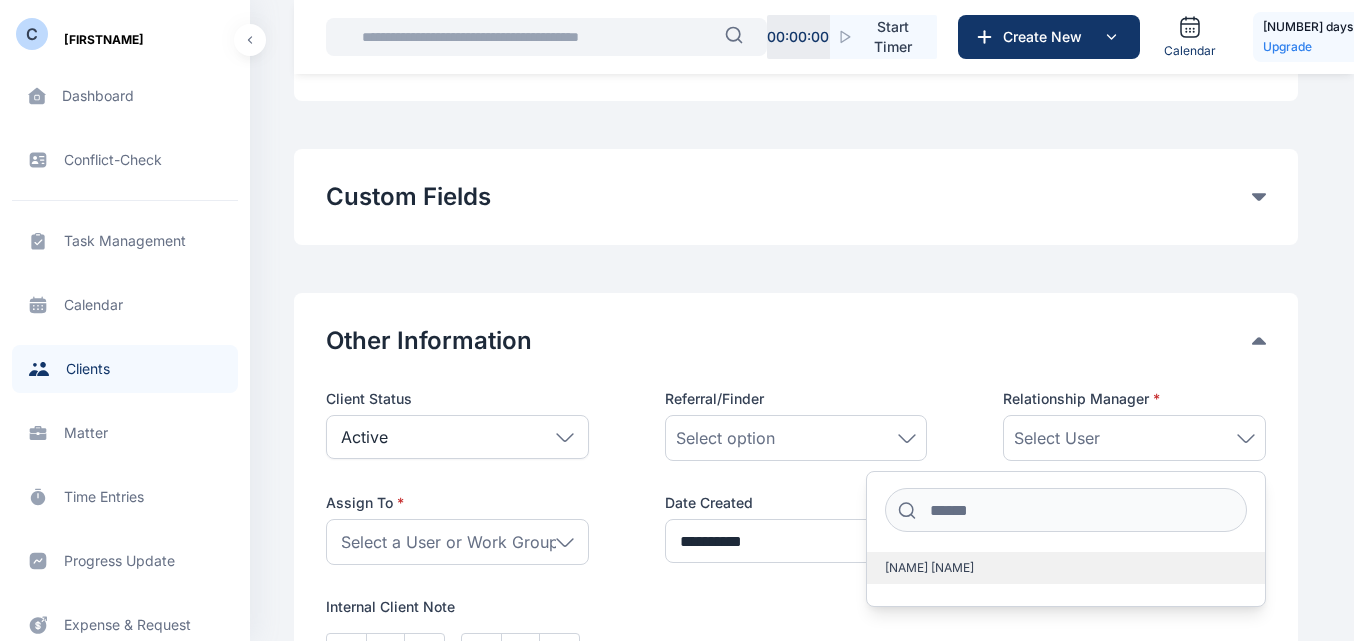 click on "Okpe Collins" at bounding box center [929, 568] 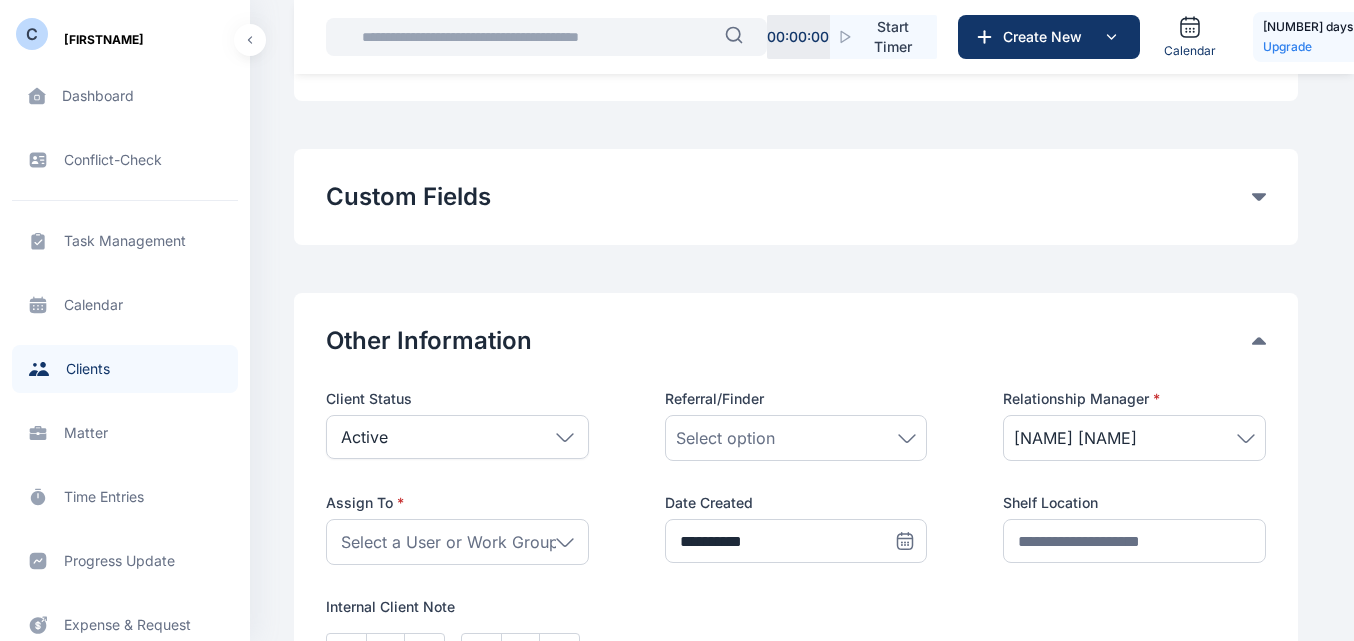 click on "Select a User or Work Group" at bounding box center [457, 542] 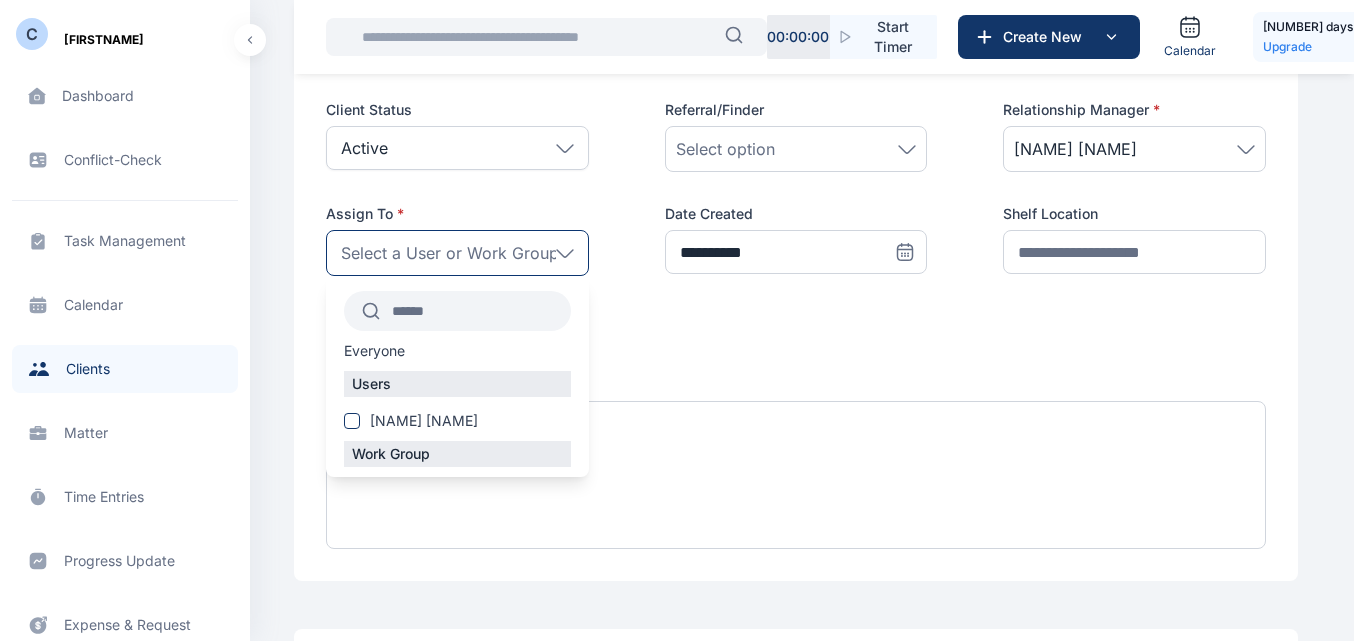 scroll, scrollTop: 957, scrollLeft: 0, axis: vertical 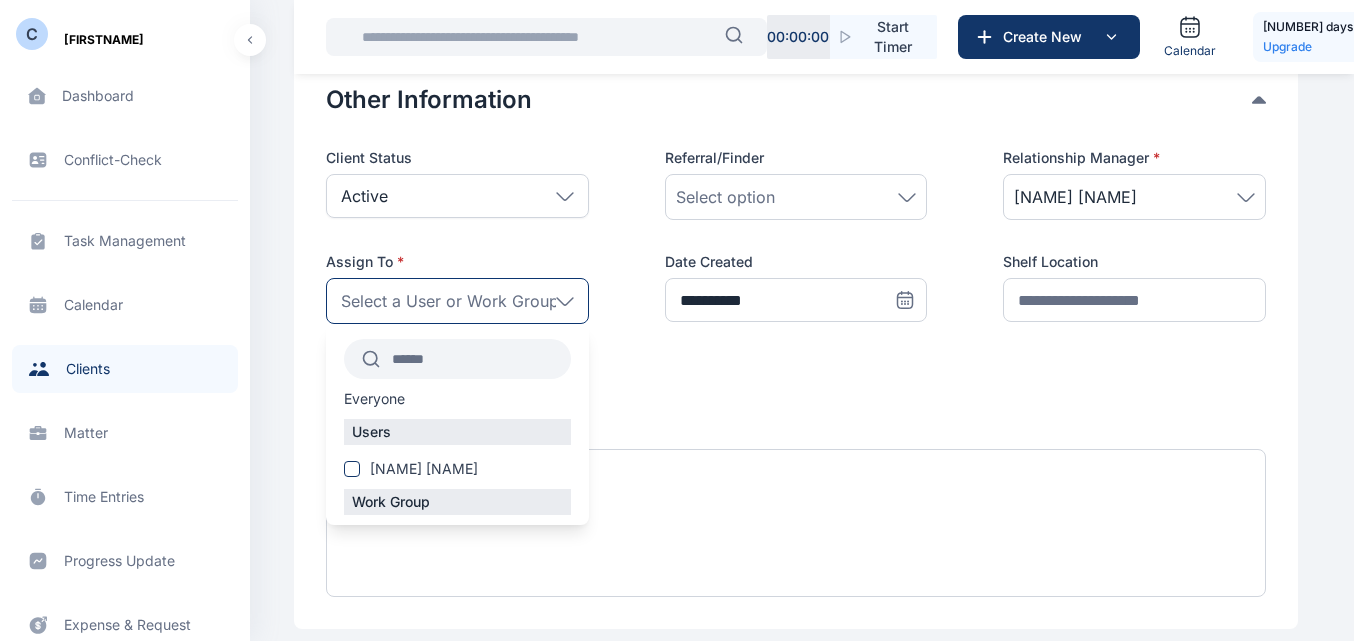 click on "Everyone" at bounding box center (374, 399) 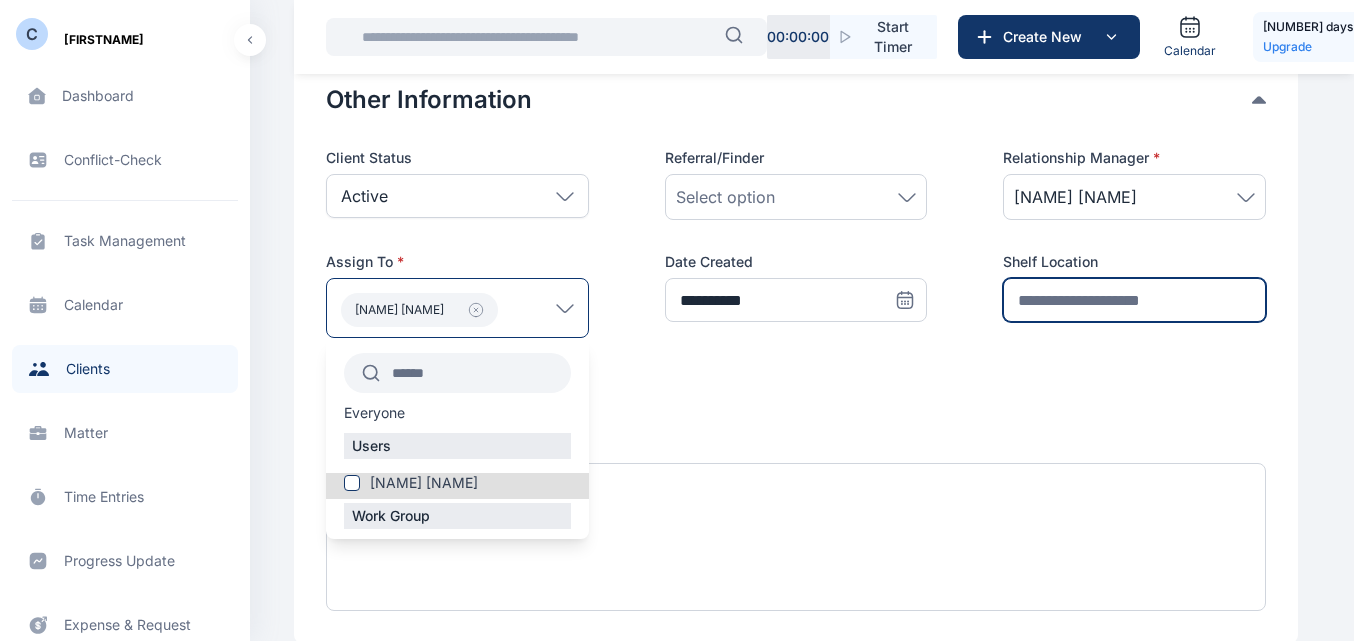 click at bounding box center [1134, 300] 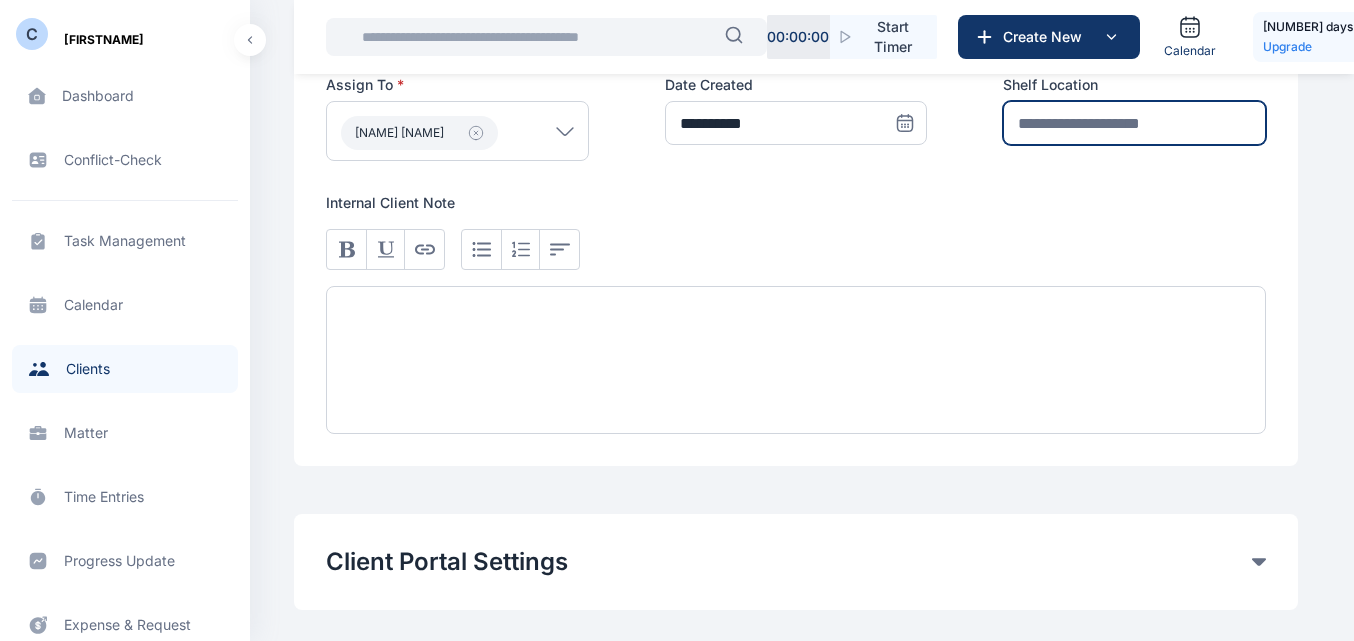 scroll, scrollTop: 1120, scrollLeft: 0, axis: vertical 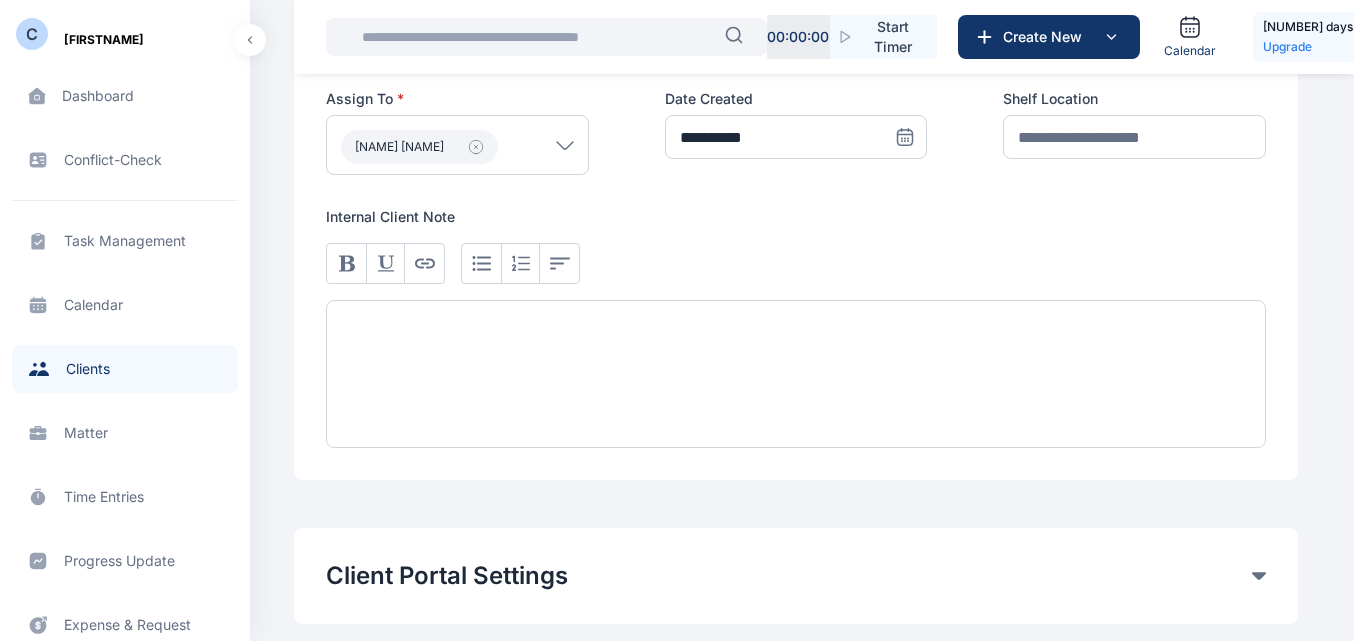 click at bounding box center [796, 374] 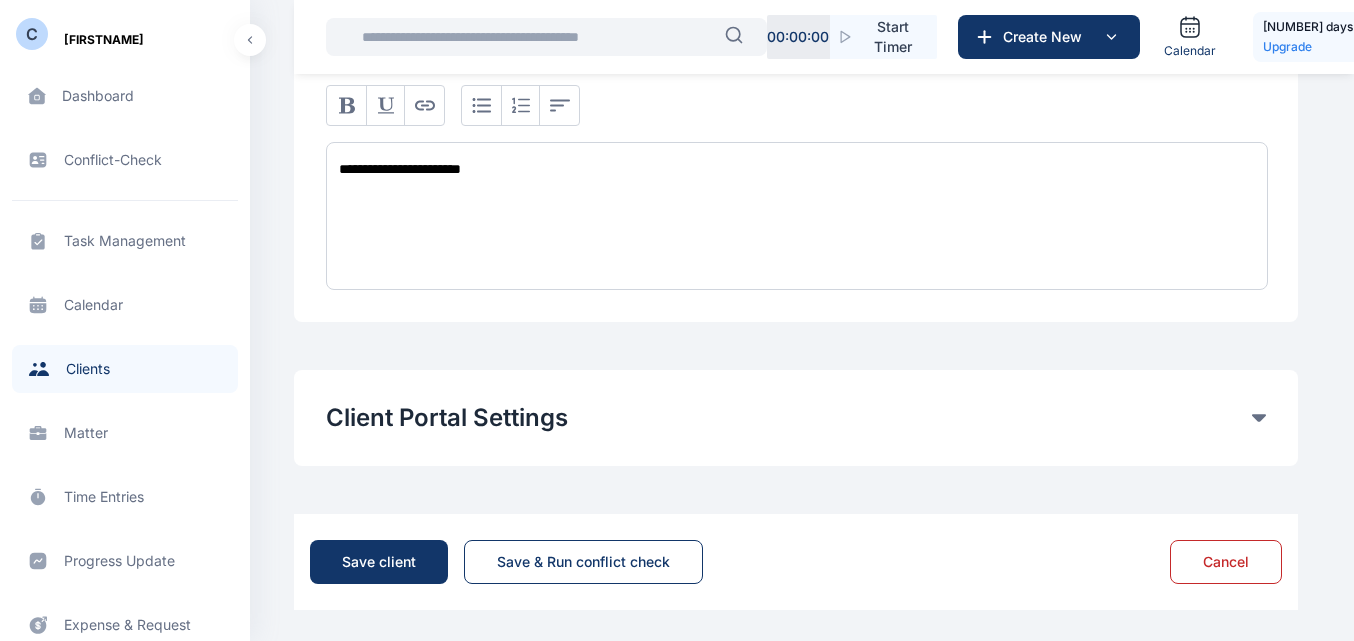 scroll, scrollTop: 1279, scrollLeft: 0, axis: vertical 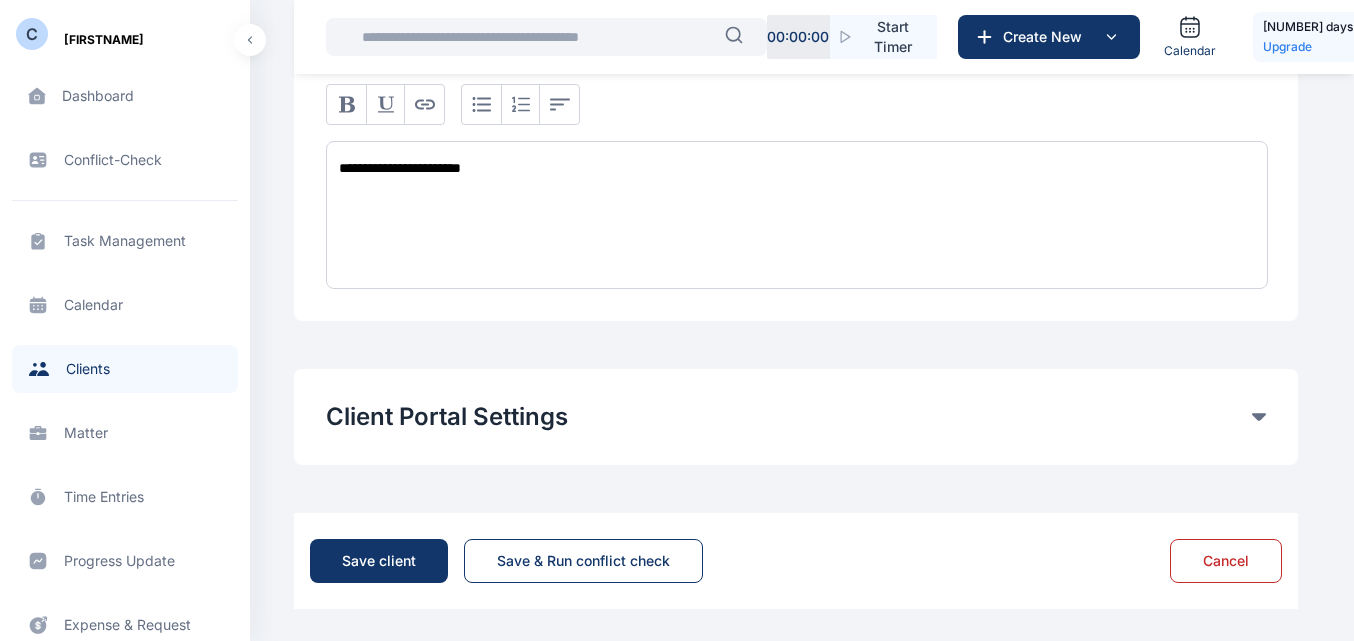 click 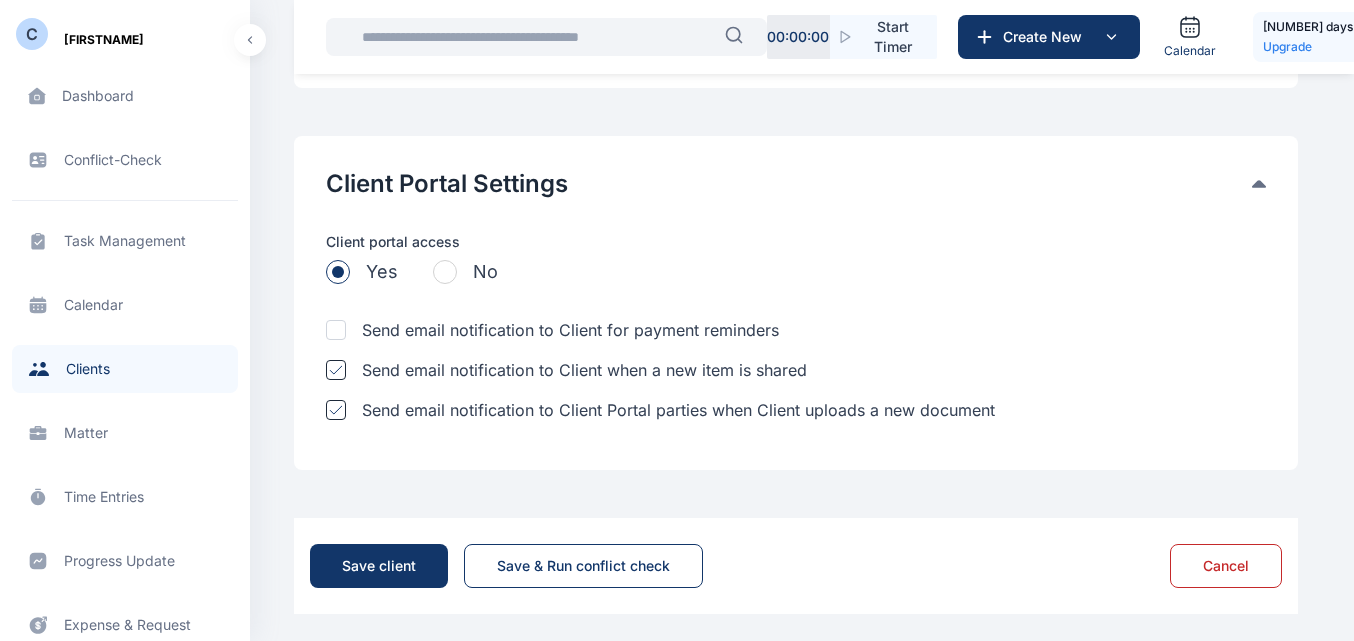 scroll, scrollTop: 1517, scrollLeft: 0, axis: vertical 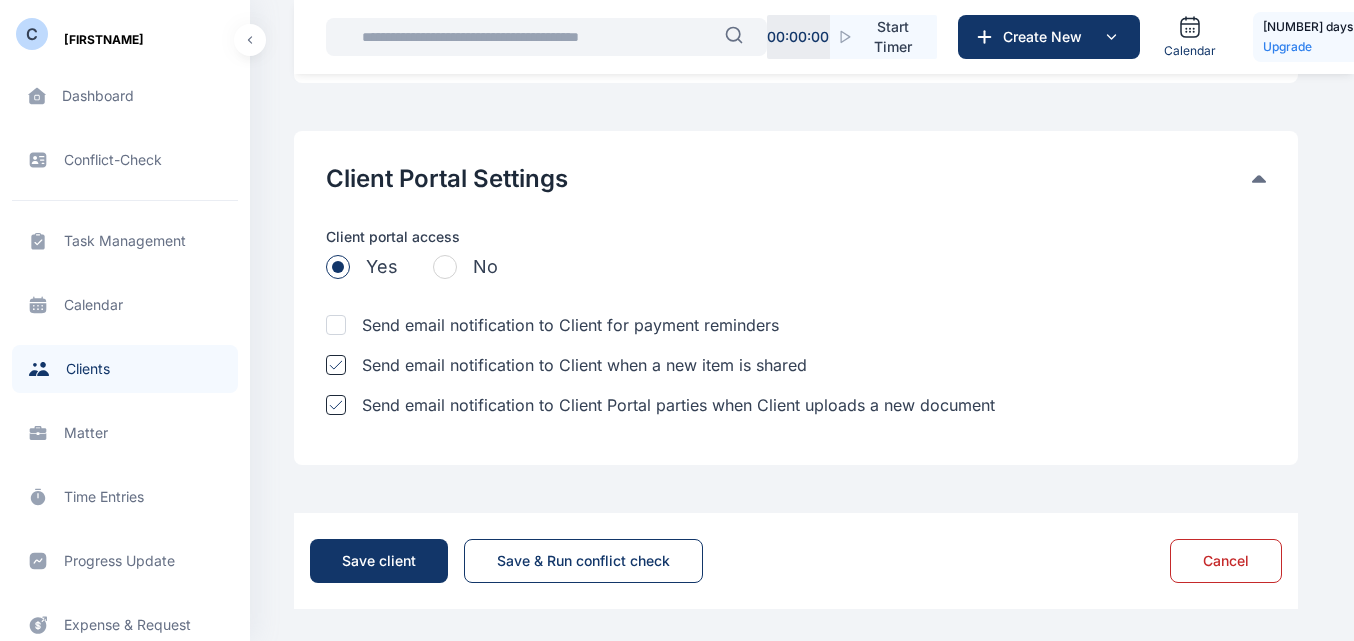 click at bounding box center (445, 267) 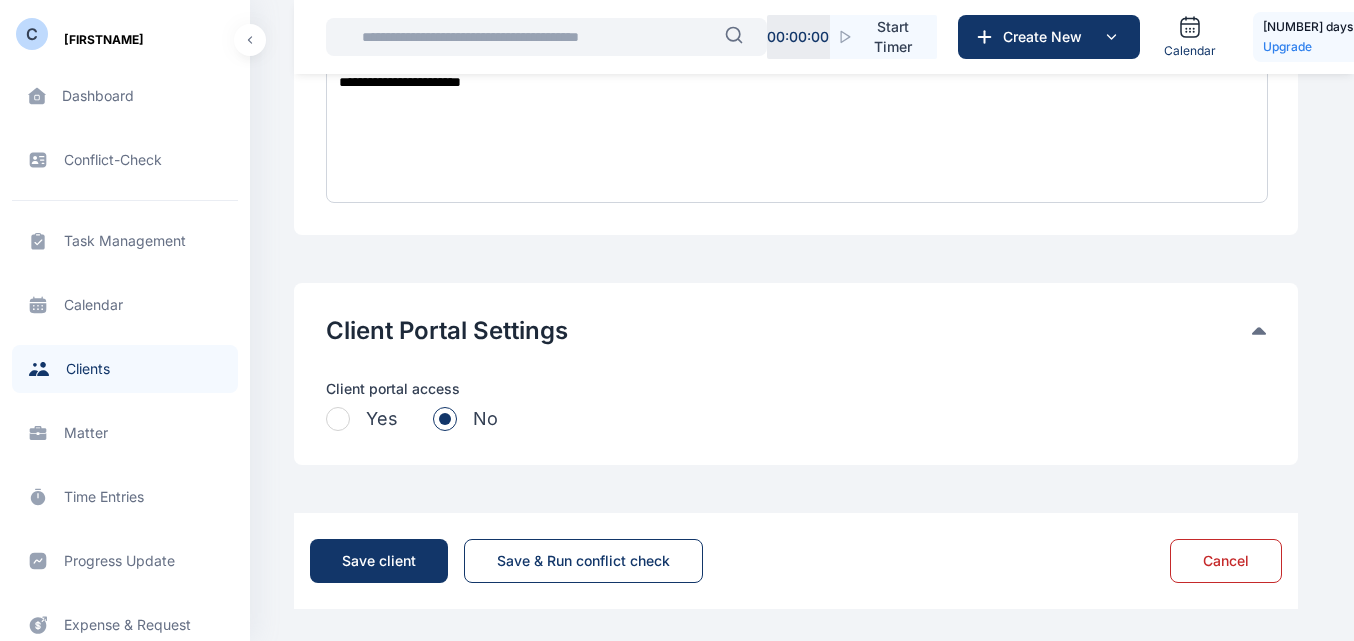 scroll, scrollTop: 1365, scrollLeft: 0, axis: vertical 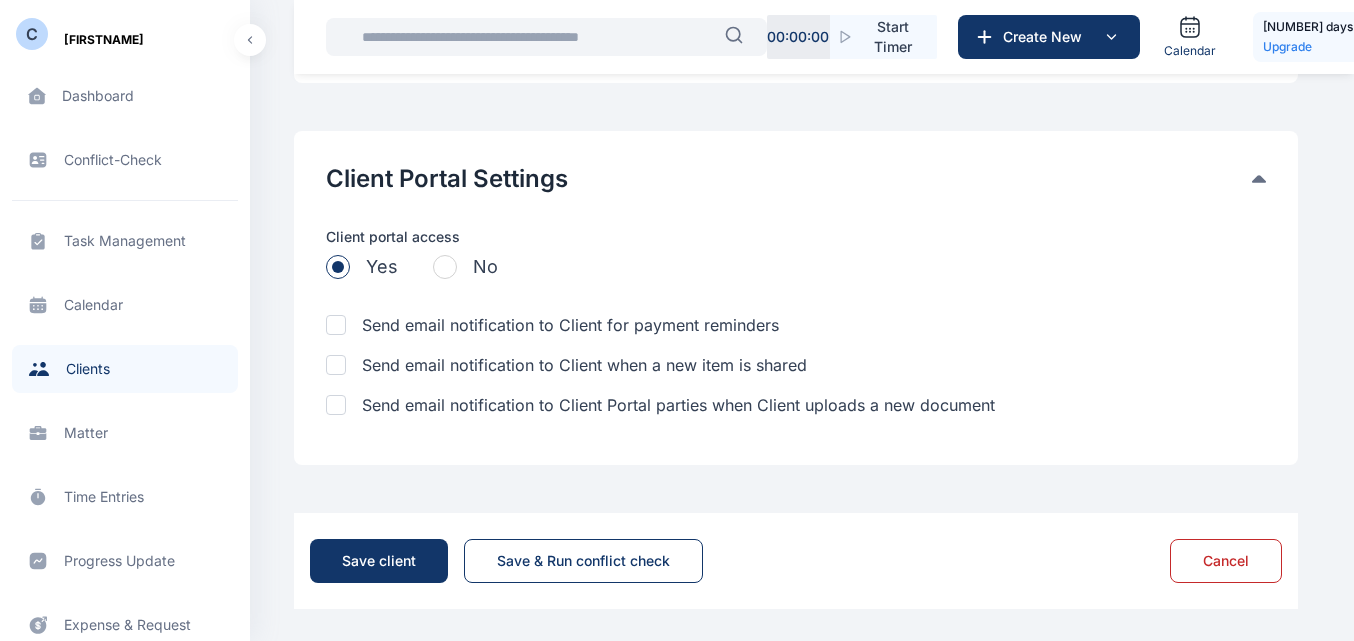 click at bounding box center (336, 365) 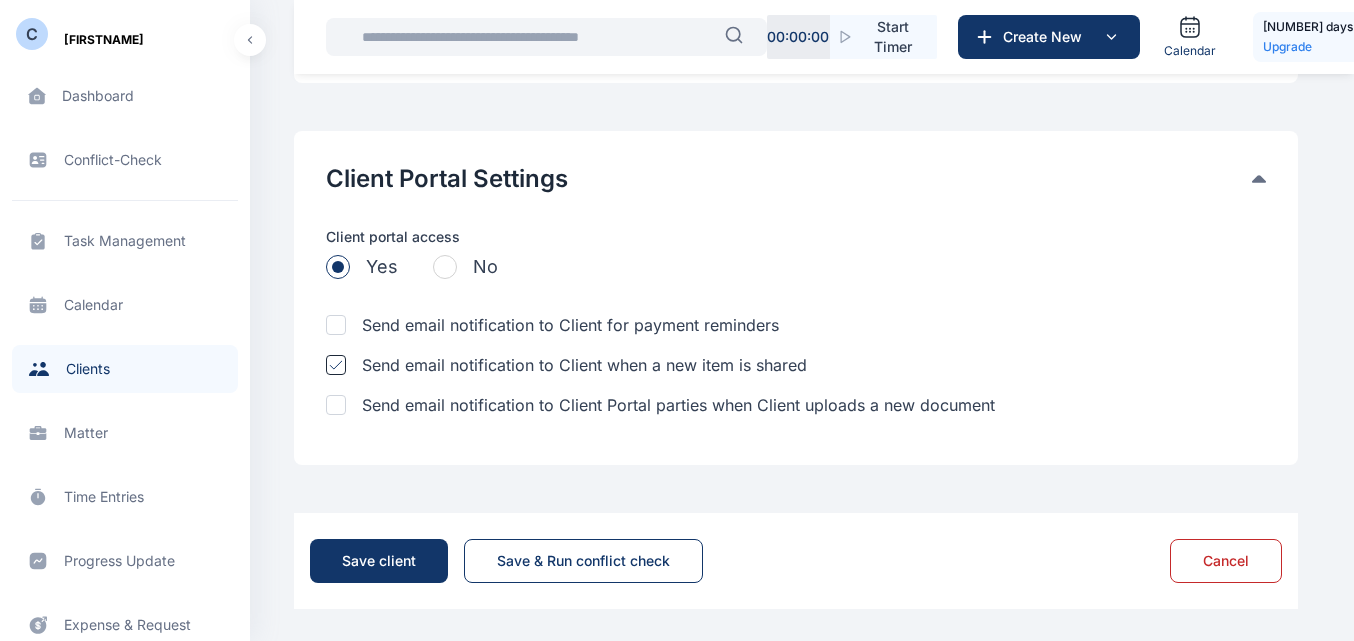 click on "Send email notification to Client for payment reminders" at bounding box center [796, 325] 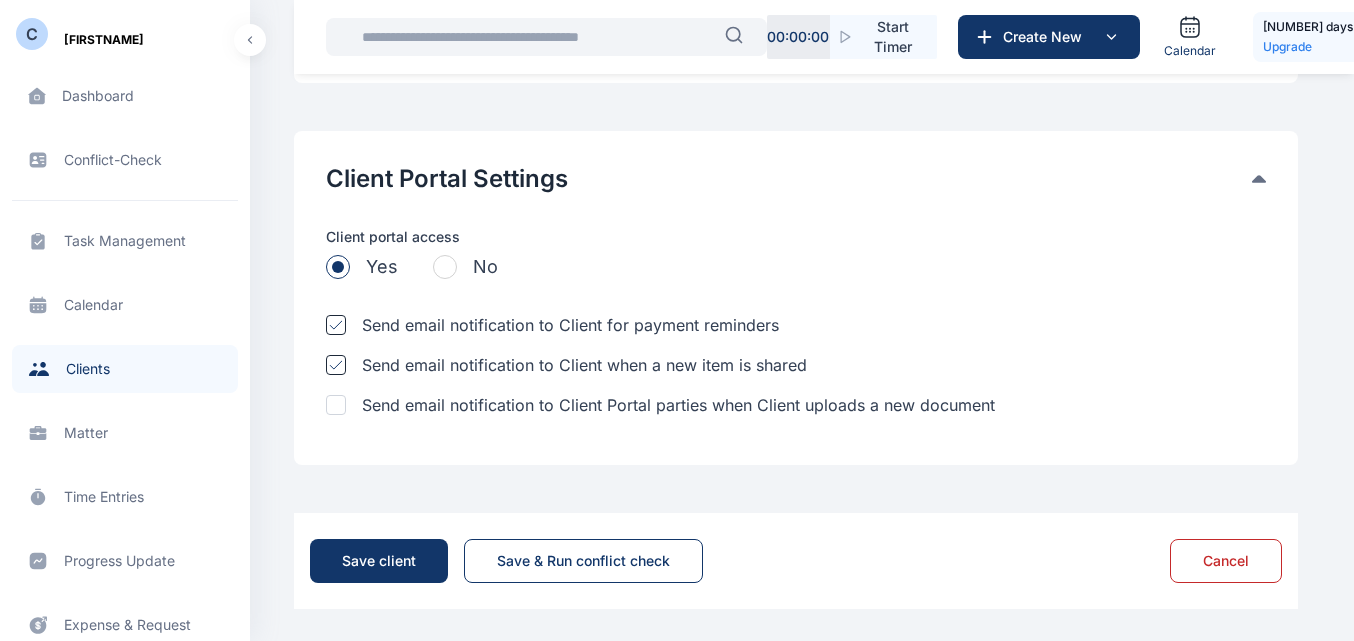 click at bounding box center [336, 405] 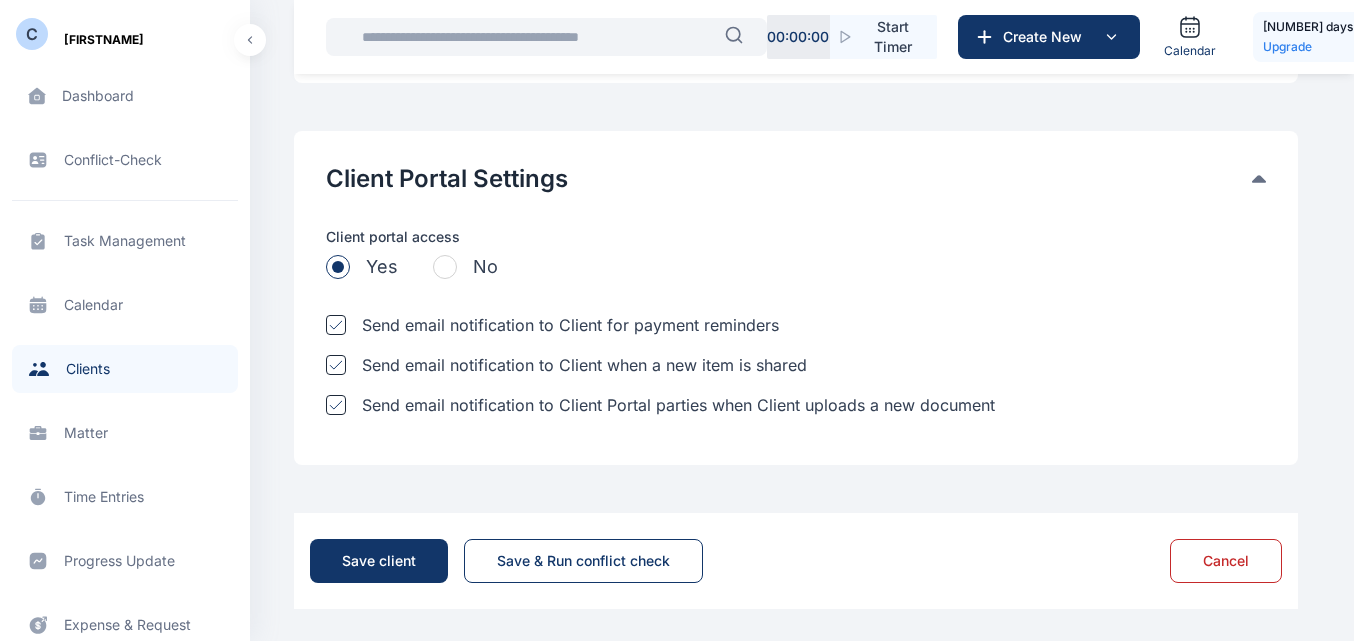 click 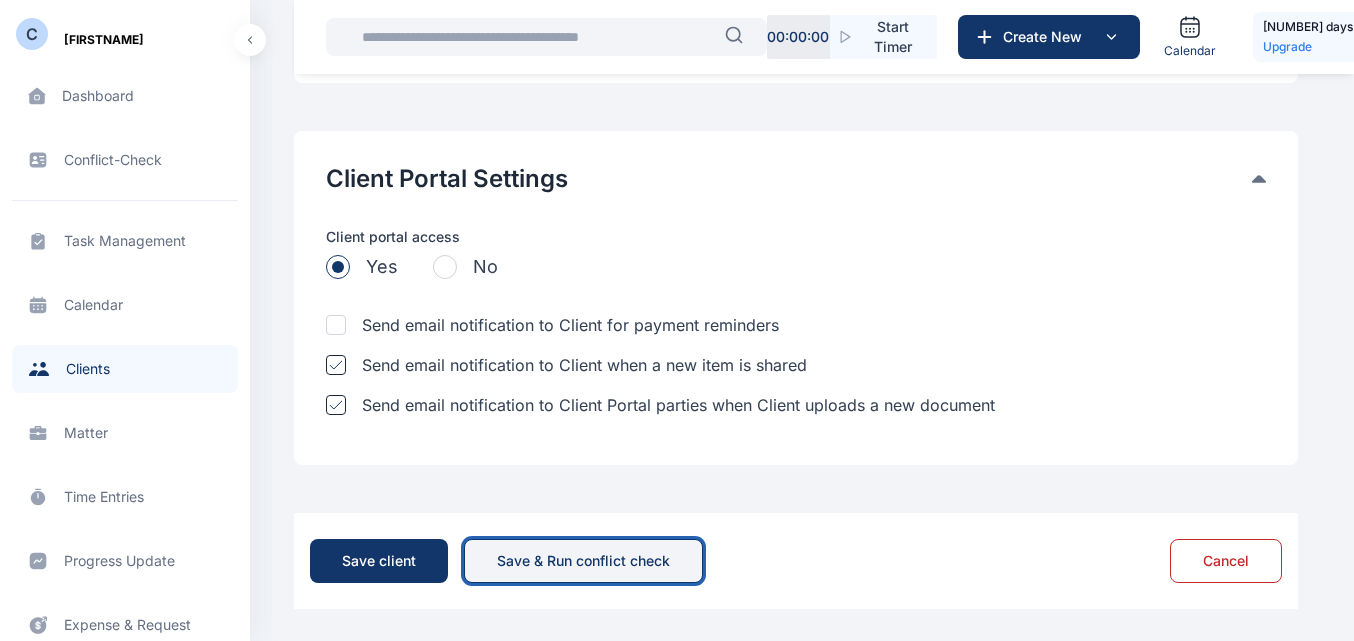 click on "Save & Run conflict check" at bounding box center (583, 561) 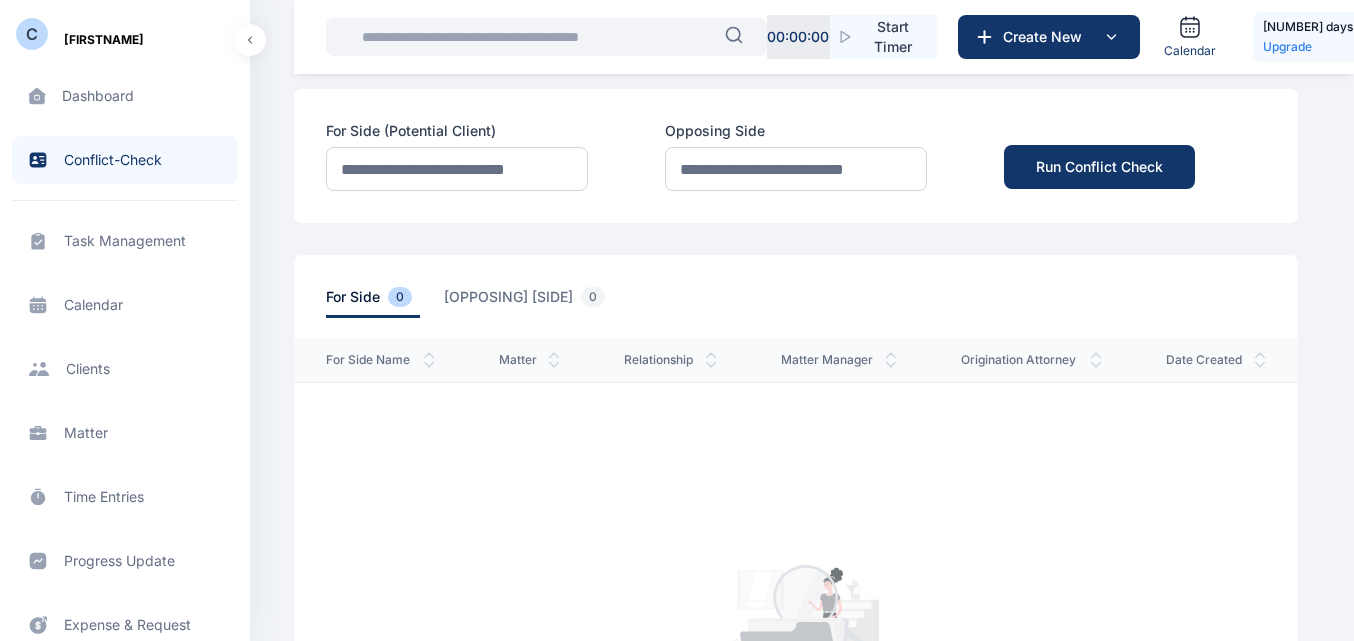 scroll, scrollTop: 117, scrollLeft: 0, axis: vertical 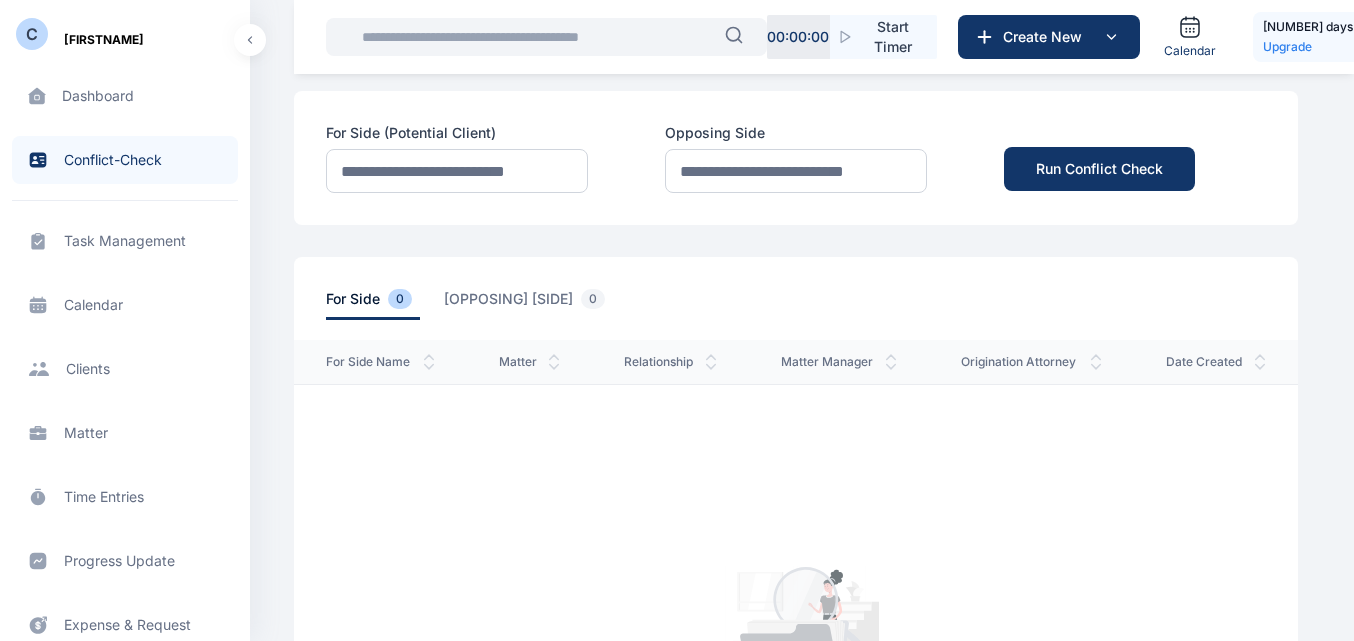 click on "Client clients clients" at bounding box center [125, 369] 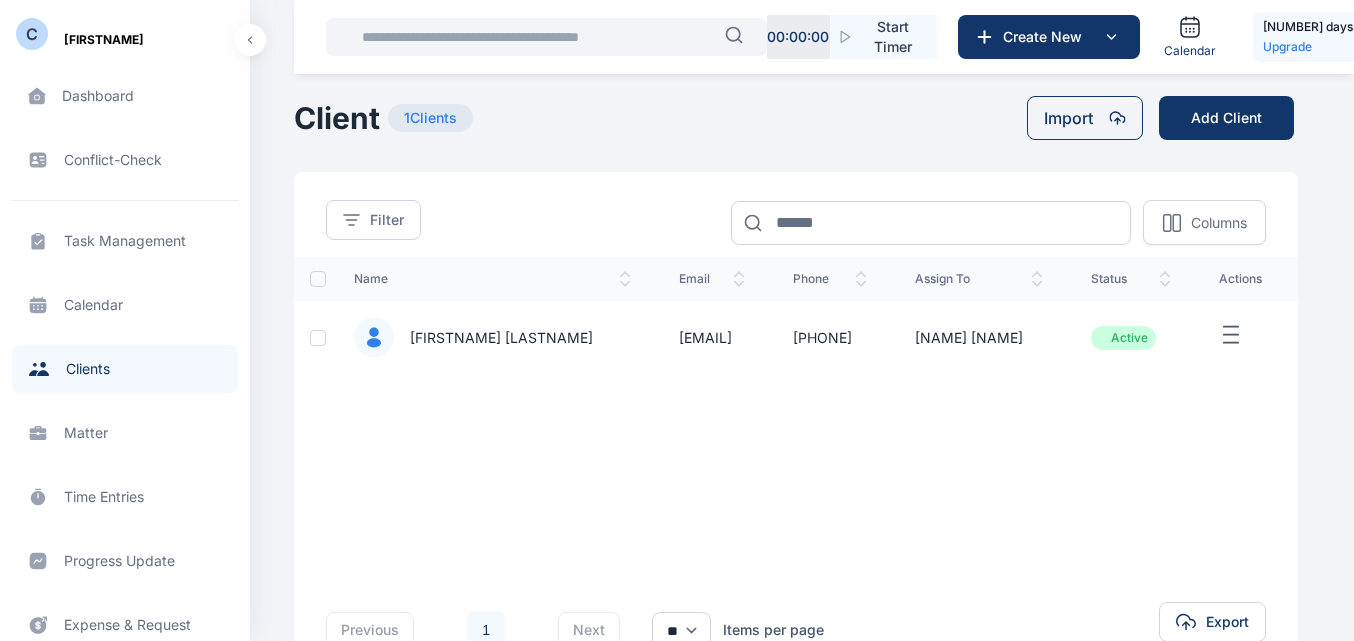 scroll, scrollTop: 73, scrollLeft: 0, axis: vertical 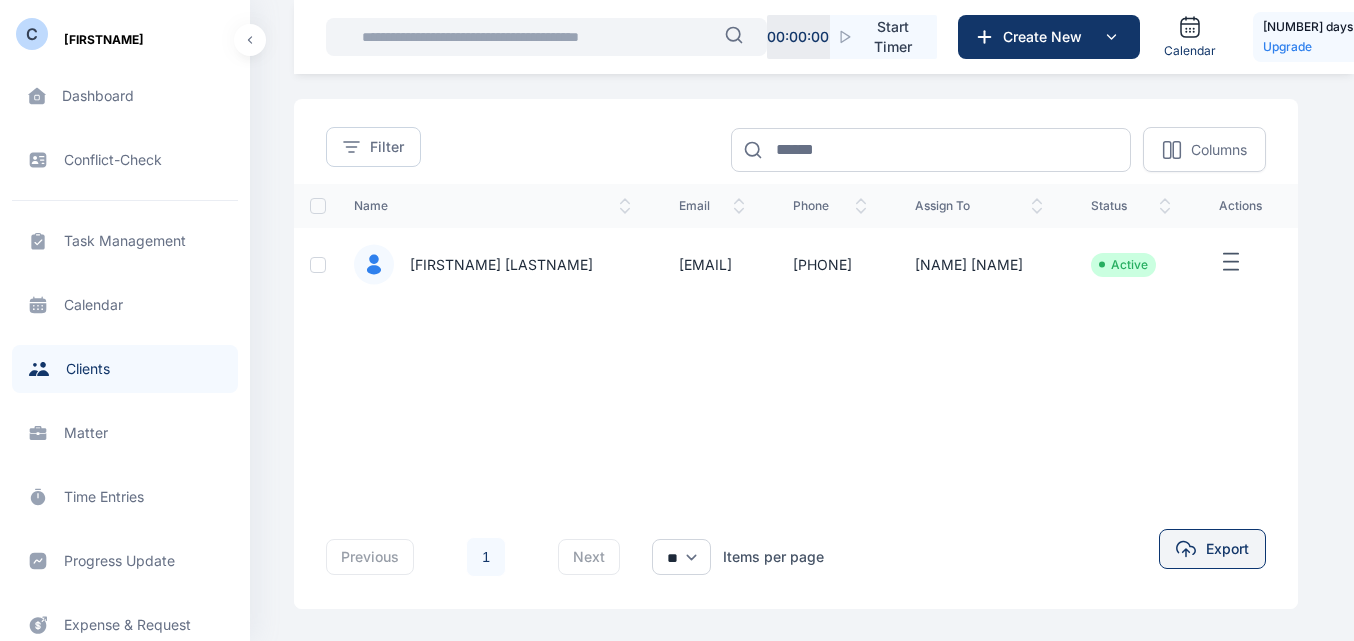 click 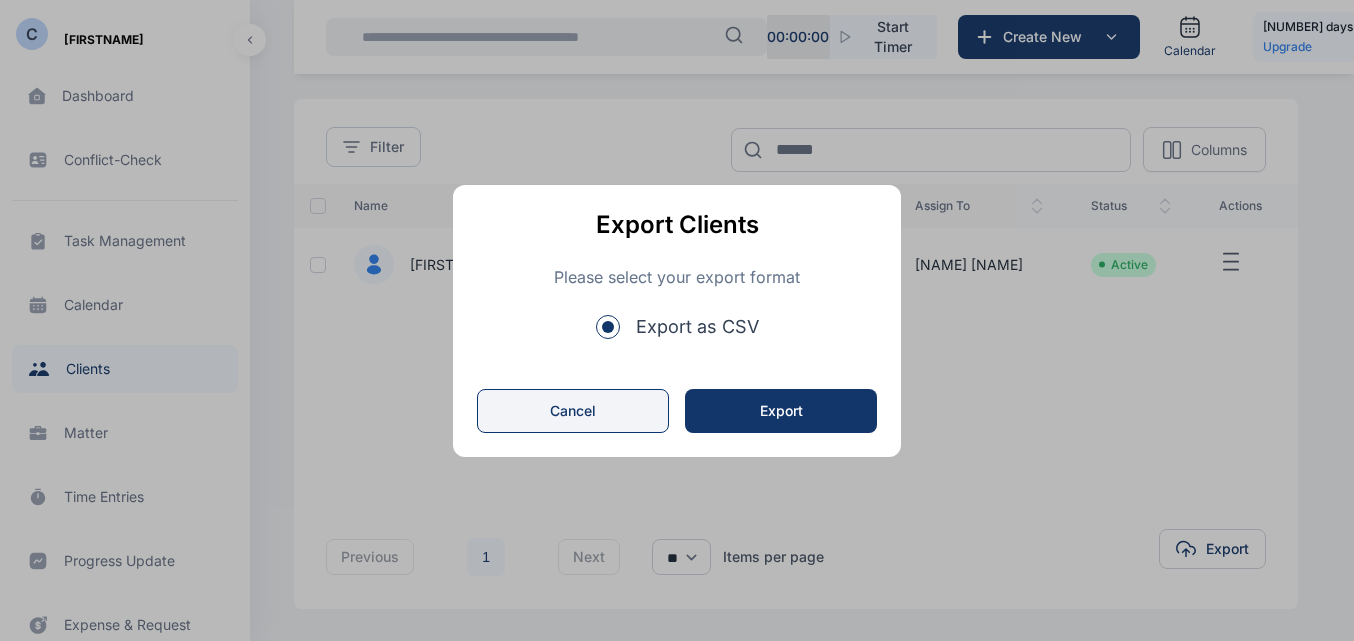 click on "Cancel" at bounding box center [573, 411] 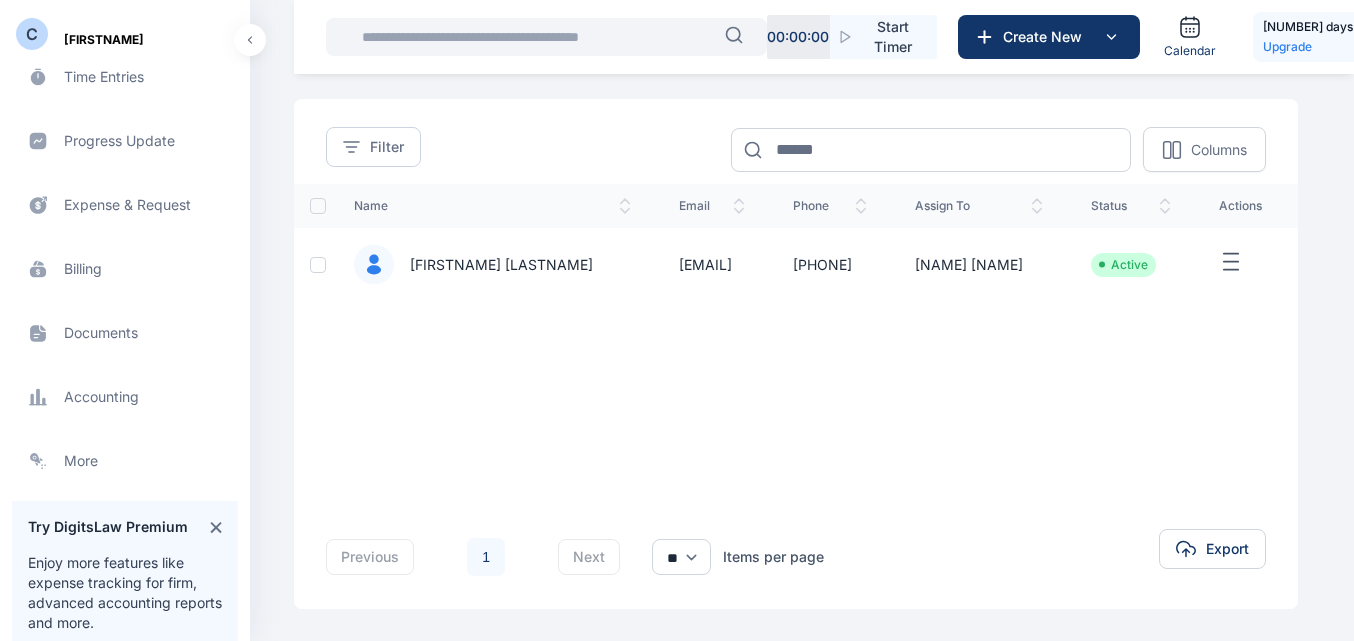scroll, scrollTop: 400, scrollLeft: 0, axis: vertical 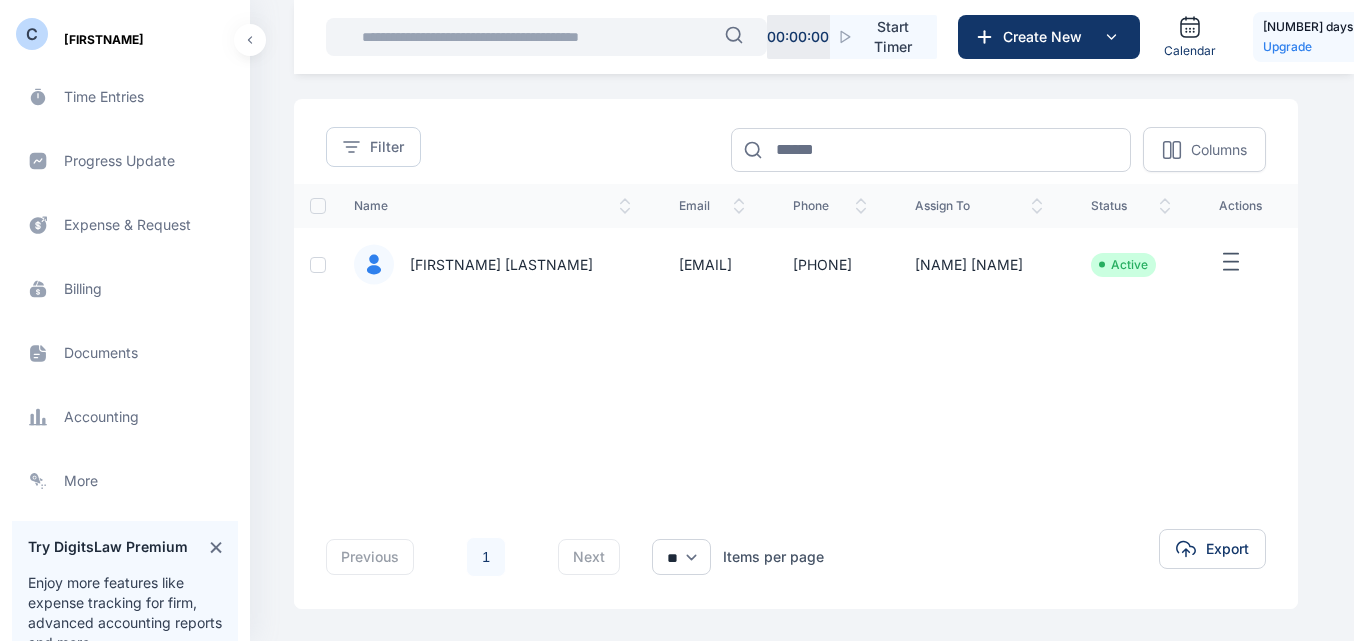 click on "Documents documents documents" at bounding box center [125, 353] 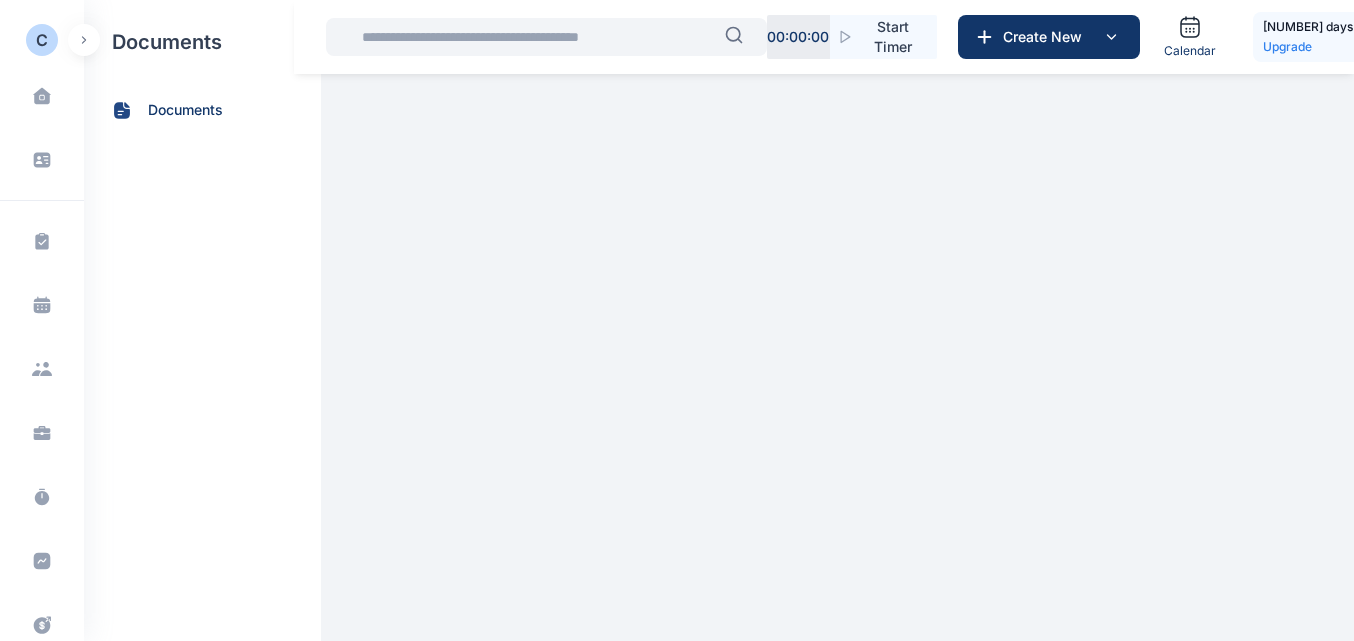 scroll, scrollTop: 0, scrollLeft: 0, axis: both 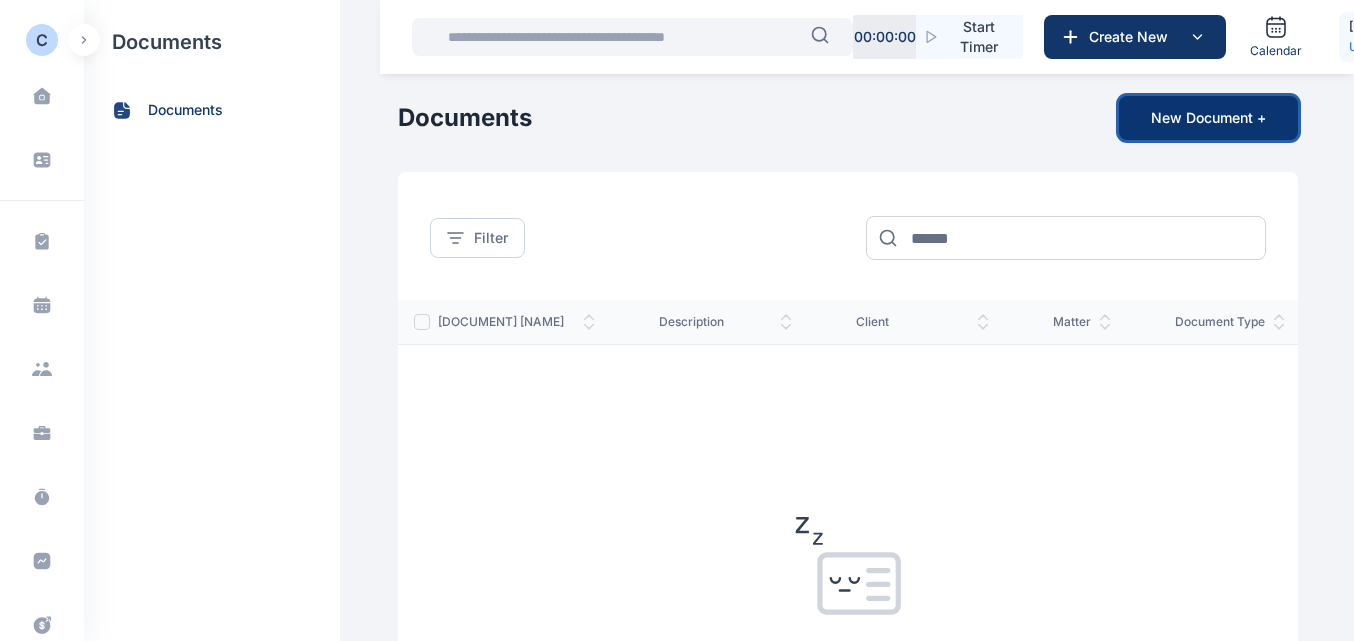click on "New Document +" at bounding box center (1208, 118) 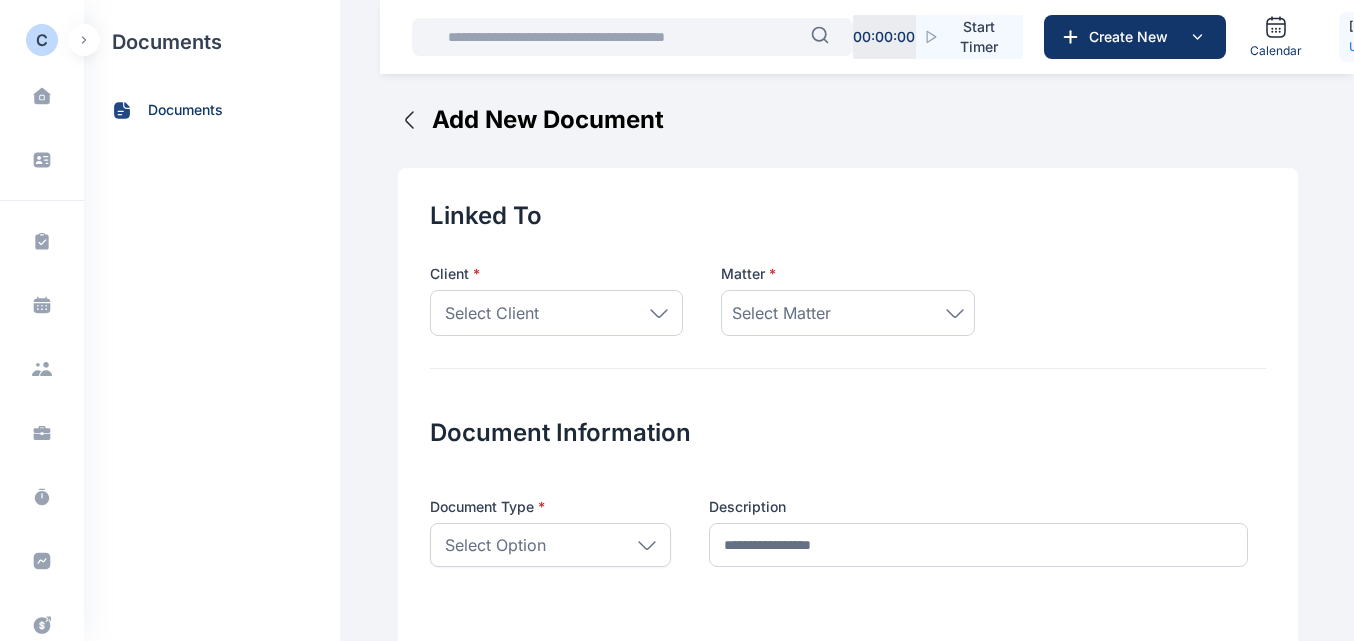 click on "Select Client" at bounding box center (556, 313) 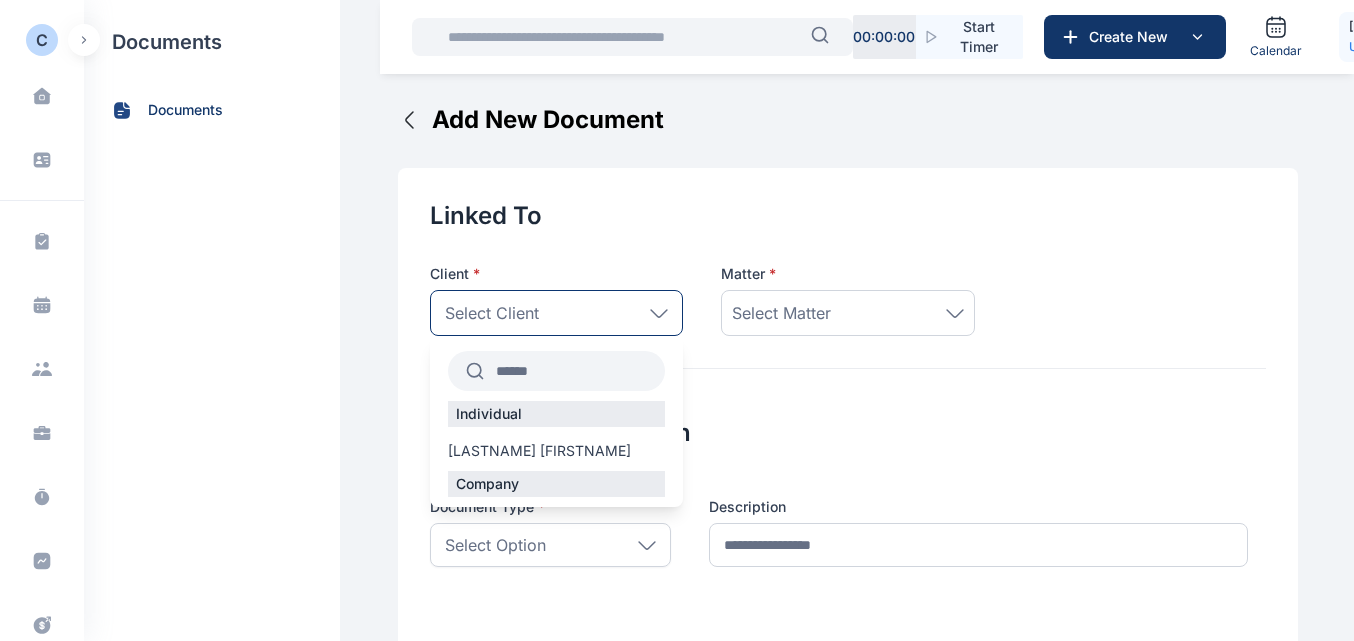 click on "Individual Okafo George" at bounding box center [556, 436] 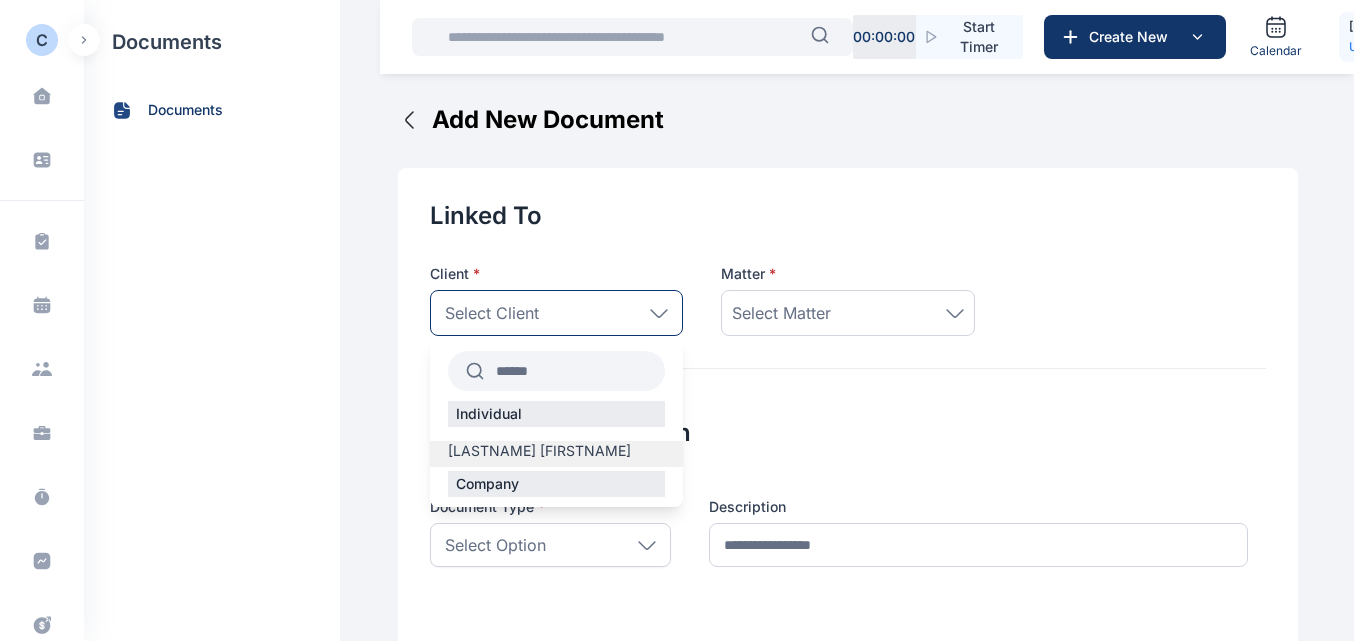 click on "Okafo George" at bounding box center (539, 451) 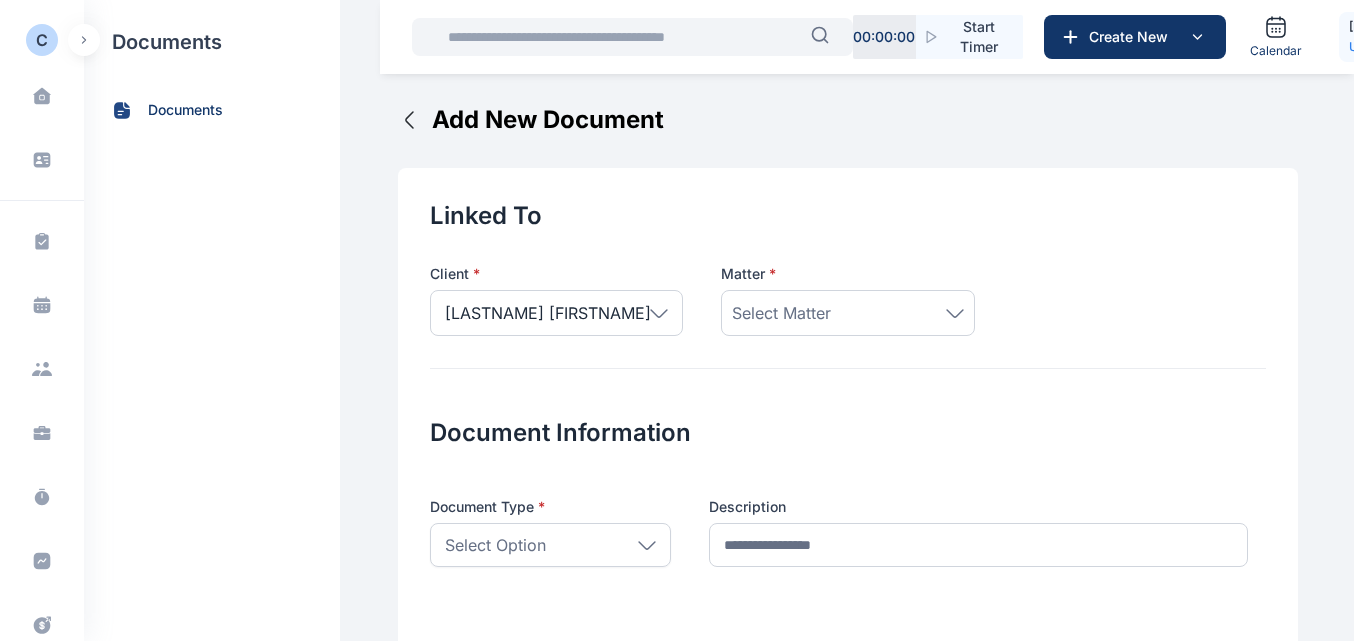 click on "Select Matter" at bounding box center (781, 313) 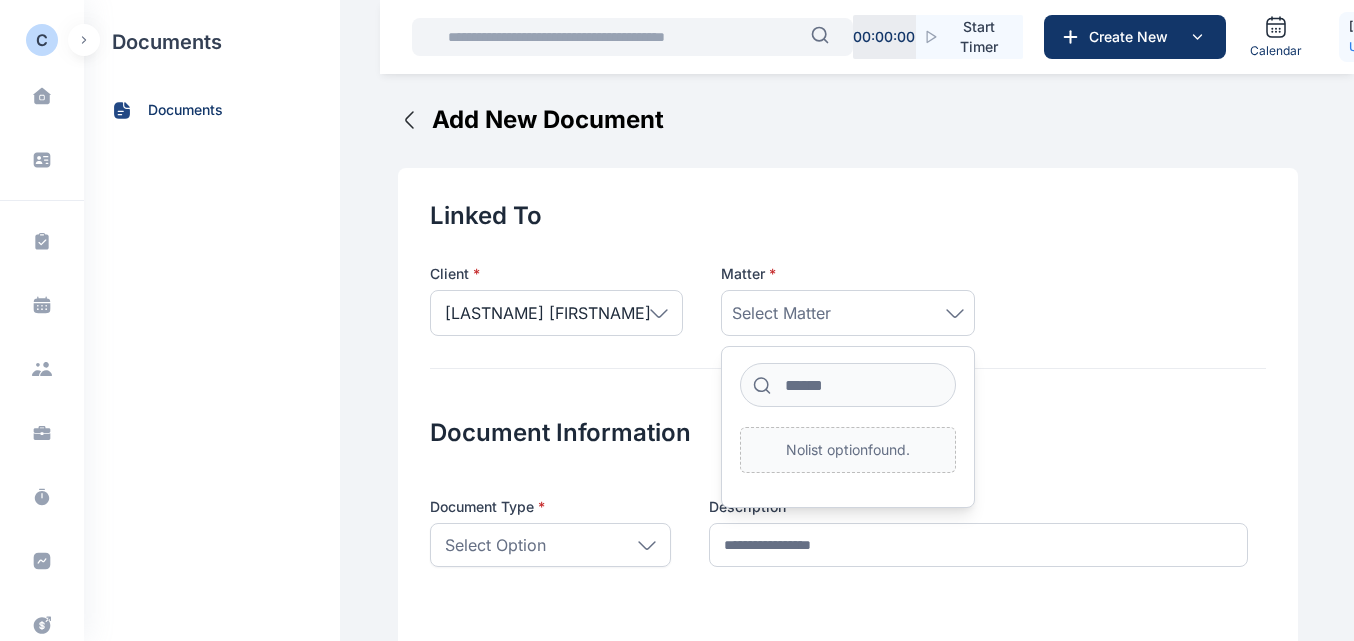 click on "Document Information Document Type   * Select Option Agreements Answers Briefs Closings Communications Complaints Conflict Check Contracts Disclosures Engagement Letter Evidence Forms Instructions Intake Memo KYC Document Letters Motions Offers Opinions Orders Others Pleadings Precedents Reports Research Resolutions Rules Statements Statutes Description" at bounding box center [848, 479] 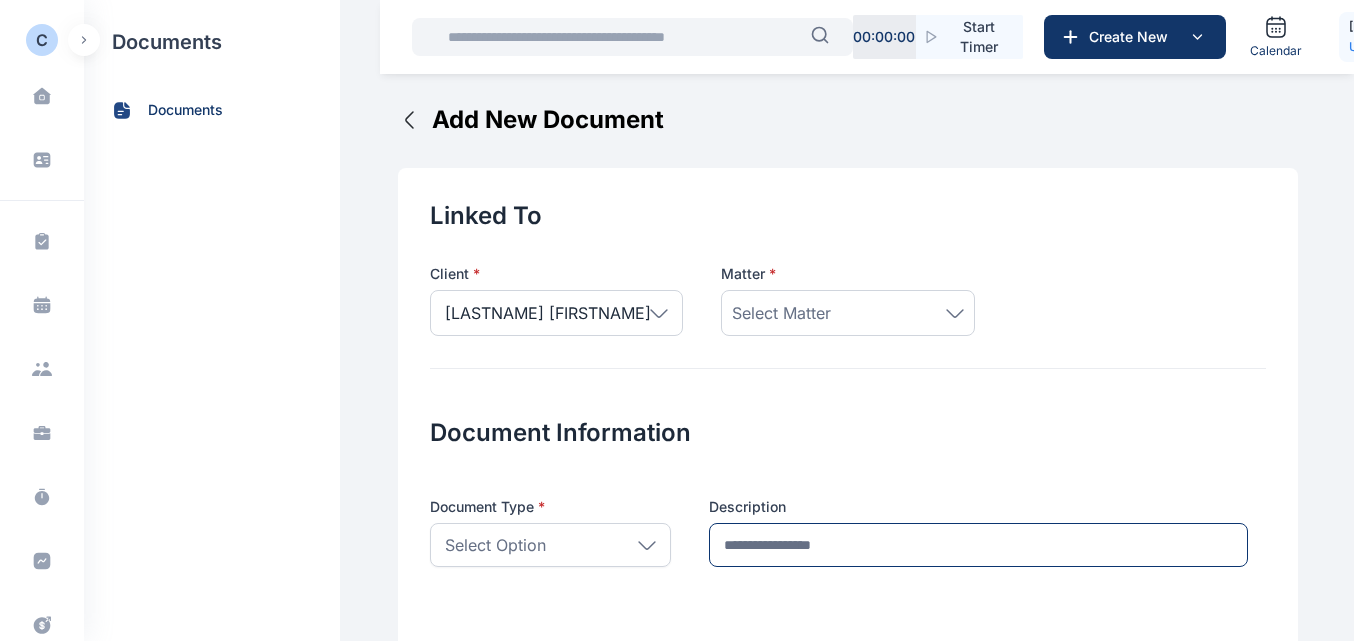 click at bounding box center [978, 545] 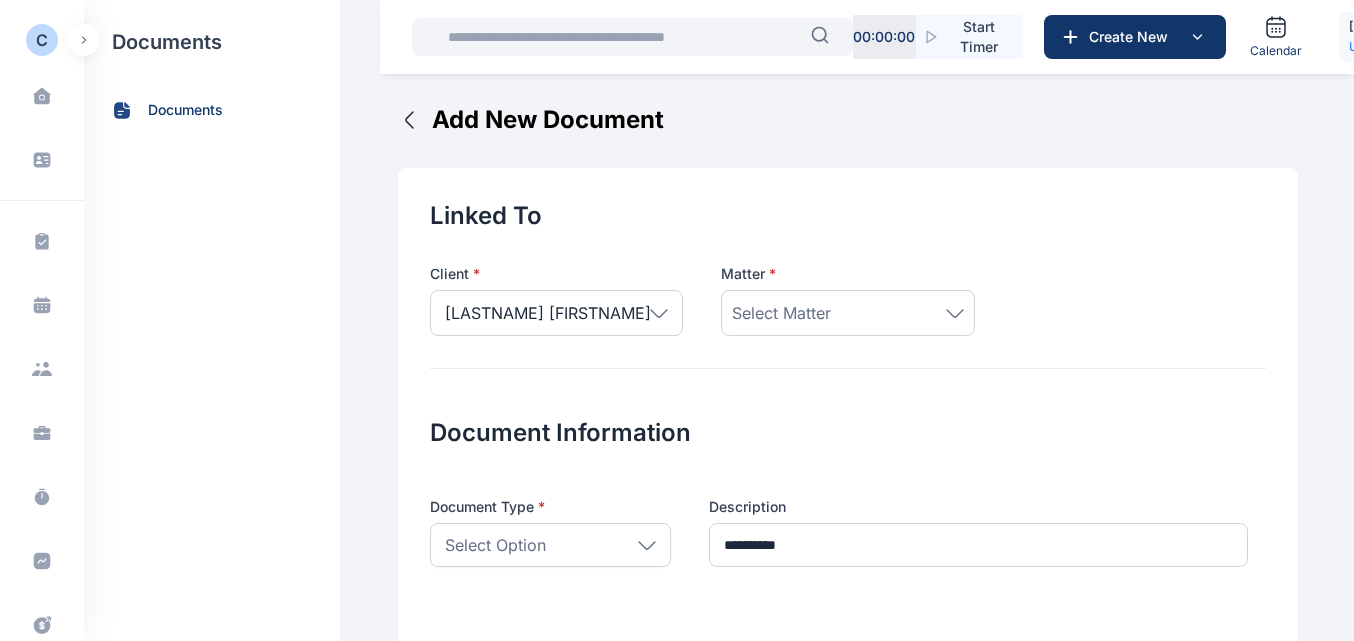 click on "Select Option" at bounding box center [495, 545] 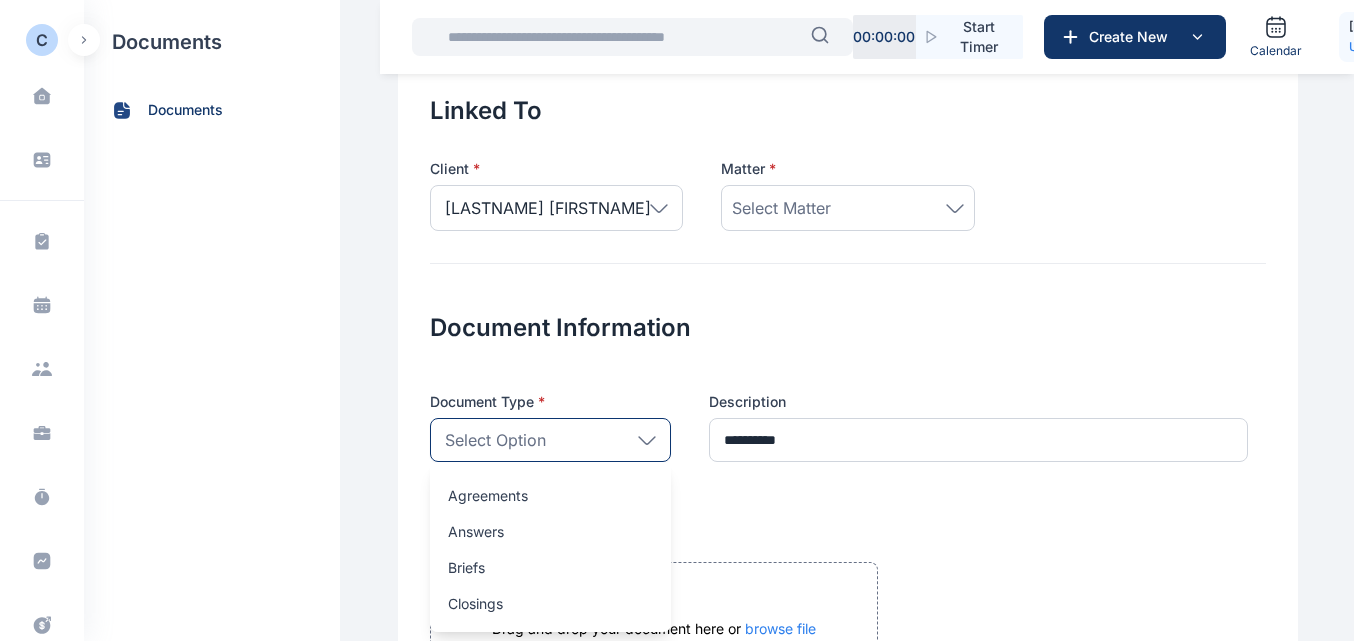 scroll, scrollTop: 109, scrollLeft: 0, axis: vertical 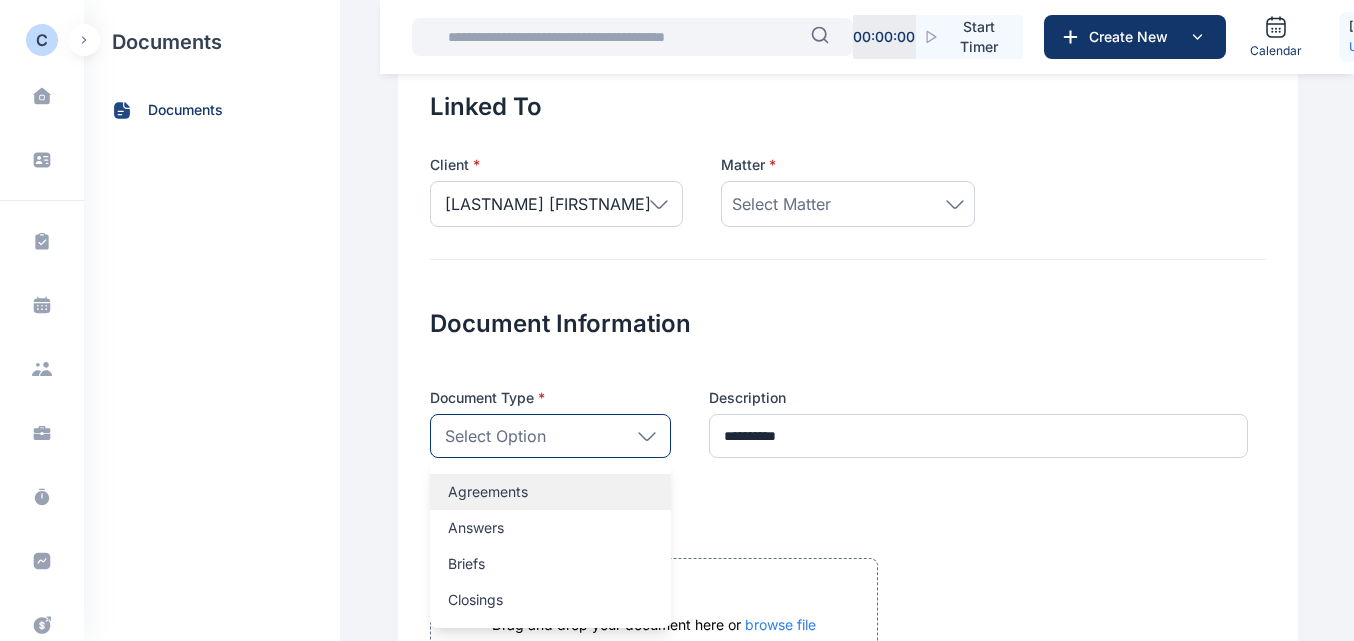 click on "Agreements" at bounding box center [550, 492] 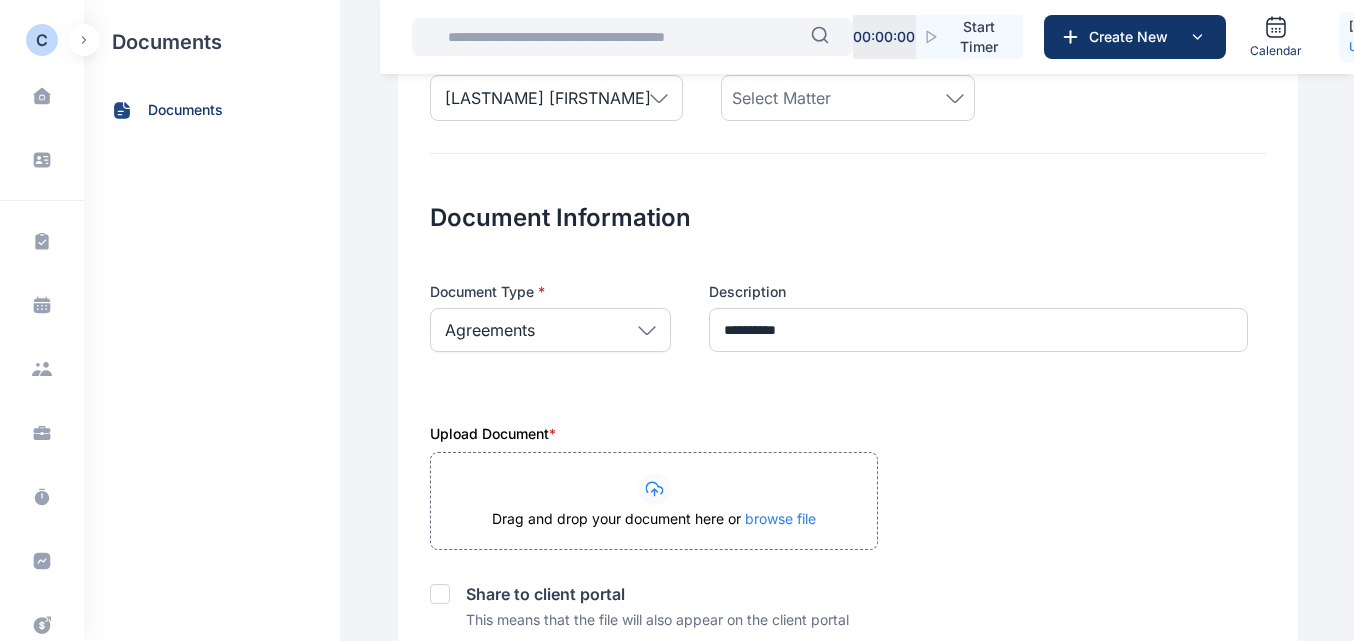 scroll, scrollTop: 218, scrollLeft: 0, axis: vertical 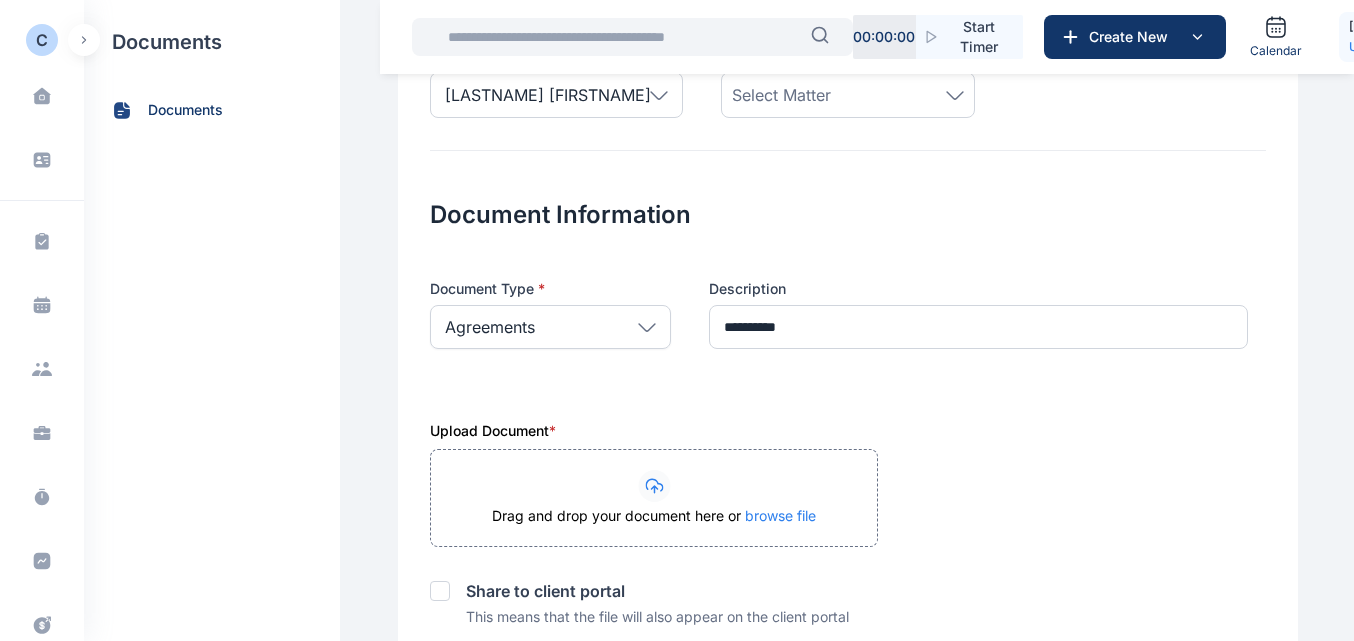 click 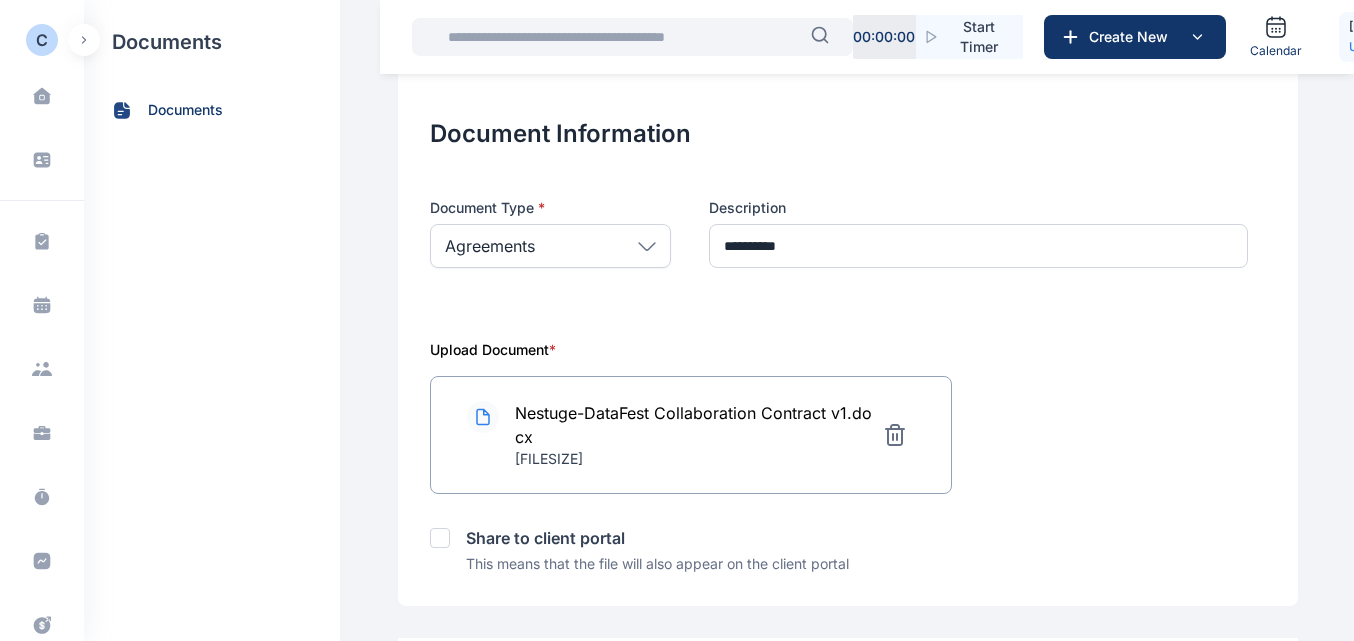 scroll, scrollTop: 424, scrollLeft: 0, axis: vertical 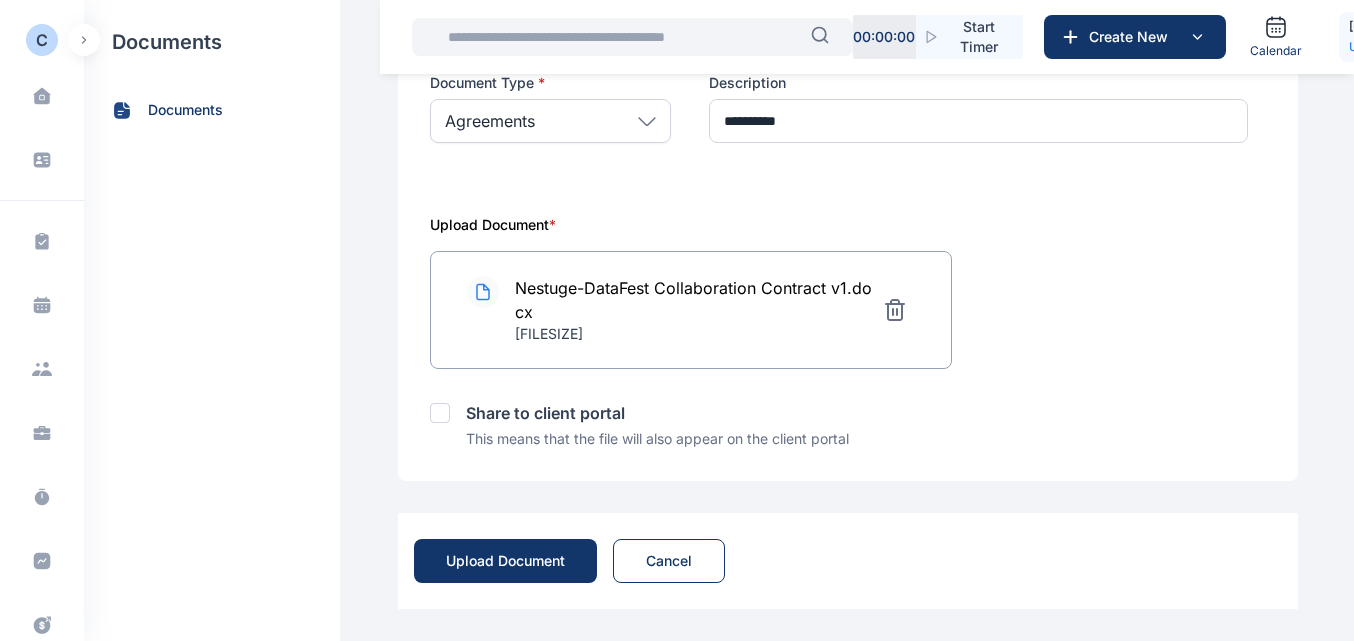 click at bounding box center [440, 413] 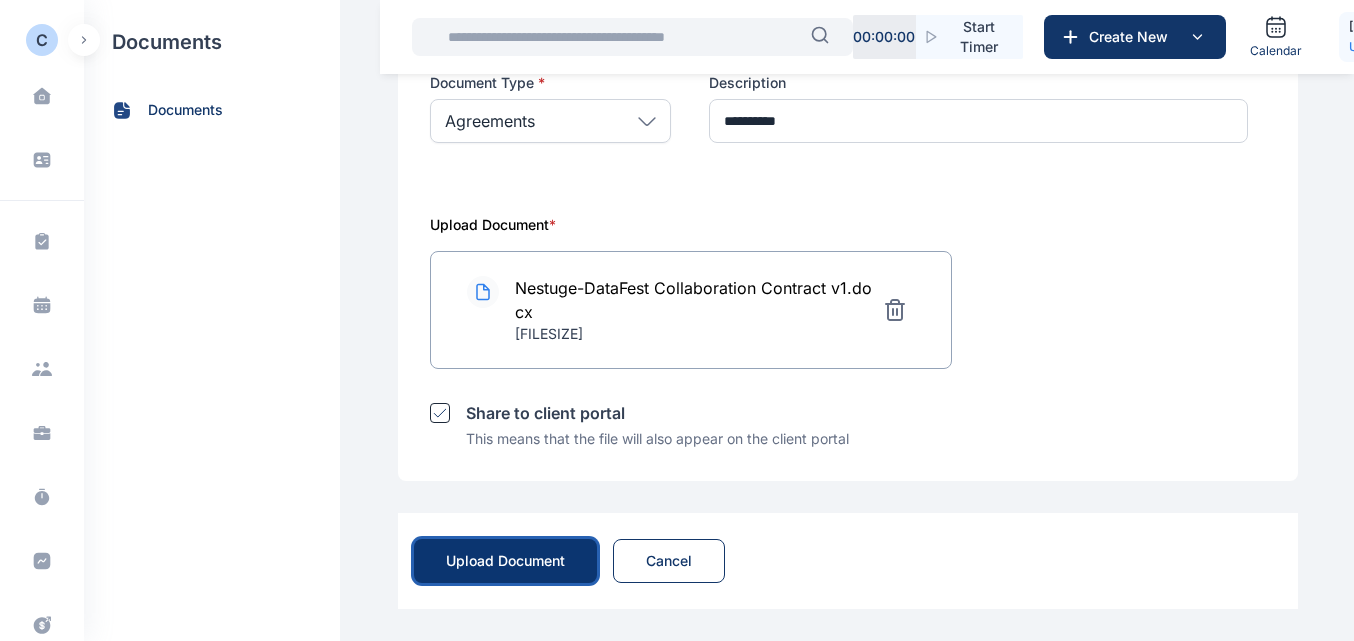click on "Upload Document" at bounding box center (505, 561) 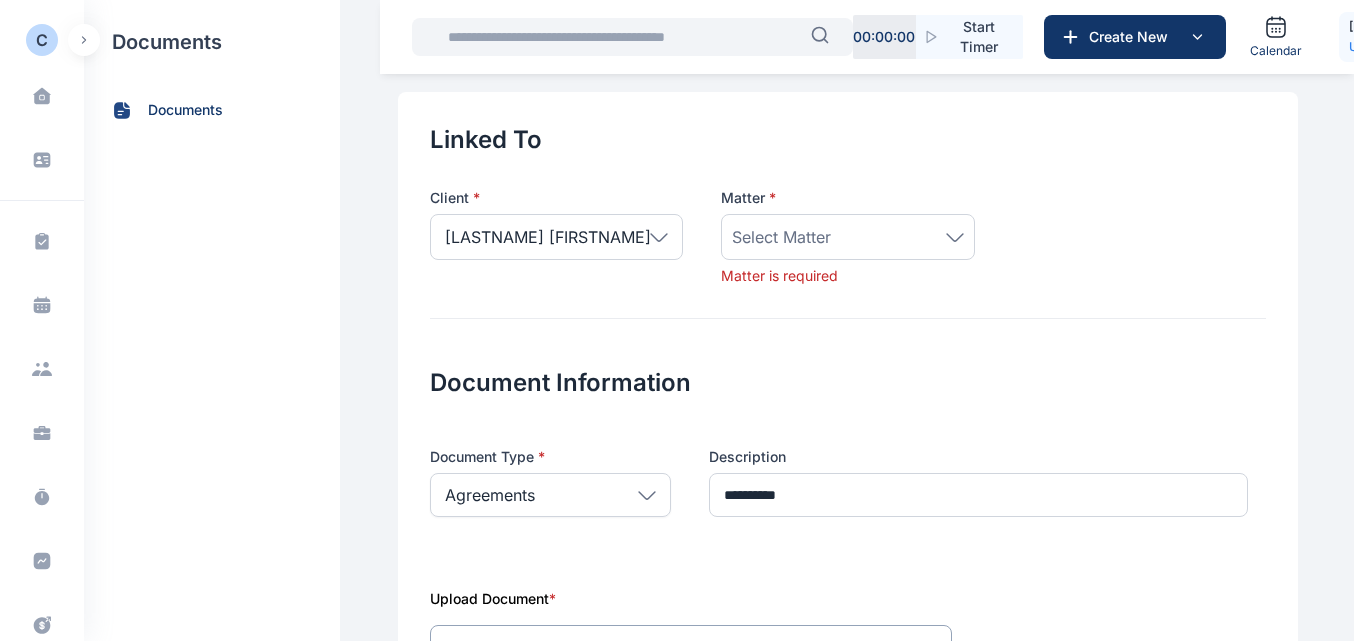 scroll, scrollTop: 58, scrollLeft: 0, axis: vertical 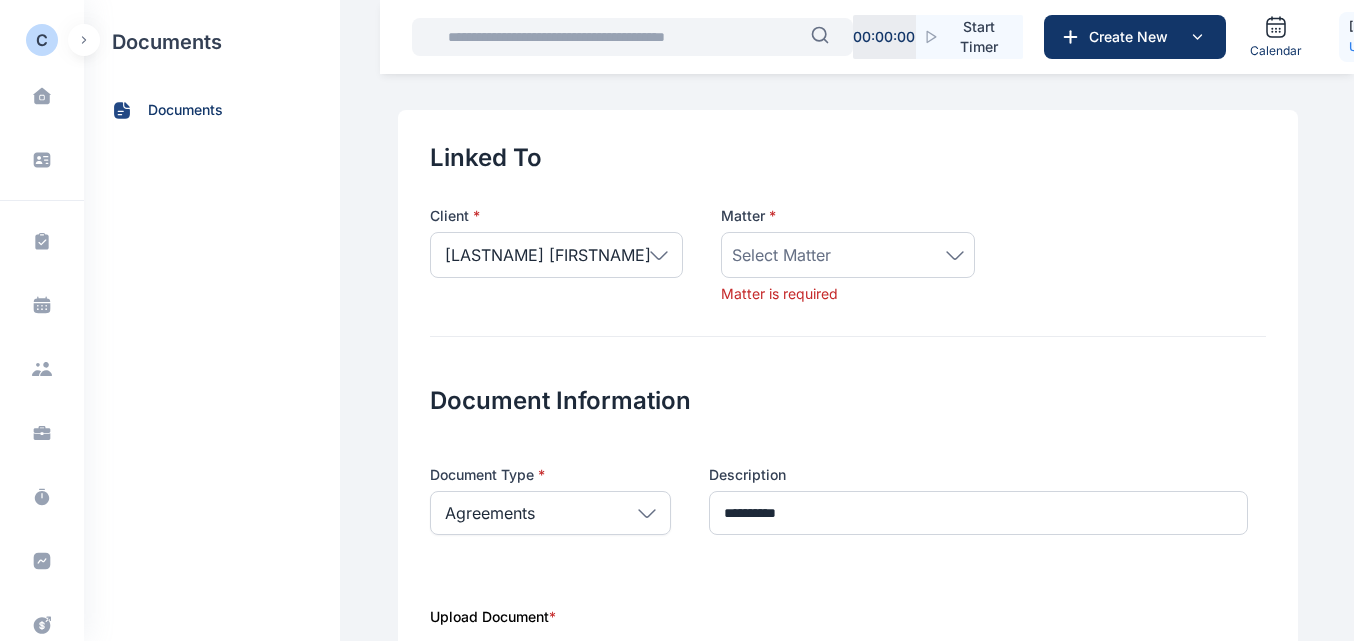 click on "Select Matter" at bounding box center [847, 255] 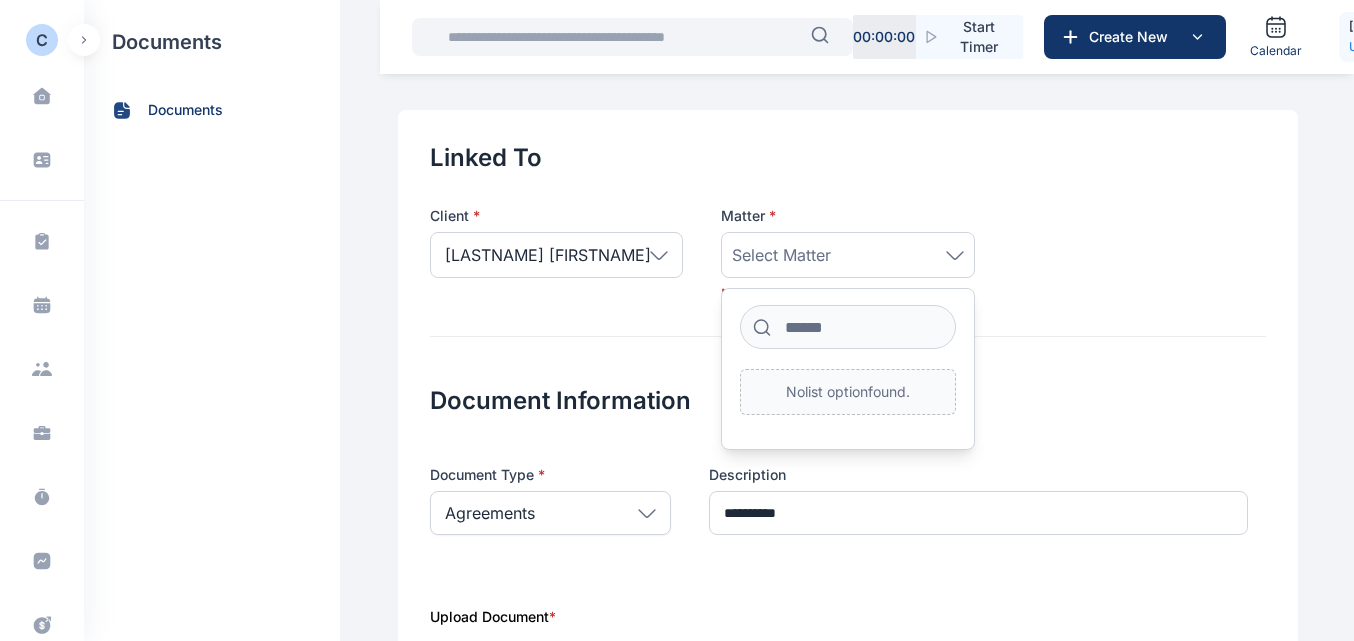 click on "No  list option  found." at bounding box center (847, 392) 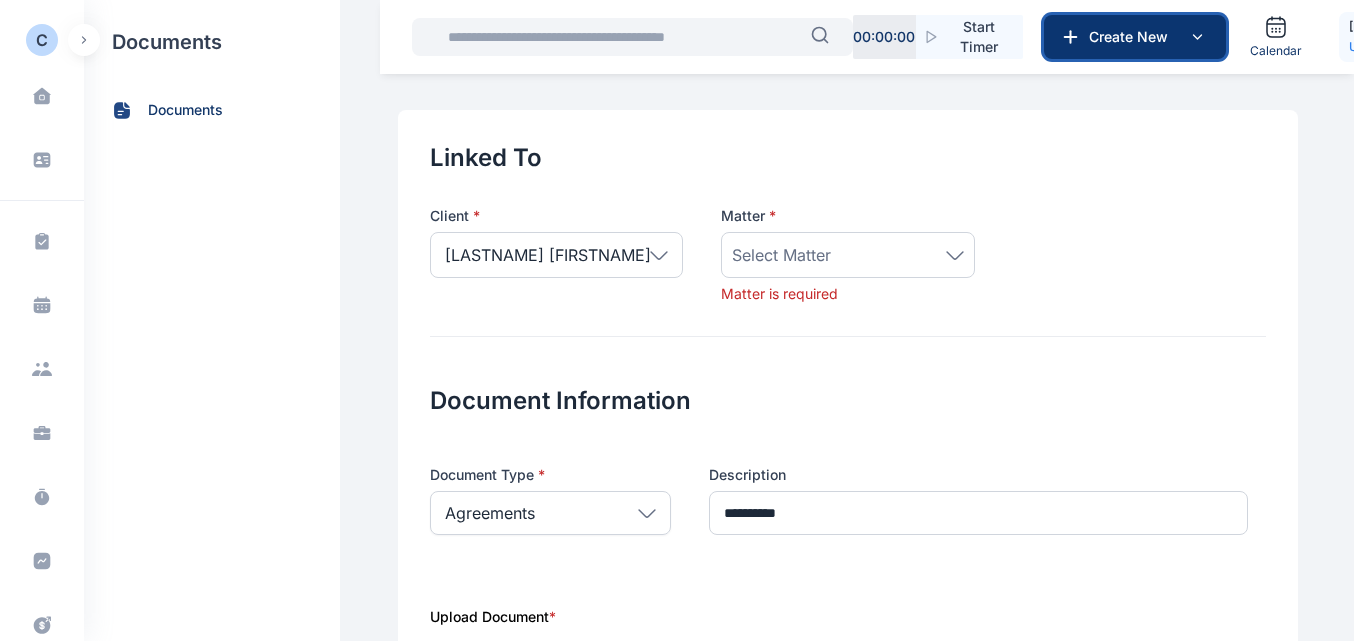 click on "Create New" at bounding box center [1133, 37] 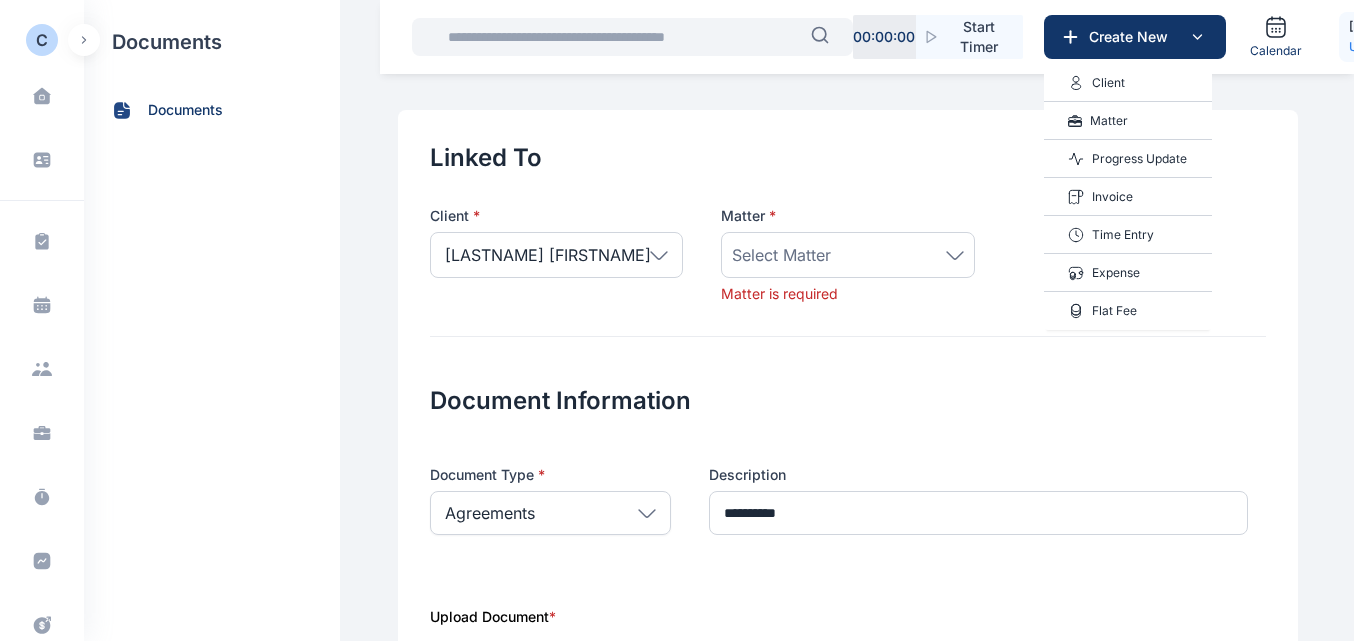 click on "Matter" at bounding box center [1109, 121] 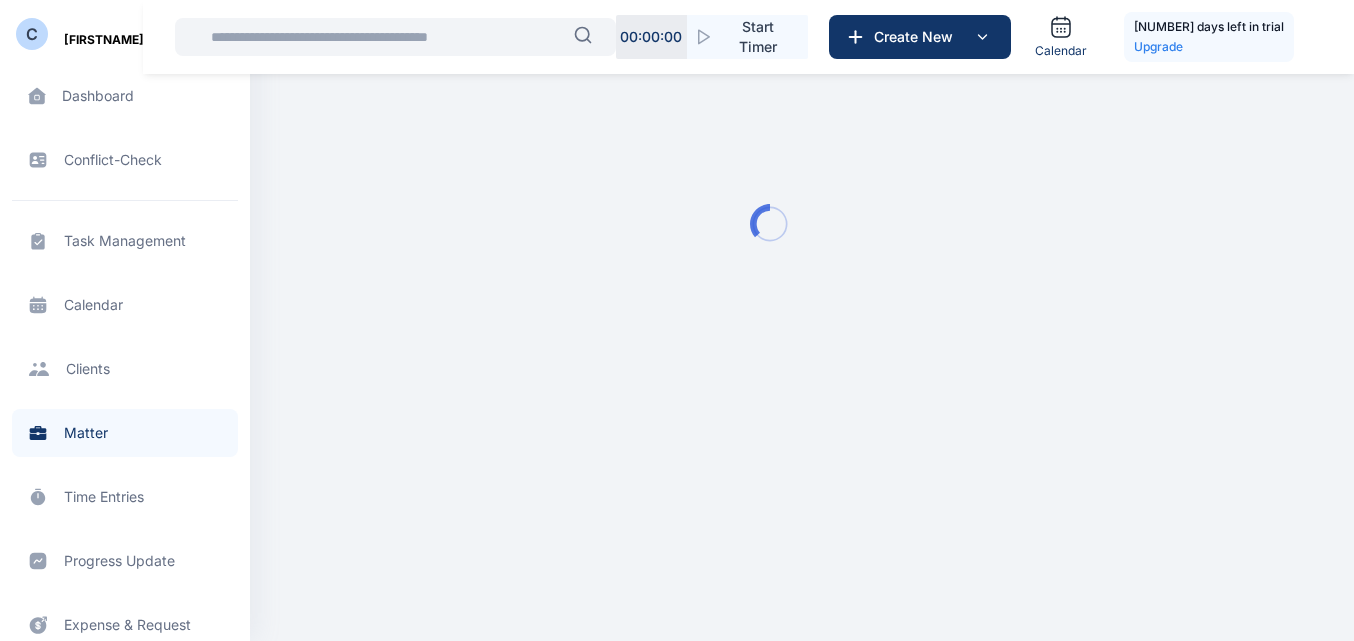 scroll, scrollTop: 0, scrollLeft: 0, axis: both 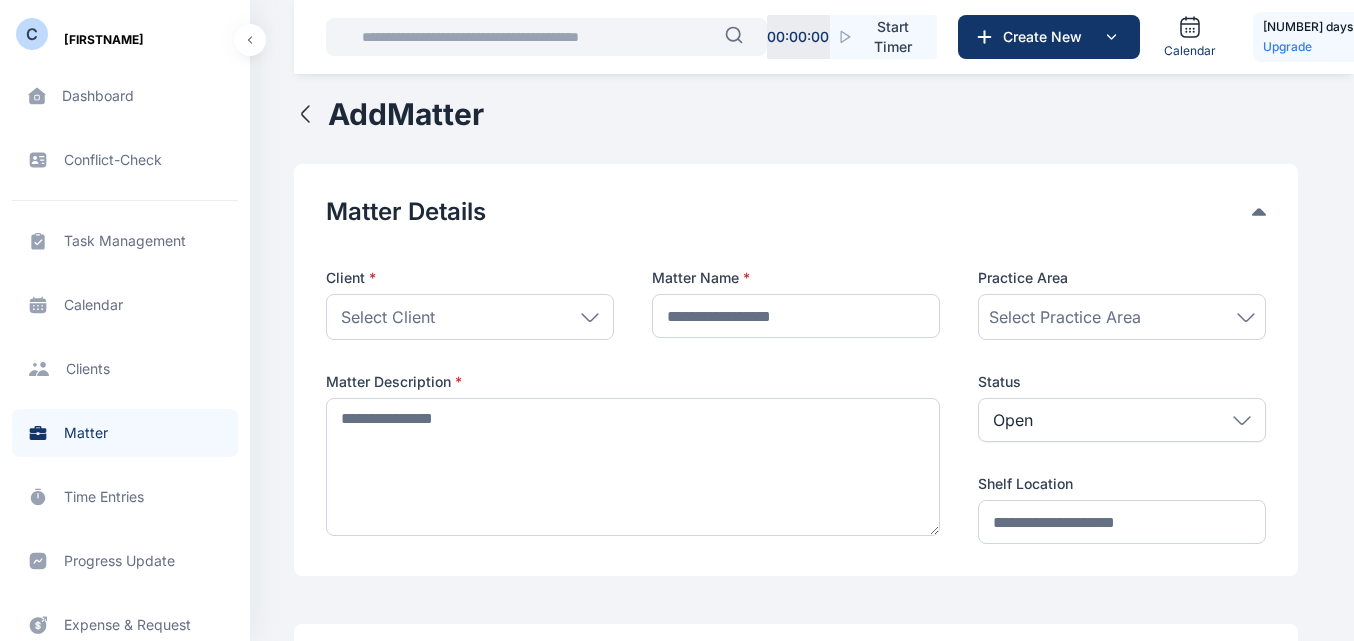 click on "Select Client" at bounding box center [470, 317] 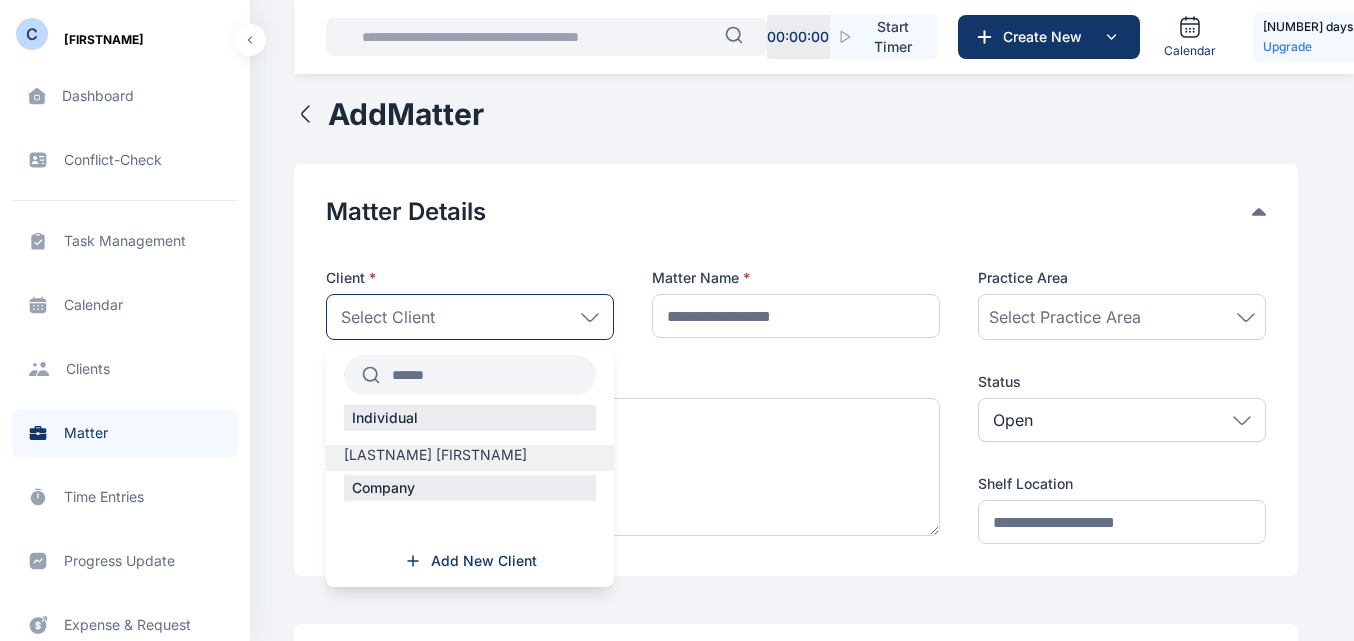 click on "Okafo George" at bounding box center (435, 455) 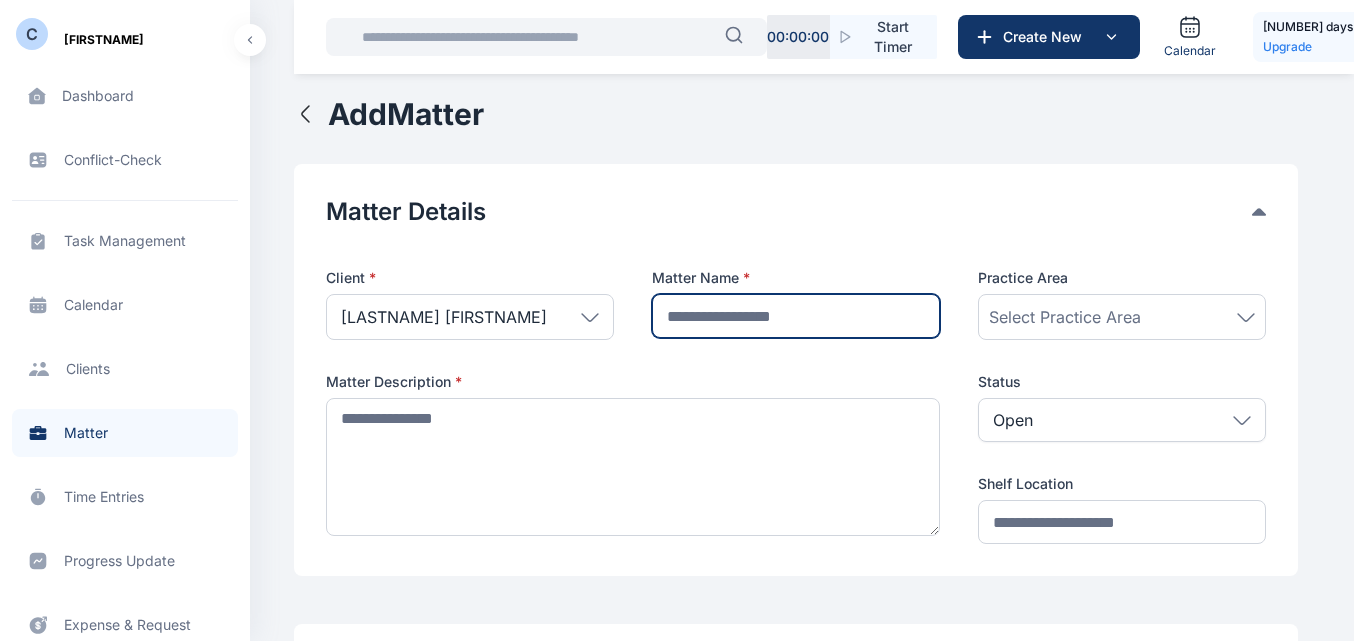 click at bounding box center [796, 316] 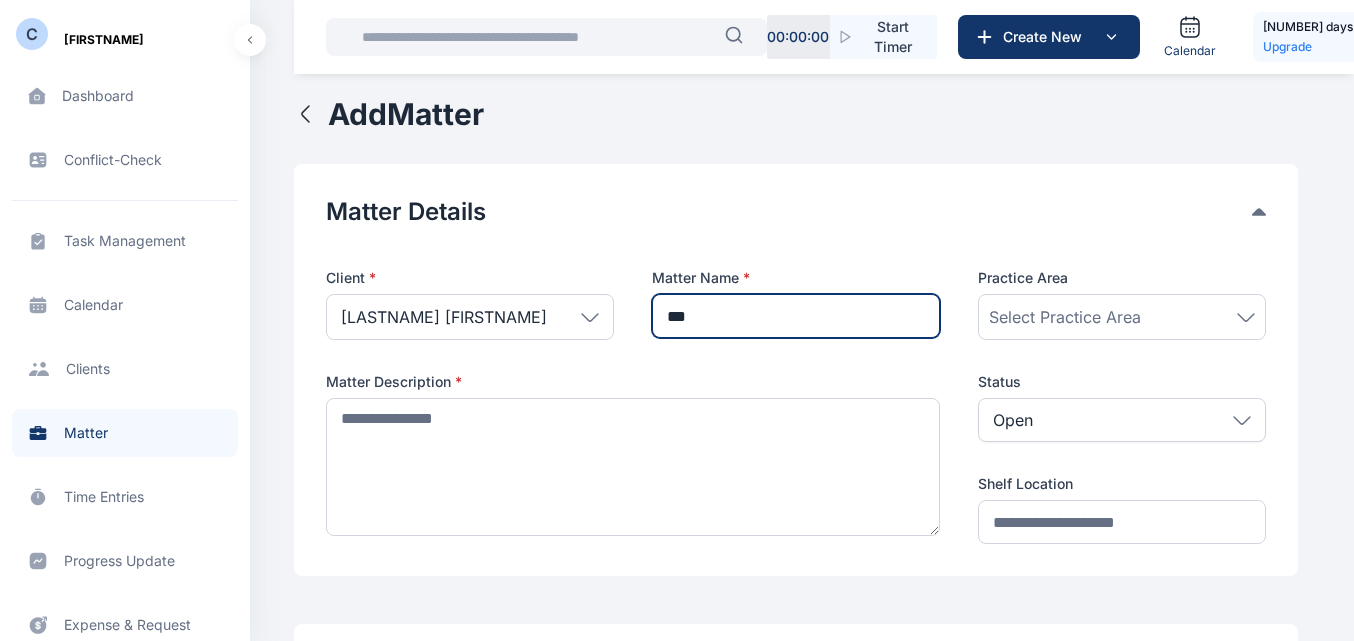 type on "***" 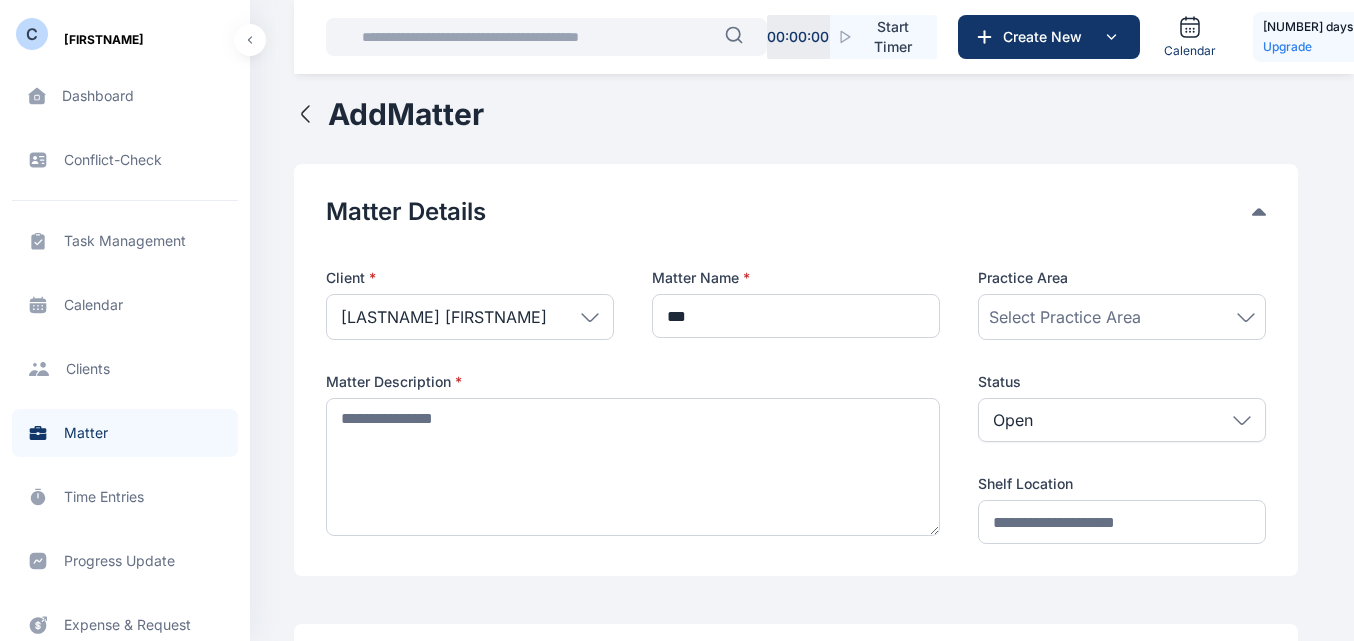 click on "Practice Area   Select Practice Area" at bounding box center (1122, 304) 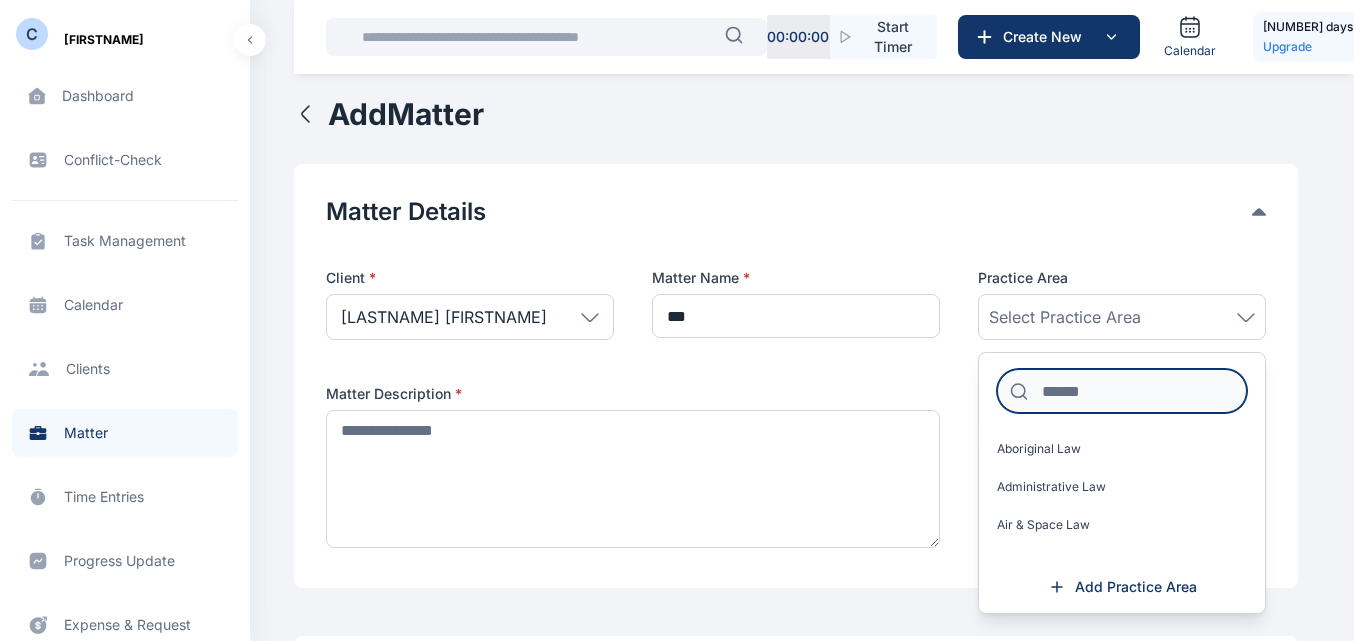 click at bounding box center [1122, 391] 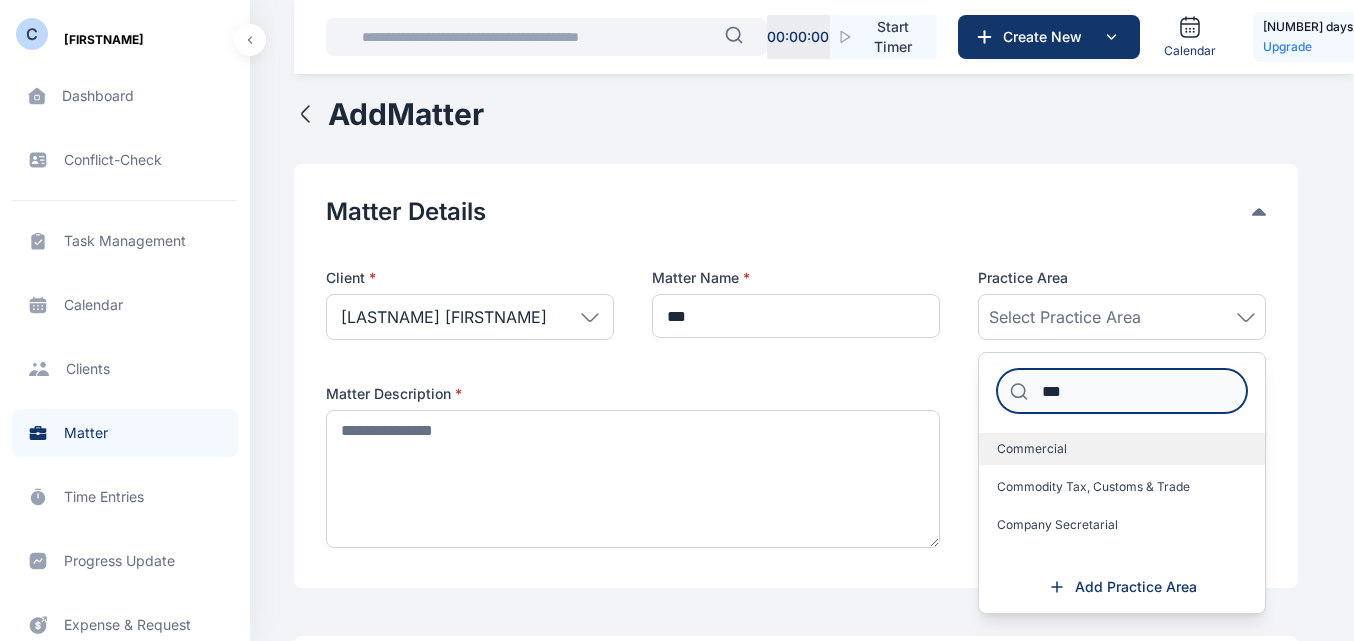 type on "***" 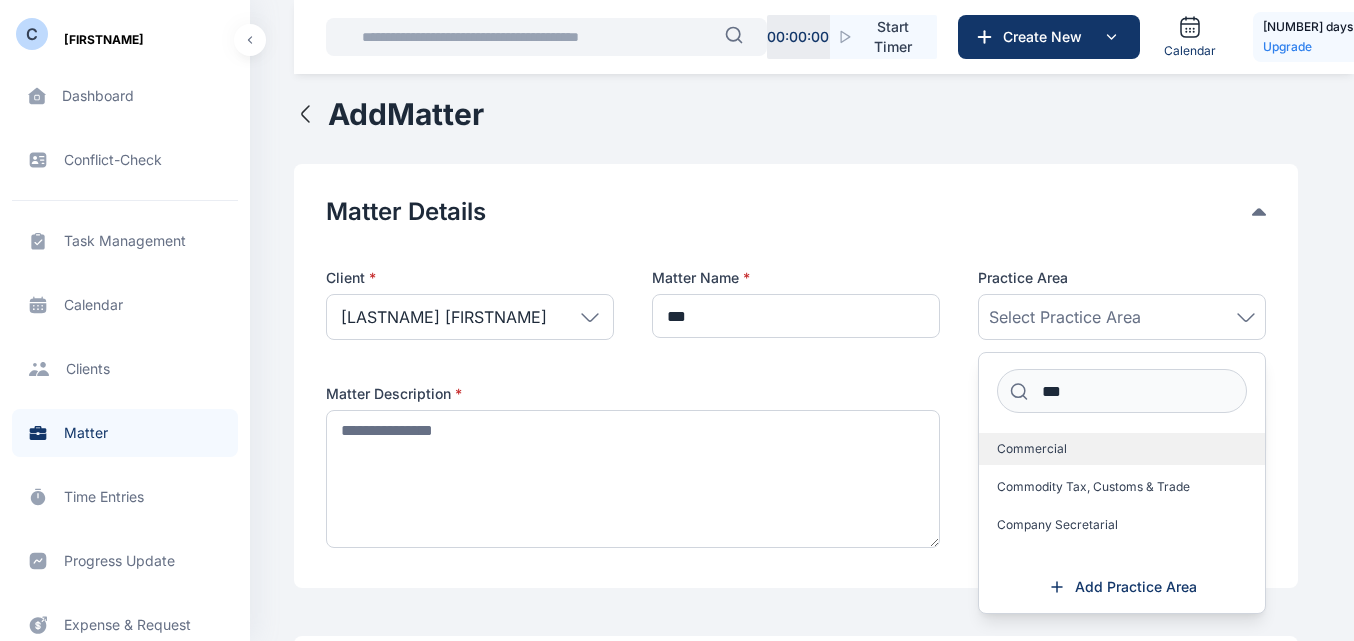 click on "Commercial" at bounding box center [1032, 449] 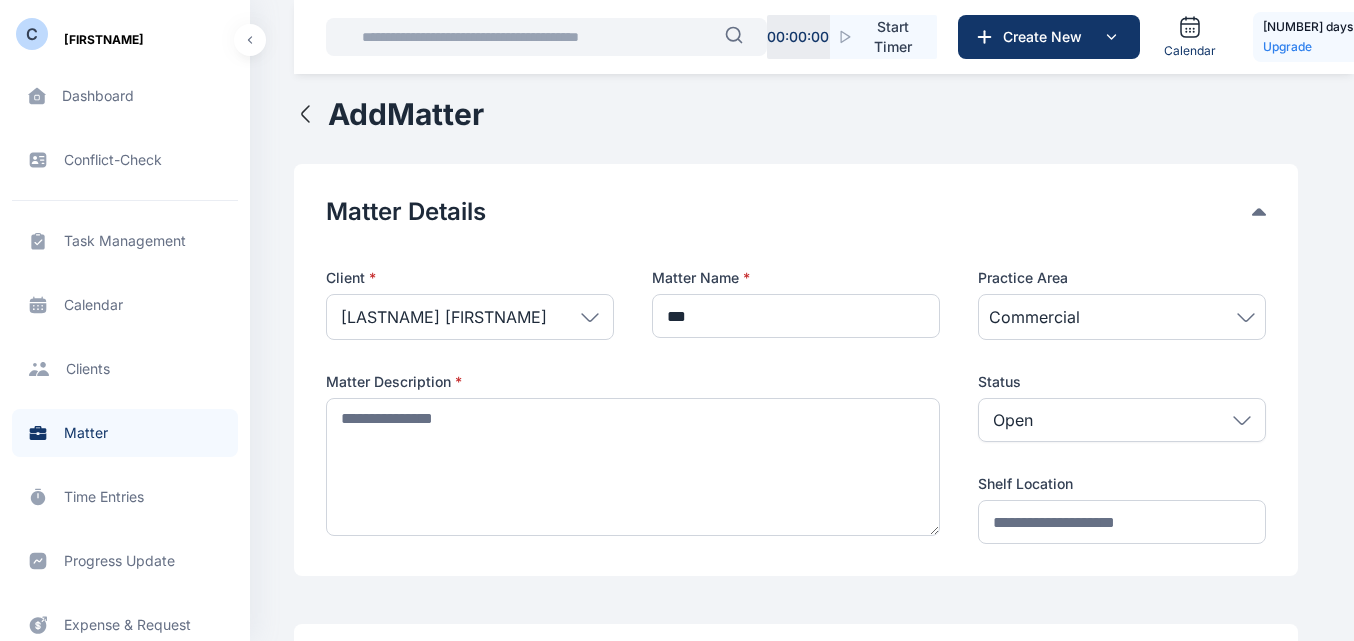 click on "Open" at bounding box center [1122, 420] 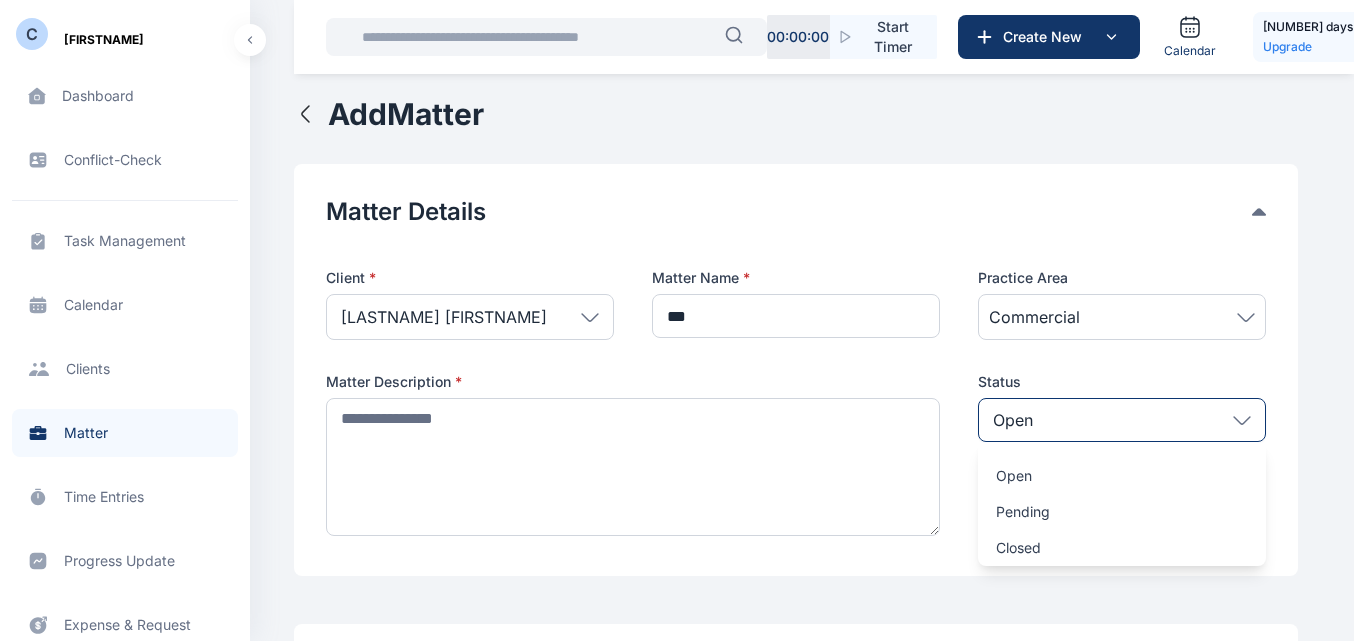 click on "Open" at bounding box center [1122, 420] 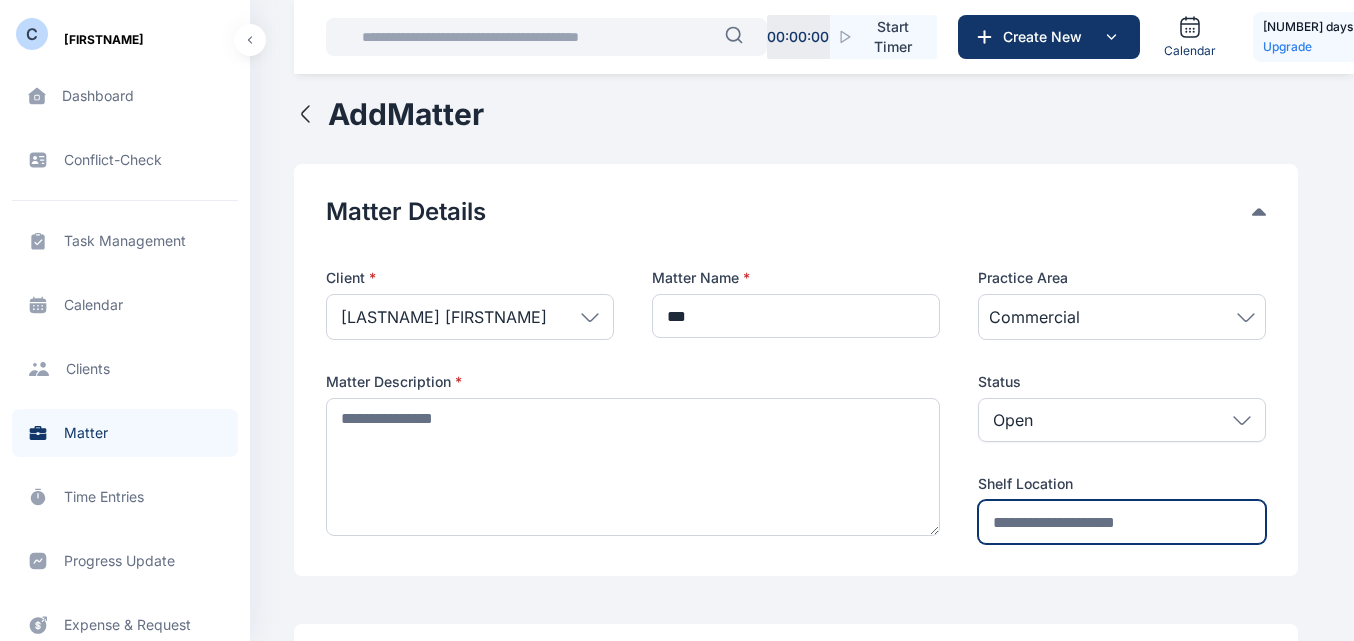 click at bounding box center (1122, 522) 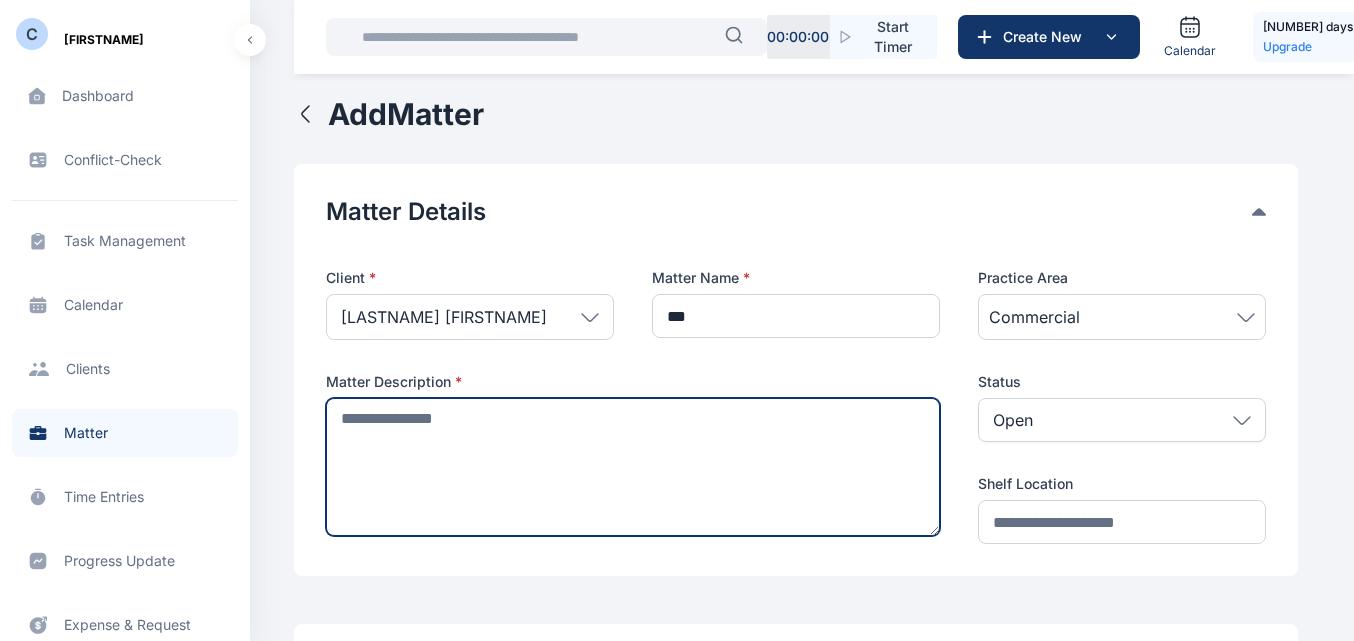 click at bounding box center (633, 467) 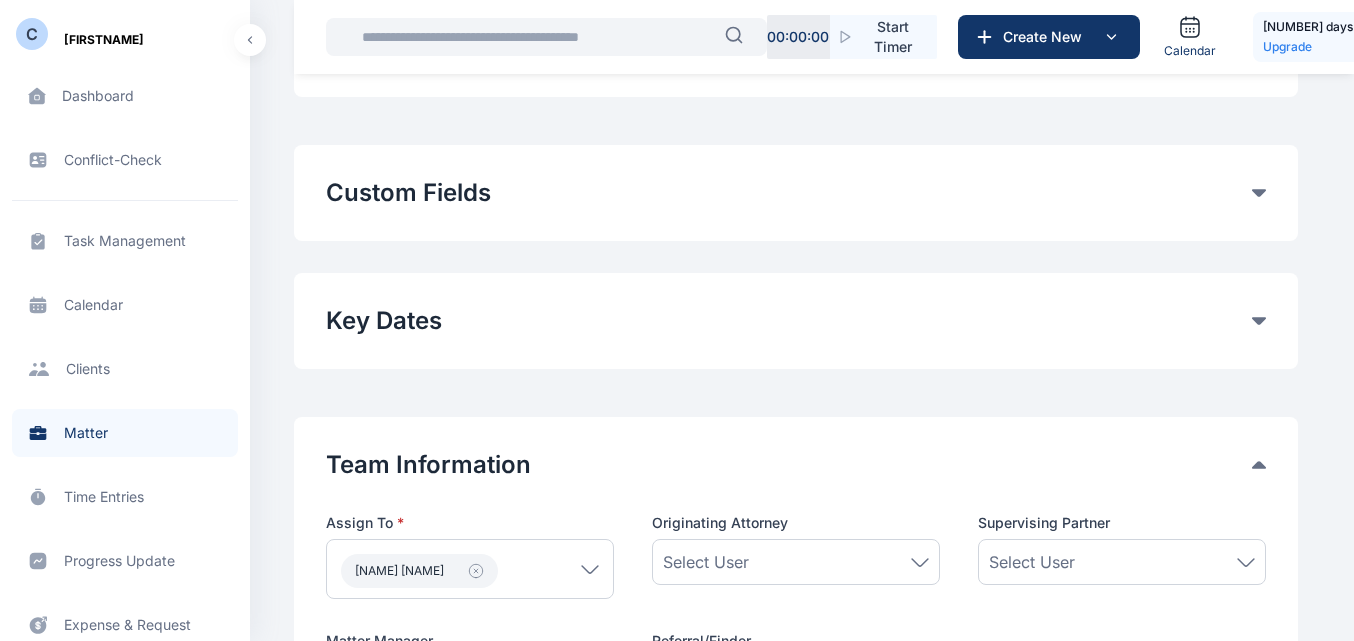 scroll, scrollTop: 490, scrollLeft: 0, axis: vertical 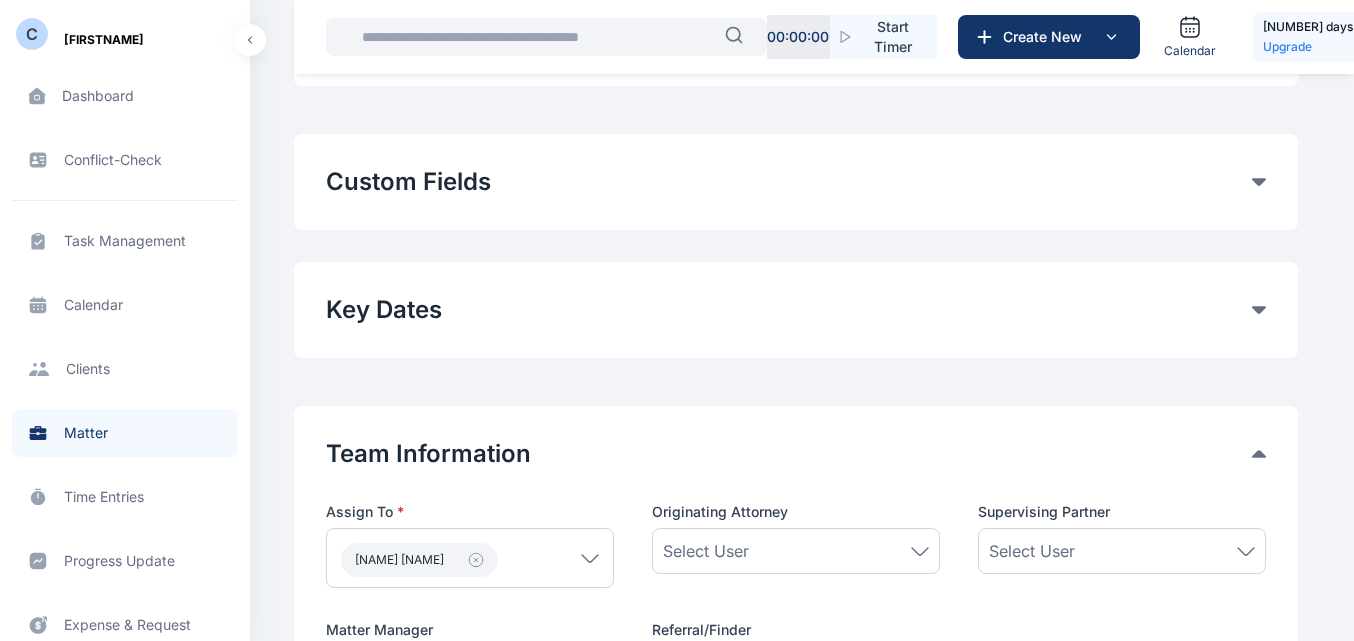 type on "***" 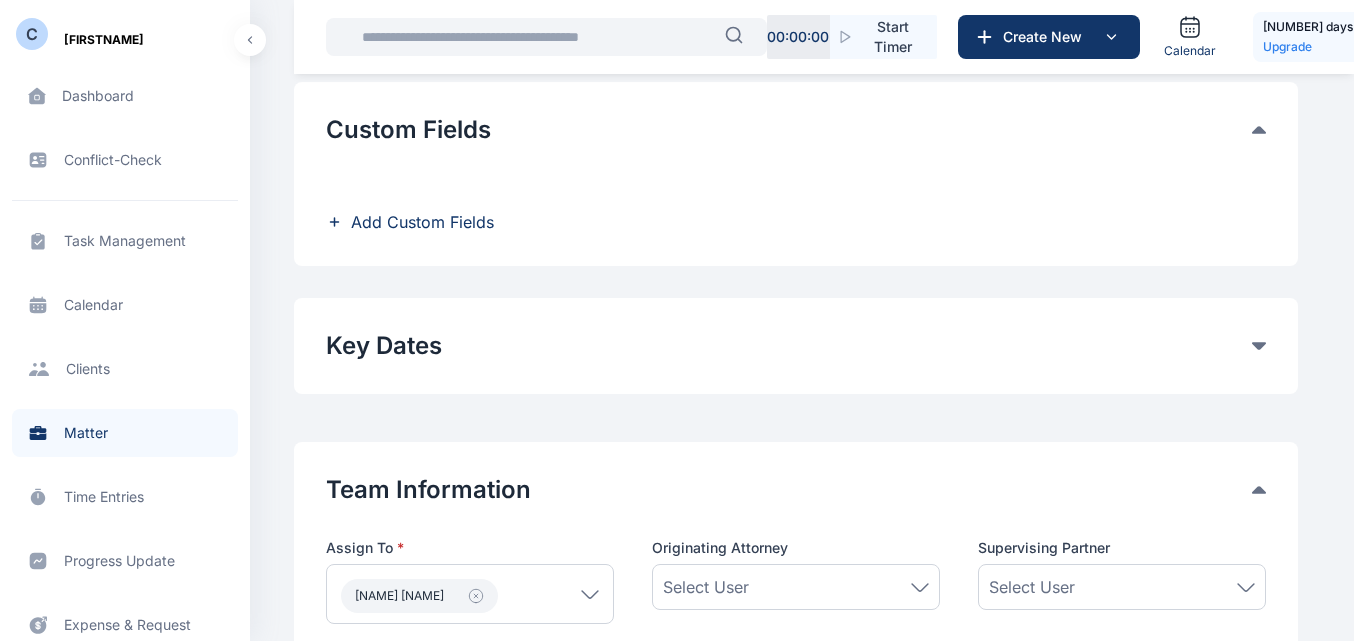 scroll, scrollTop: 544, scrollLeft: 0, axis: vertical 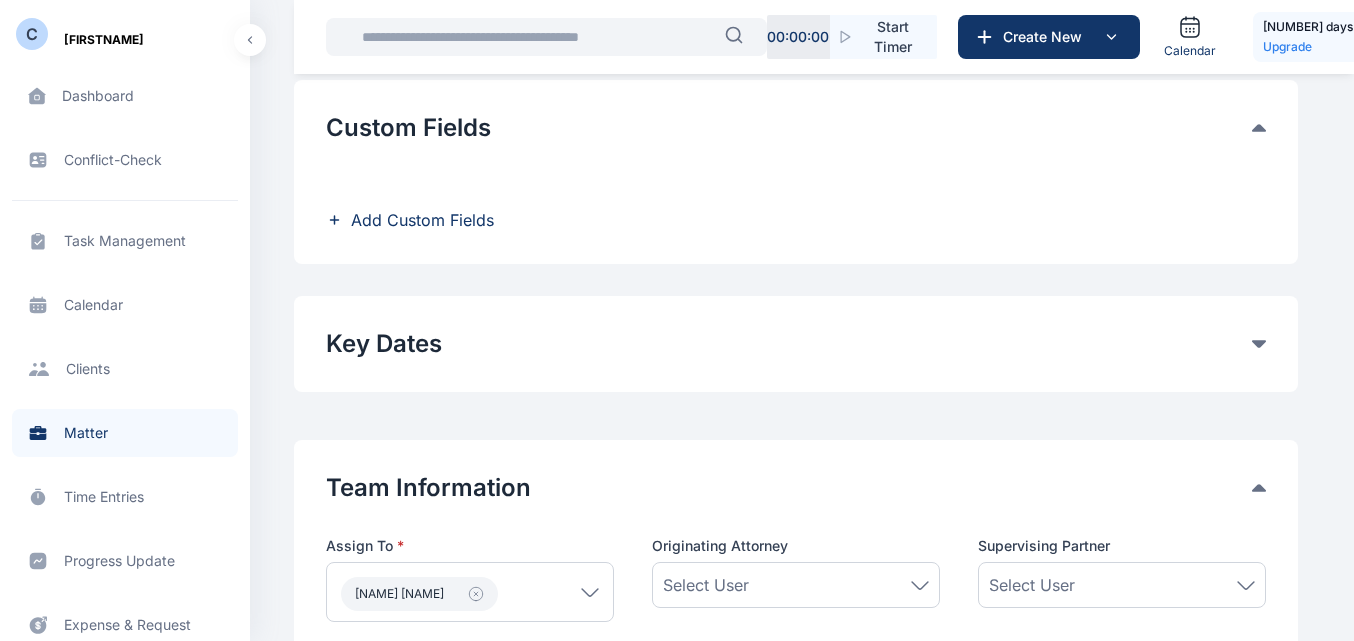 click 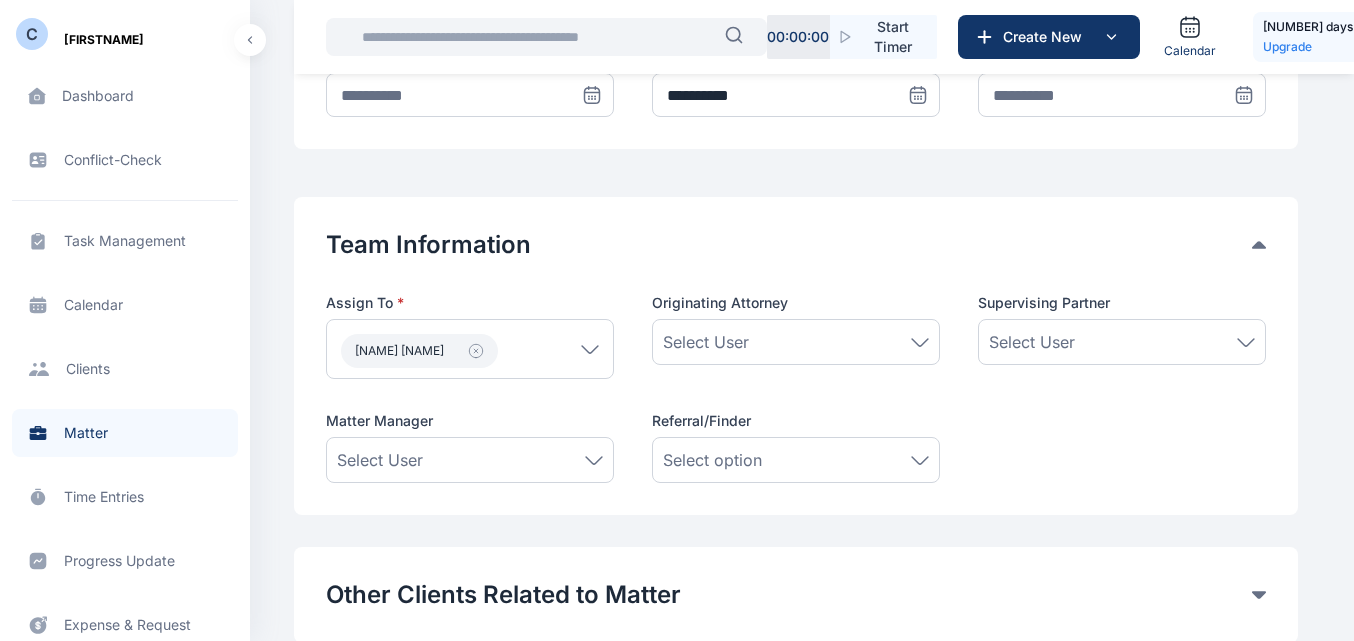 scroll, scrollTop: 894, scrollLeft: 0, axis: vertical 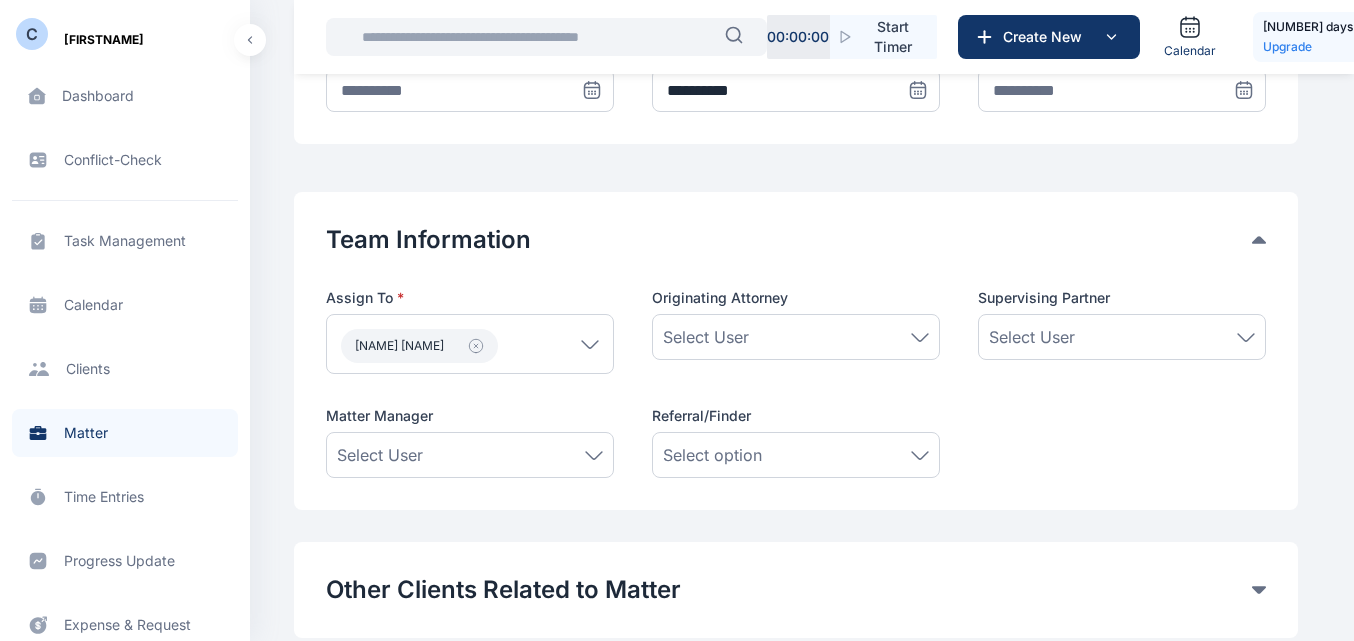 click on "Select User" at bounding box center (796, 337) 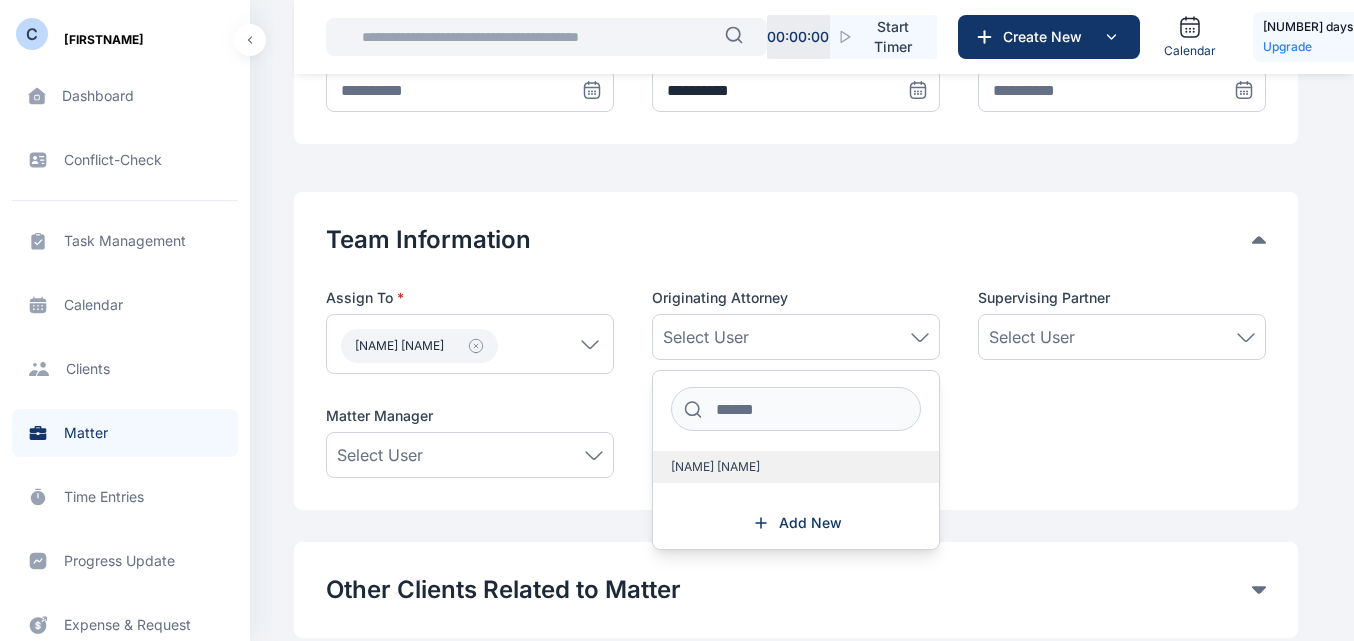 click on "Okpe Collins" at bounding box center (715, 467) 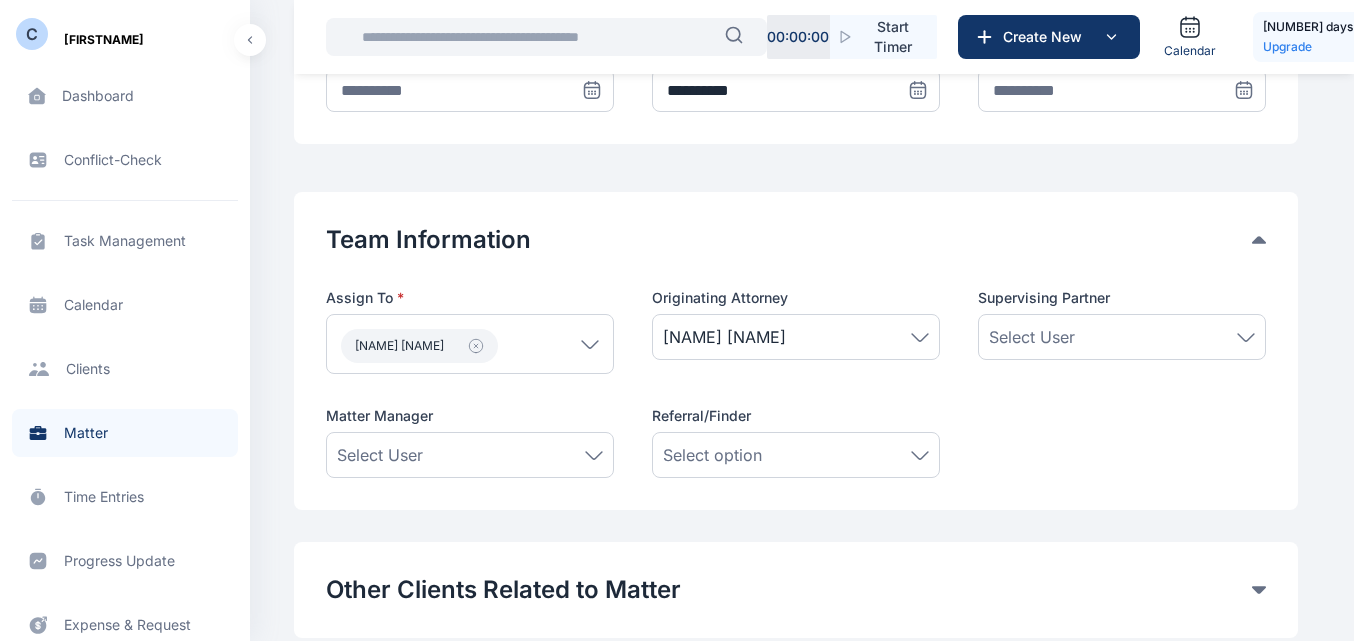 click on "Select User" at bounding box center [1122, 337] 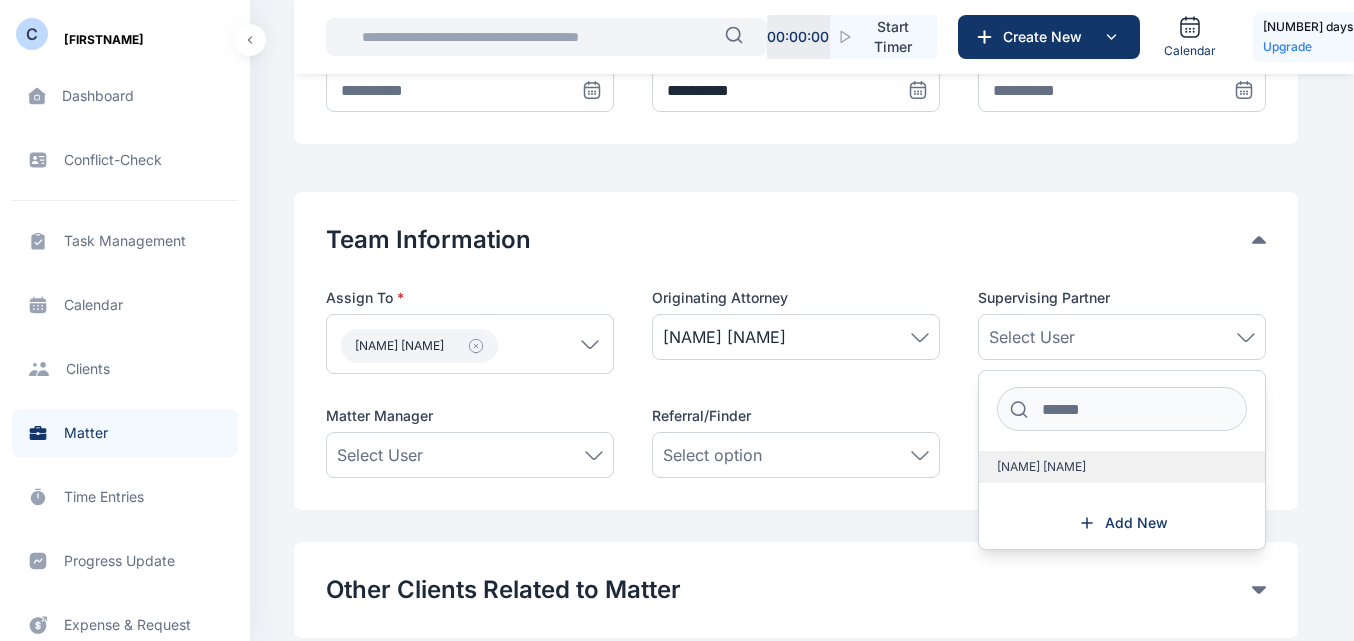 click on "Okpe Collins" at bounding box center (1041, 467) 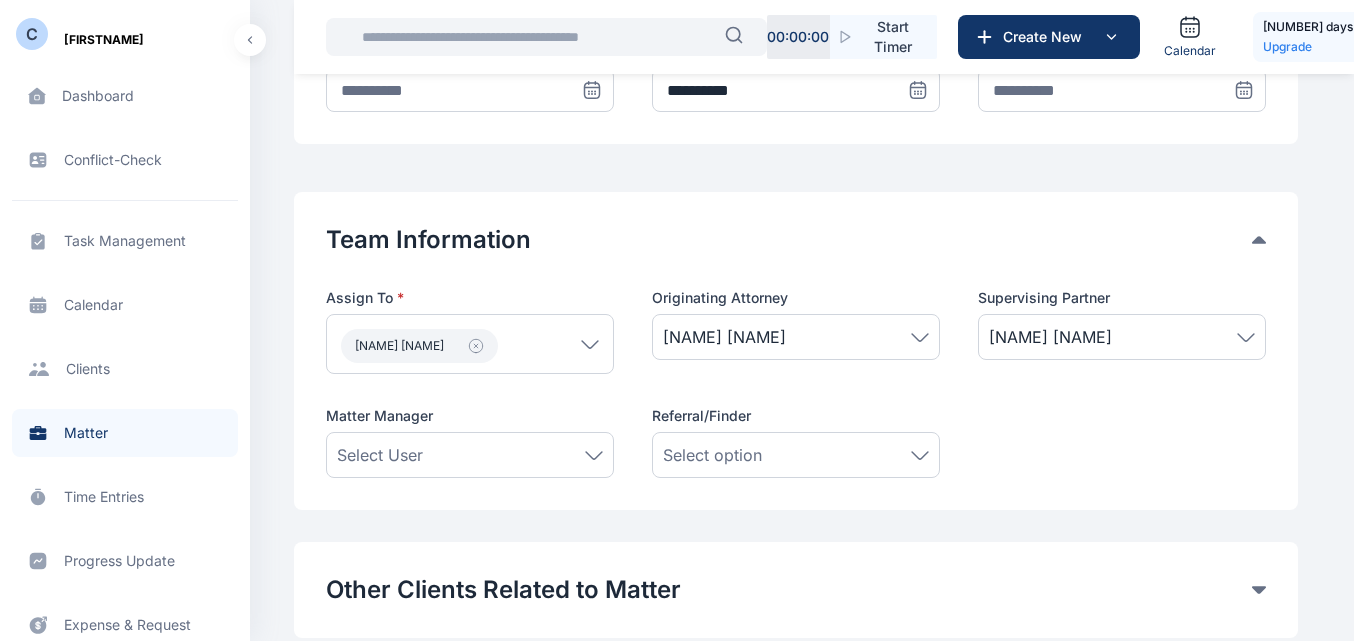 click on "Select User" at bounding box center [470, 455] 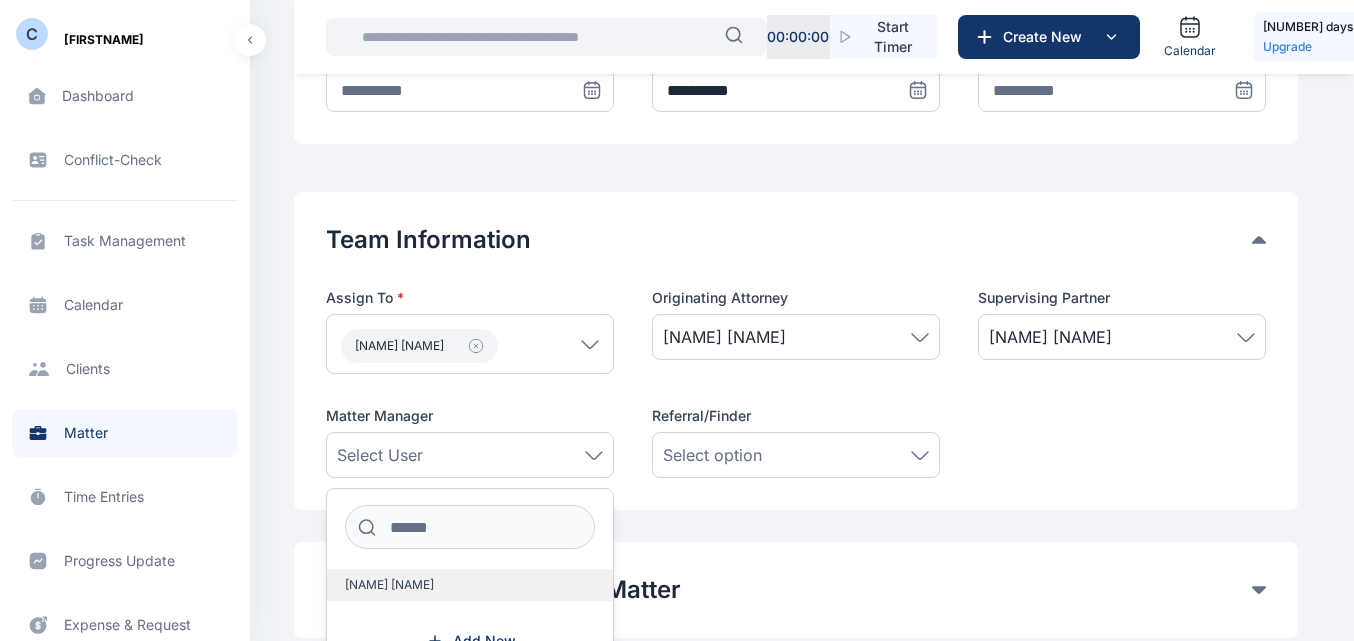 click on "Okpe Collins" at bounding box center (389, 585) 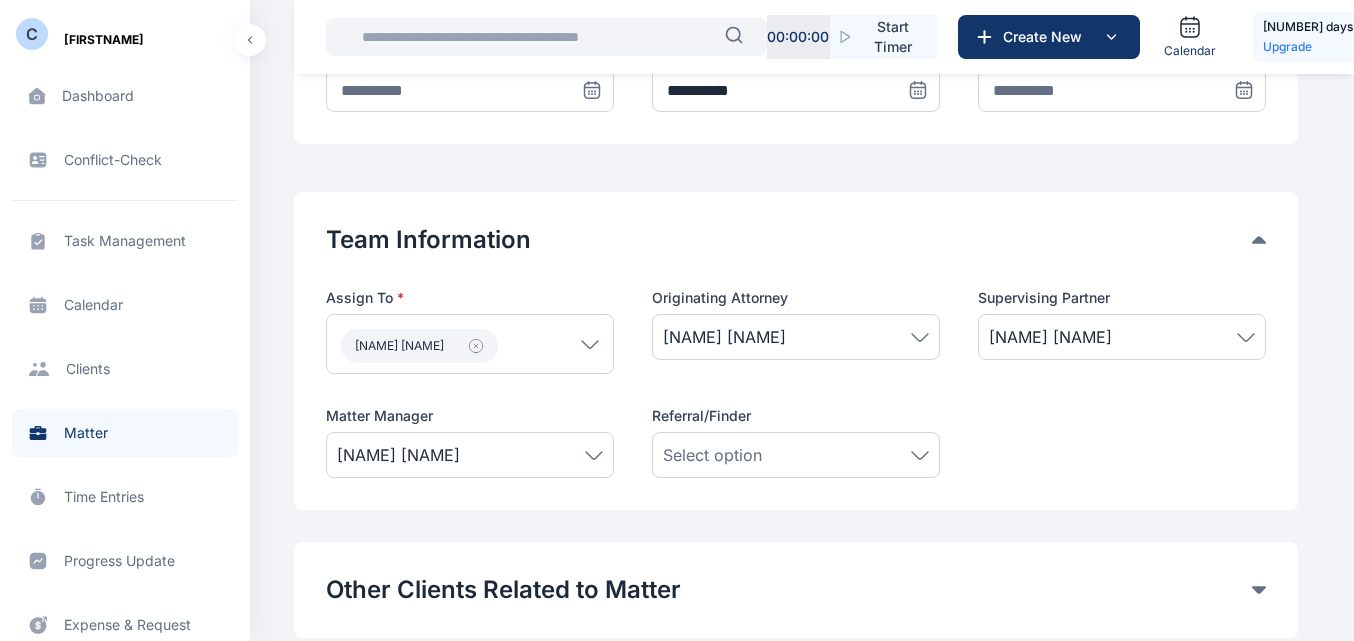 click on "Select option" at bounding box center (712, 455) 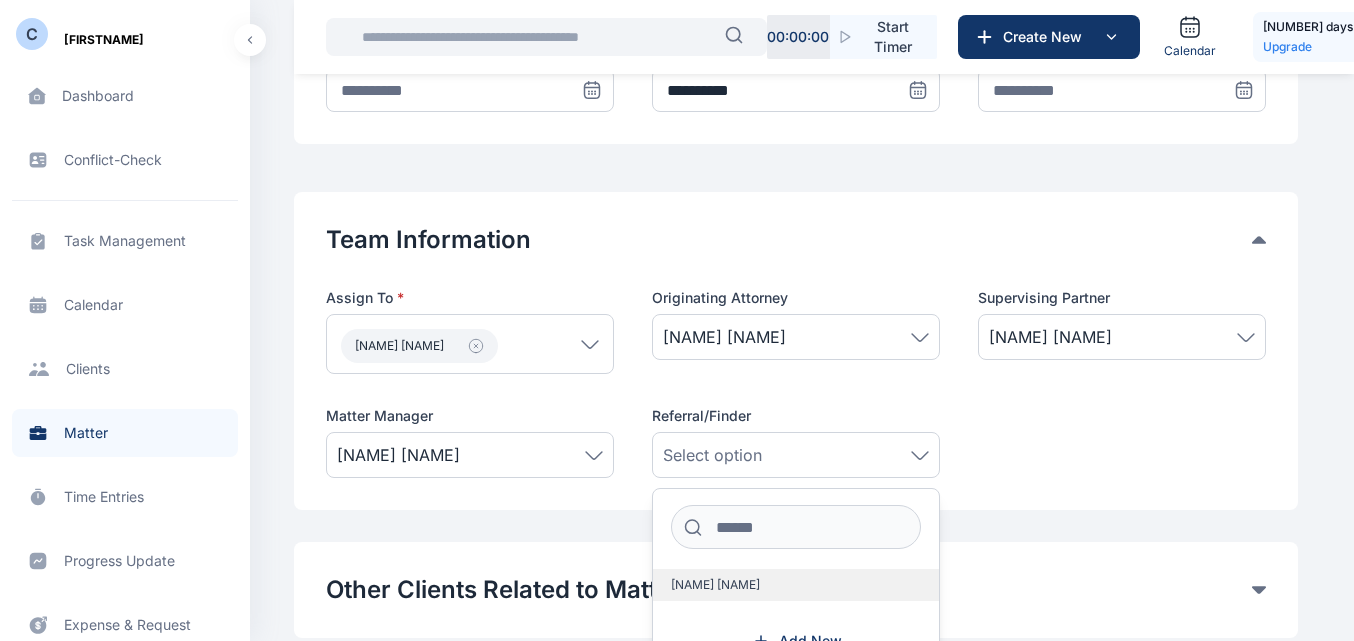 click on "Okpe Collins" at bounding box center (715, 585) 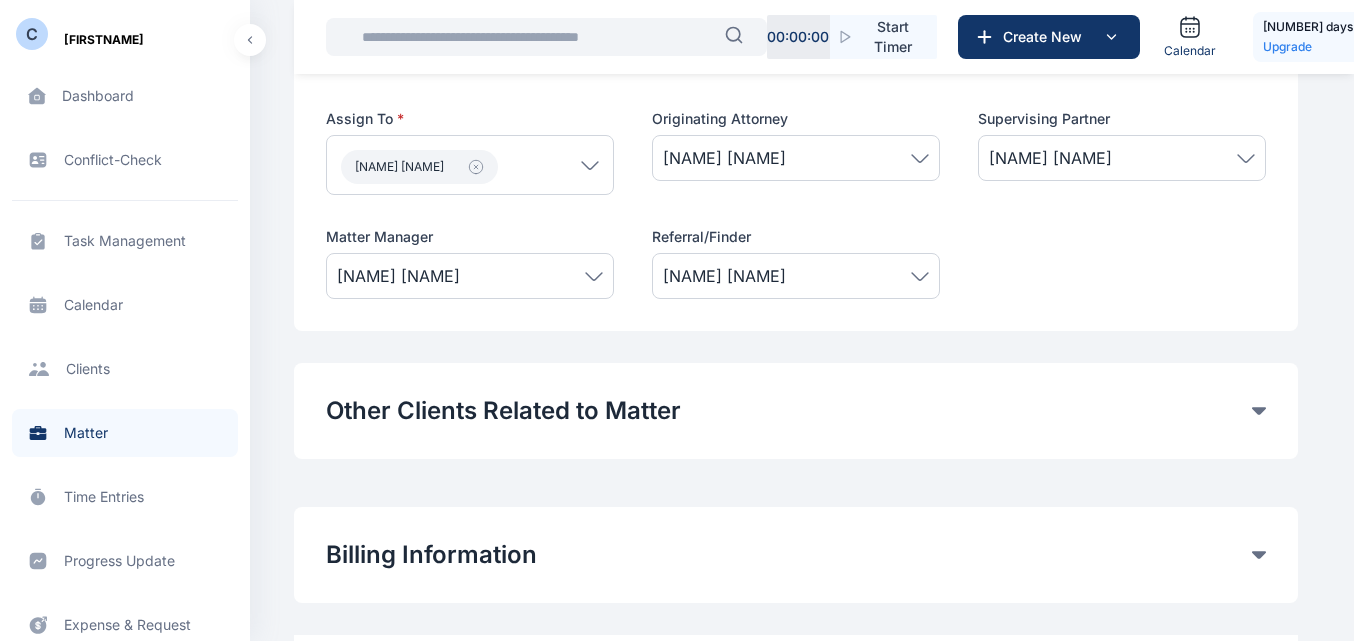 scroll, scrollTop: 1081, scrollLeft: 0, axis: vertical 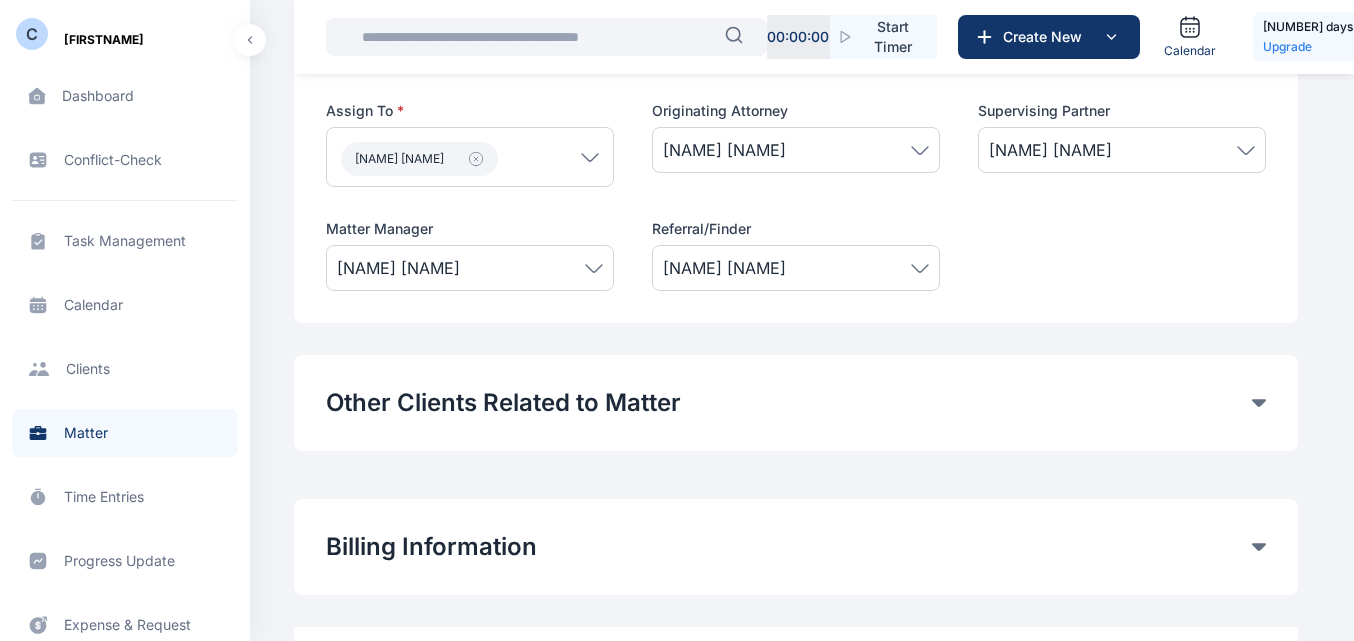 click on "Other Clients Related to Matter" at bounding box center [789, 403] 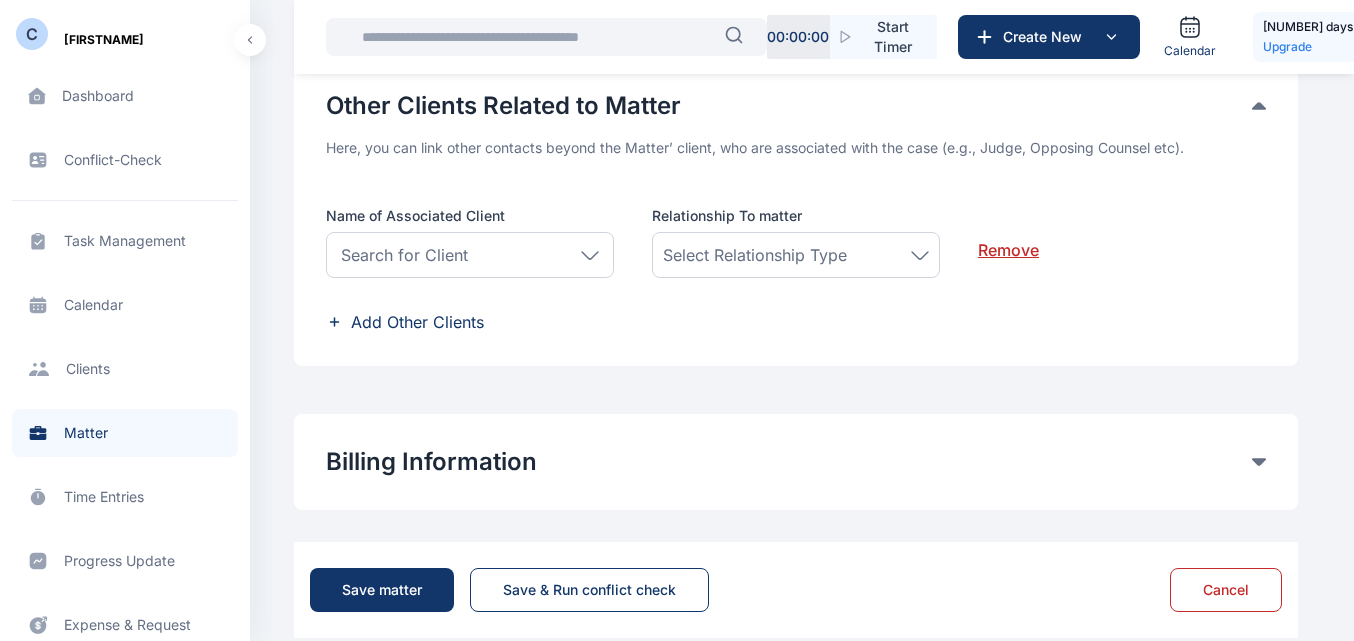 scroll, scrollTop: 1407, scrollLeft: 0, axis: vertical 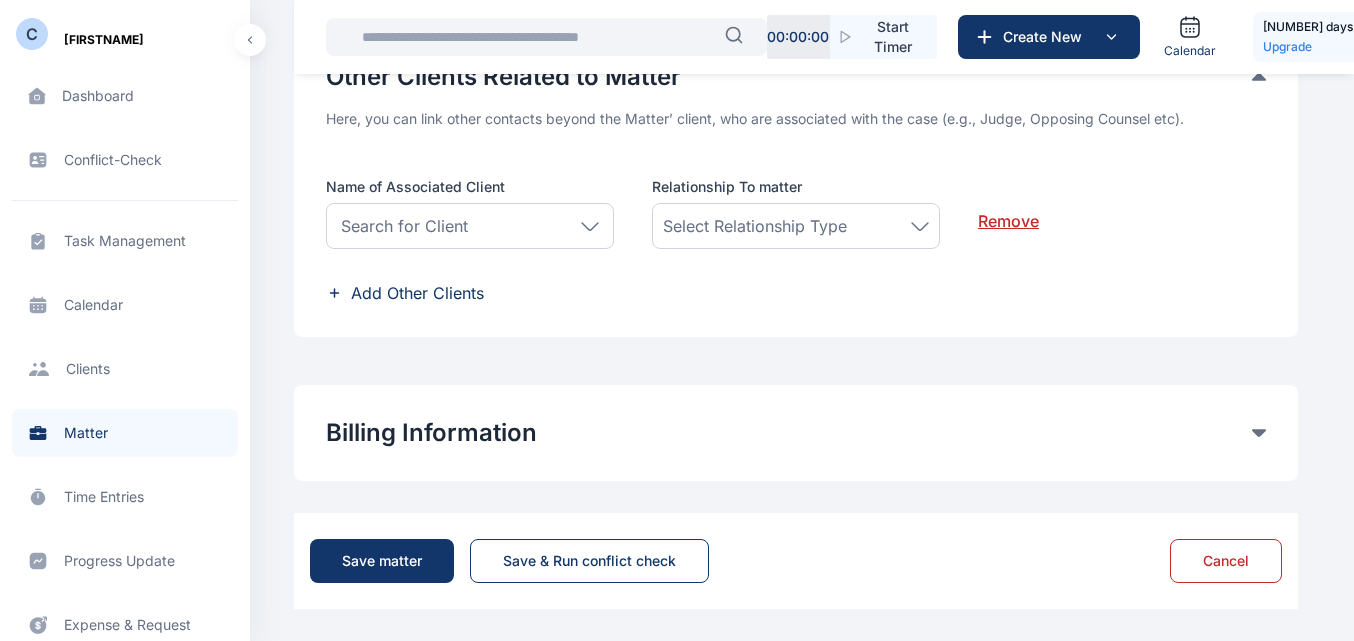 click on "Billing Information" at bounding box center (789, -735) 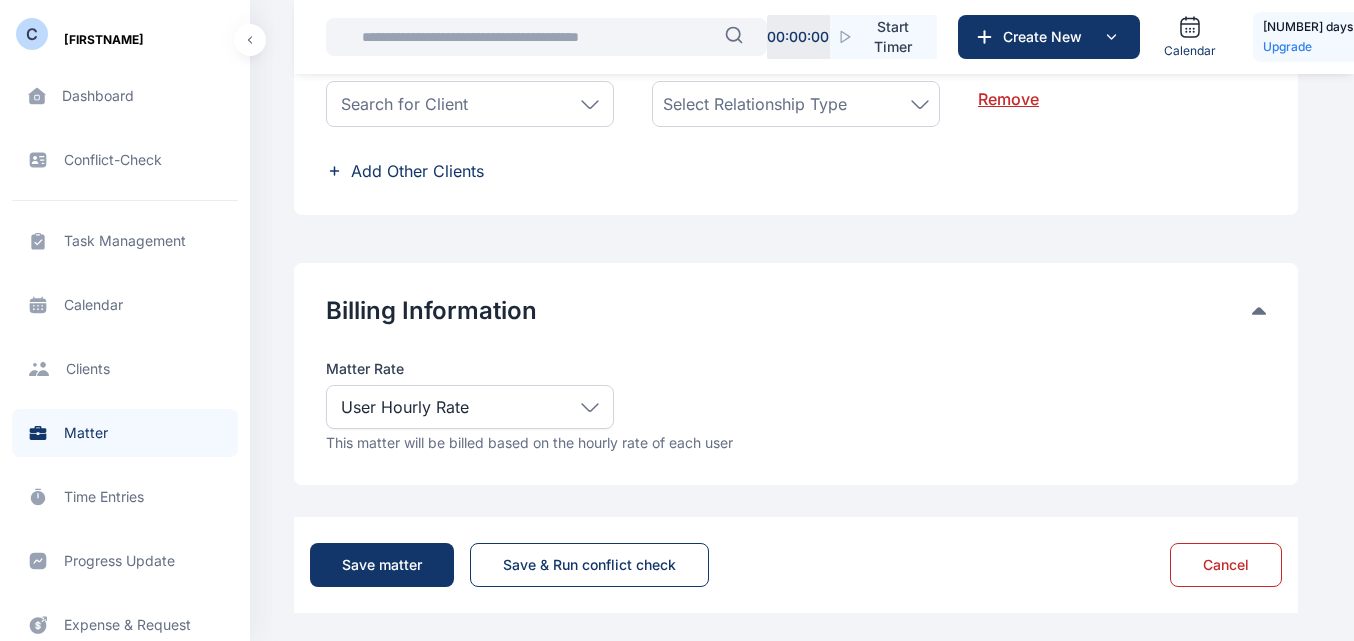 scroll, scrollTop: 1533, scrollLeft: 0, axis: vertical 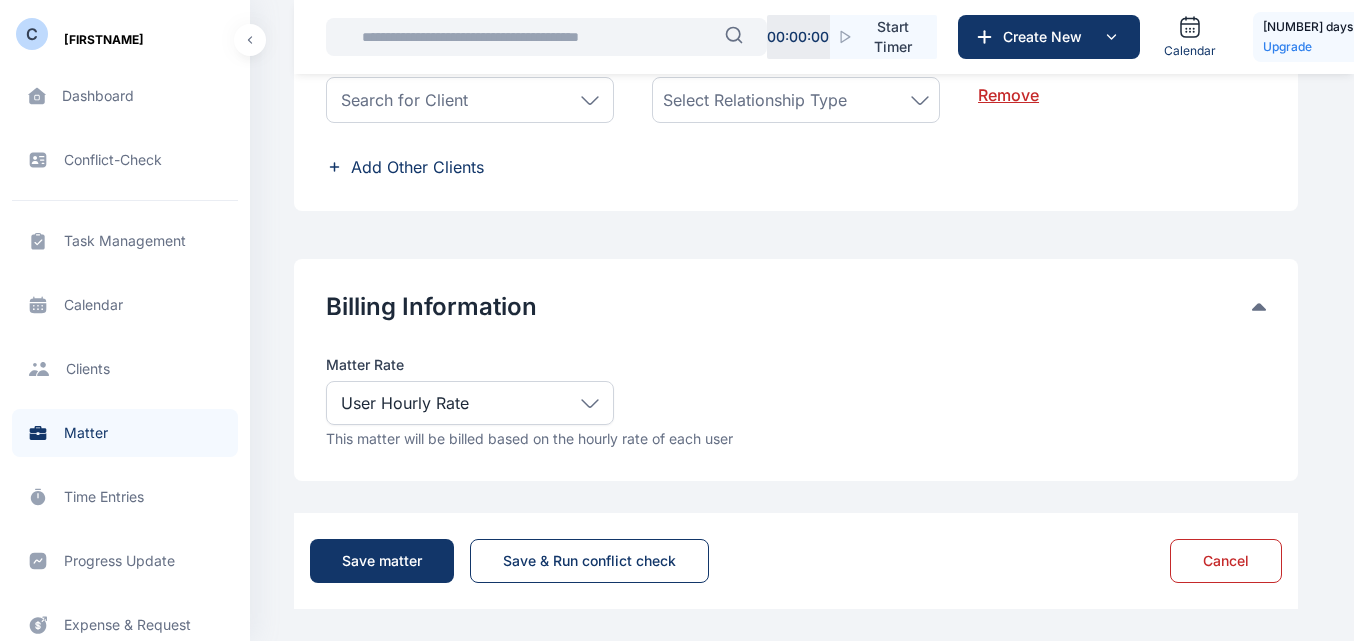 click on "User Hourly Rate" at bounding box center [470, 403] 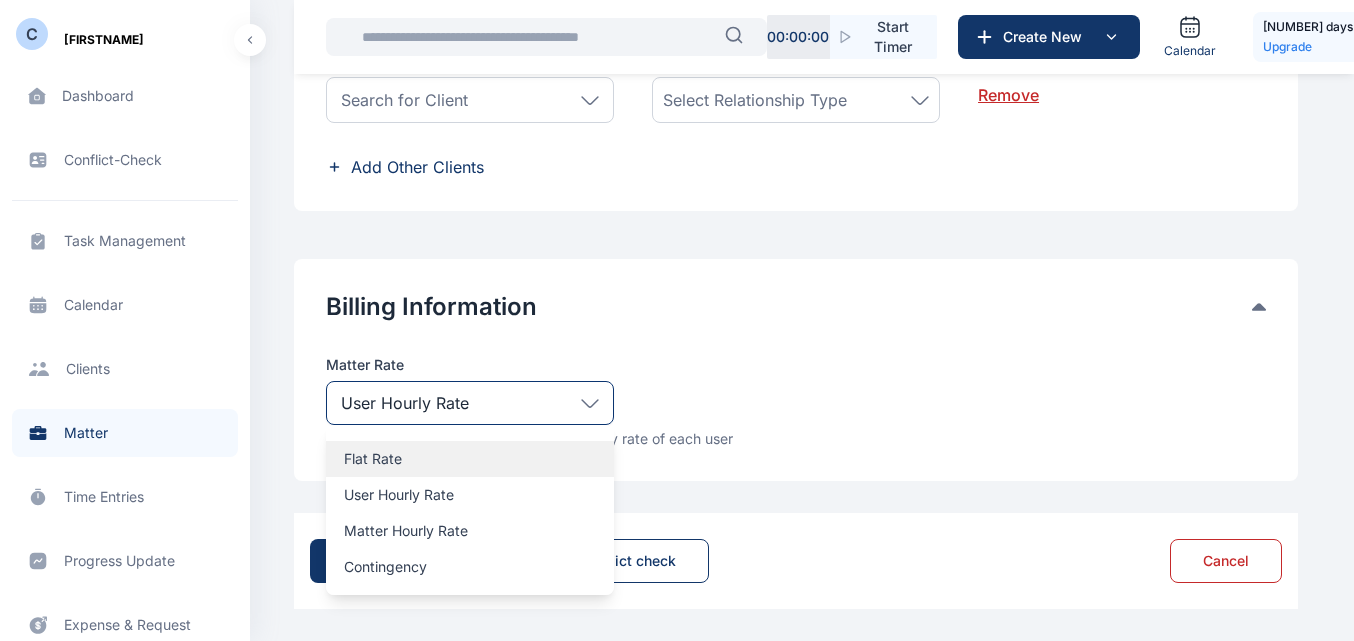 click on "Flat Rate" at bounding box center (470, 459) 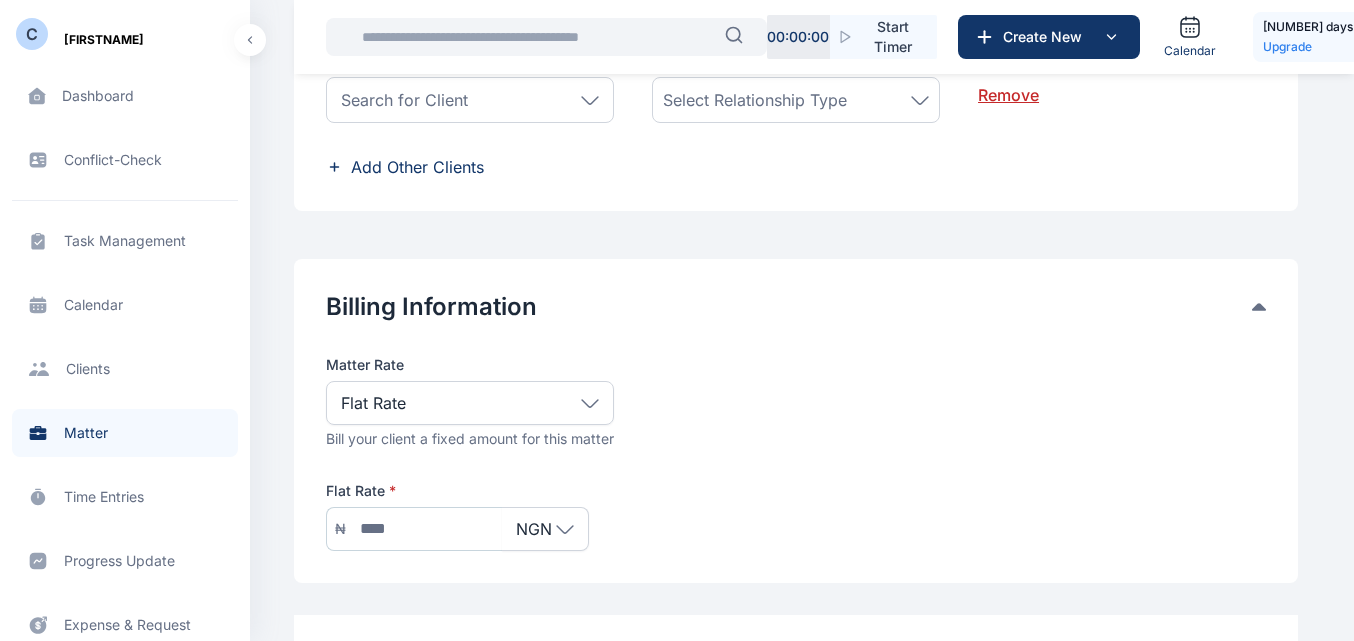 click at bounding box center (424, 529) 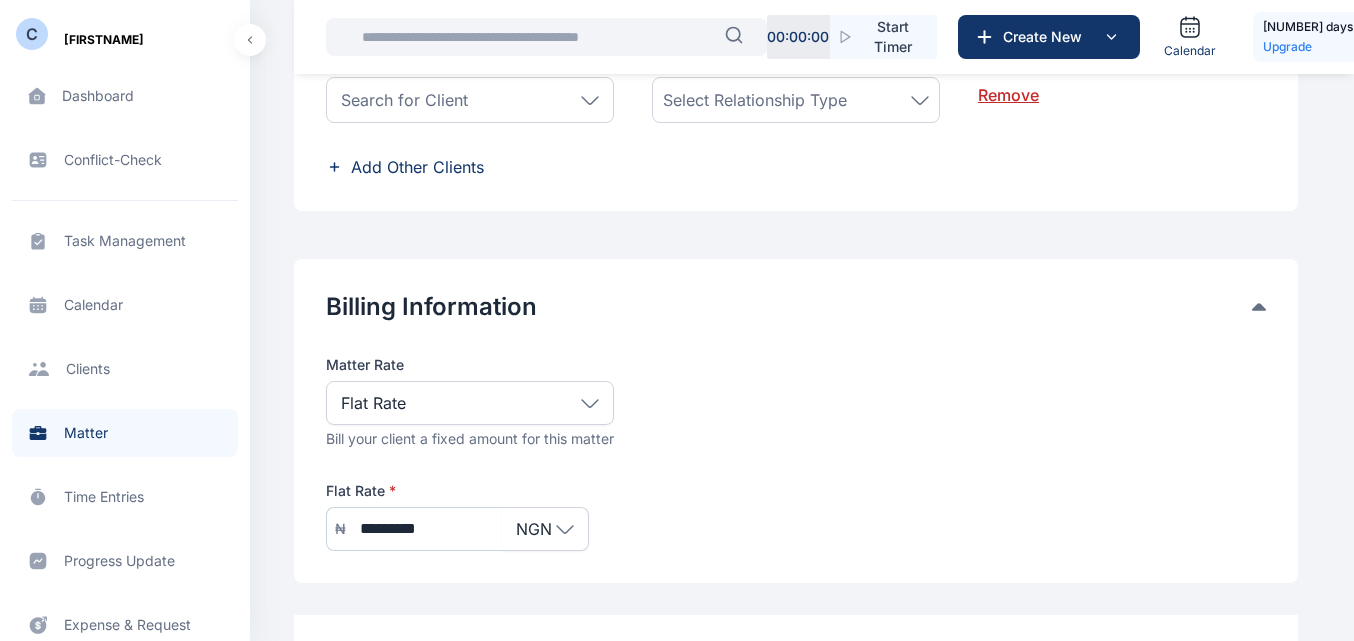 scroll, scrollTop: 1635, scrollLeft: 0, axis: vertical 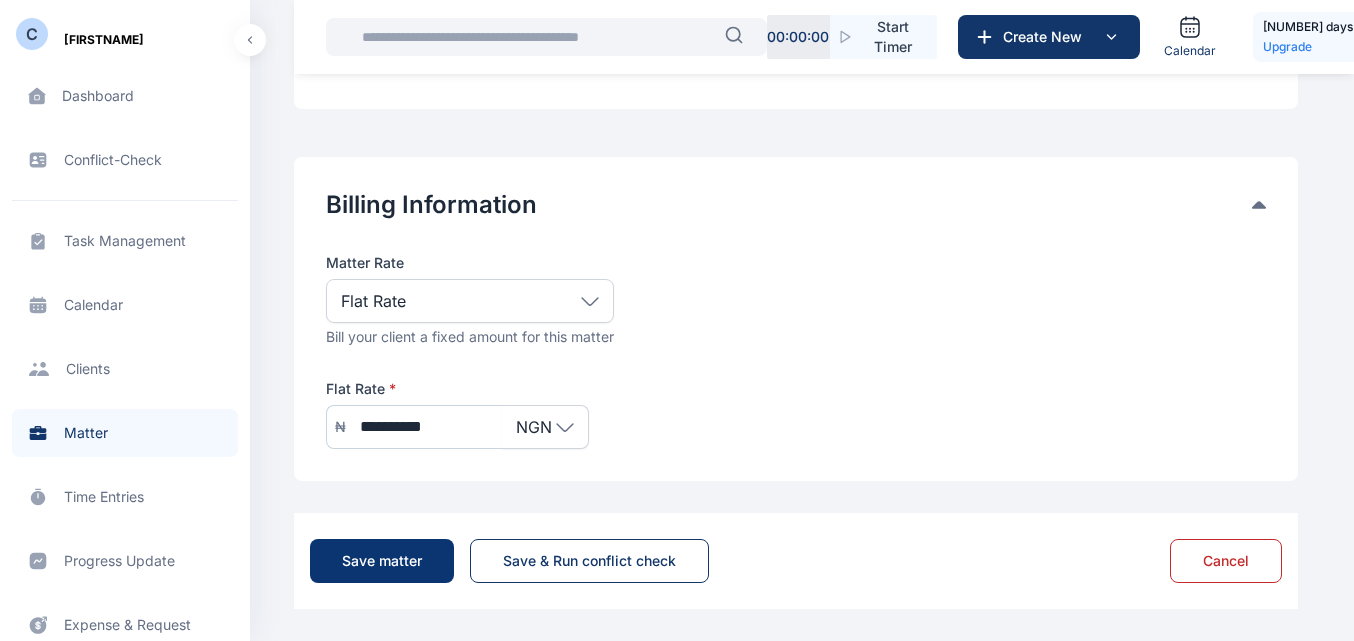 type on "**********" 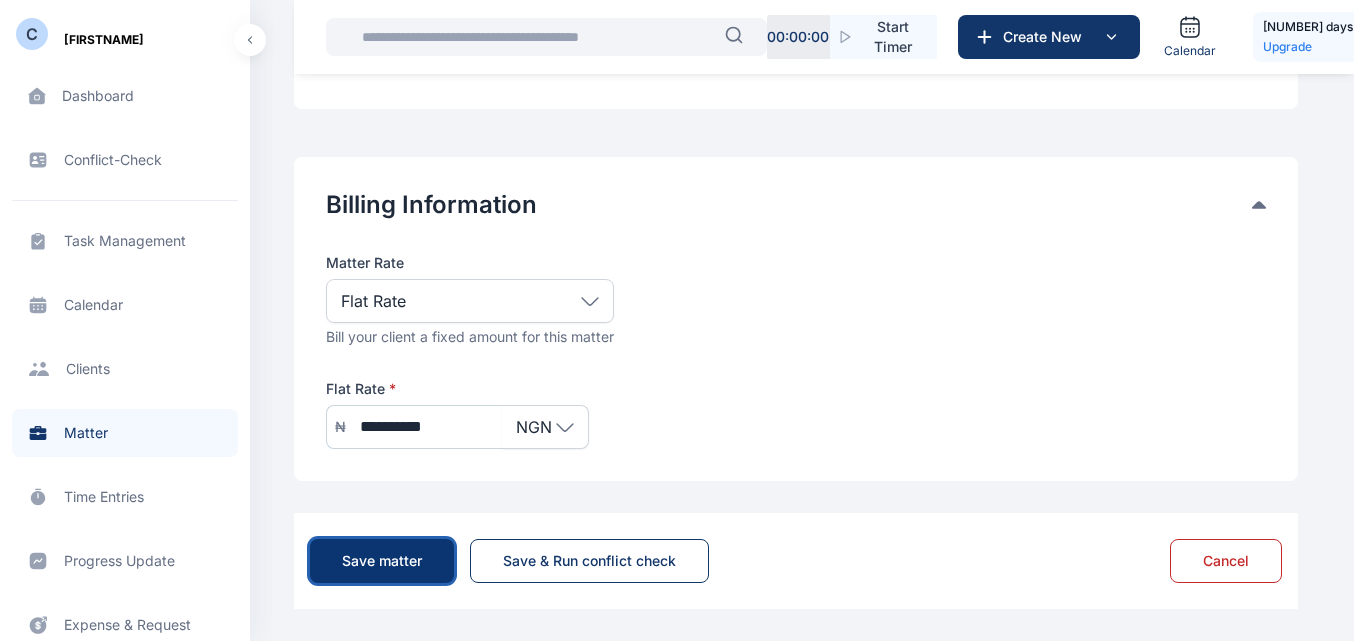 click on "Save matter" at bounding box center [382, 561] 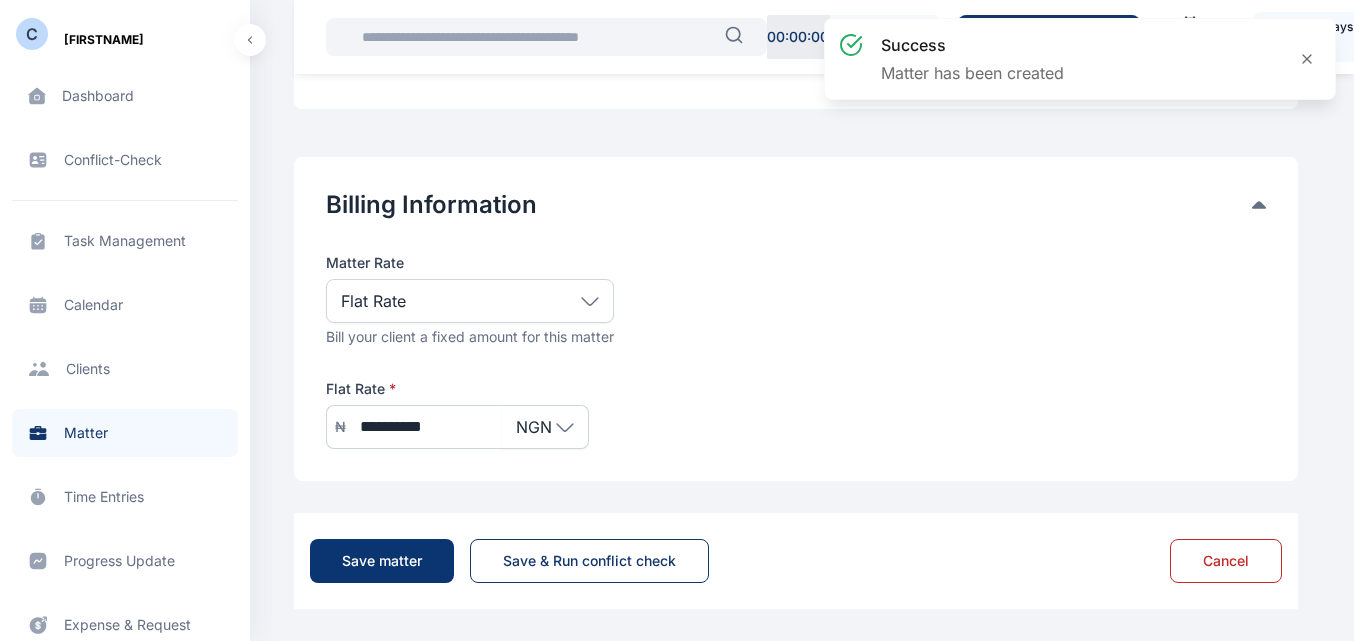 scroll, scrollTop: 0, scrollLeft: 0, axis: both 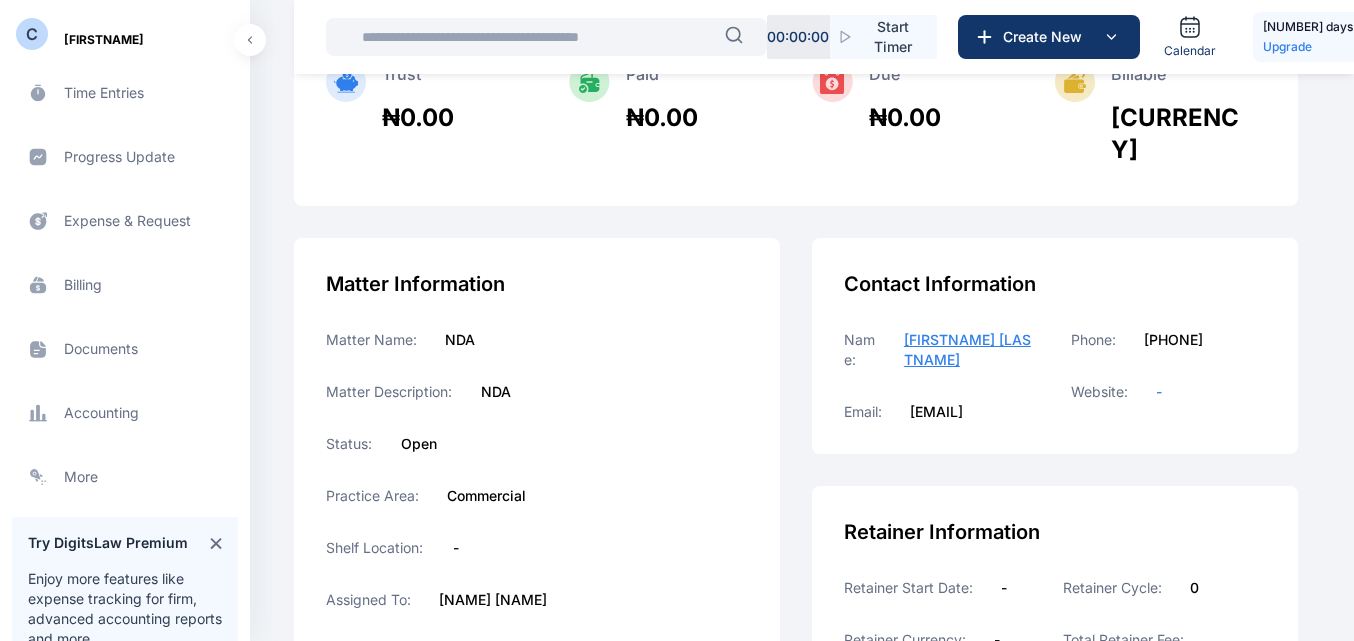click on "Documents documents documents" at bounding box center (125, 349) 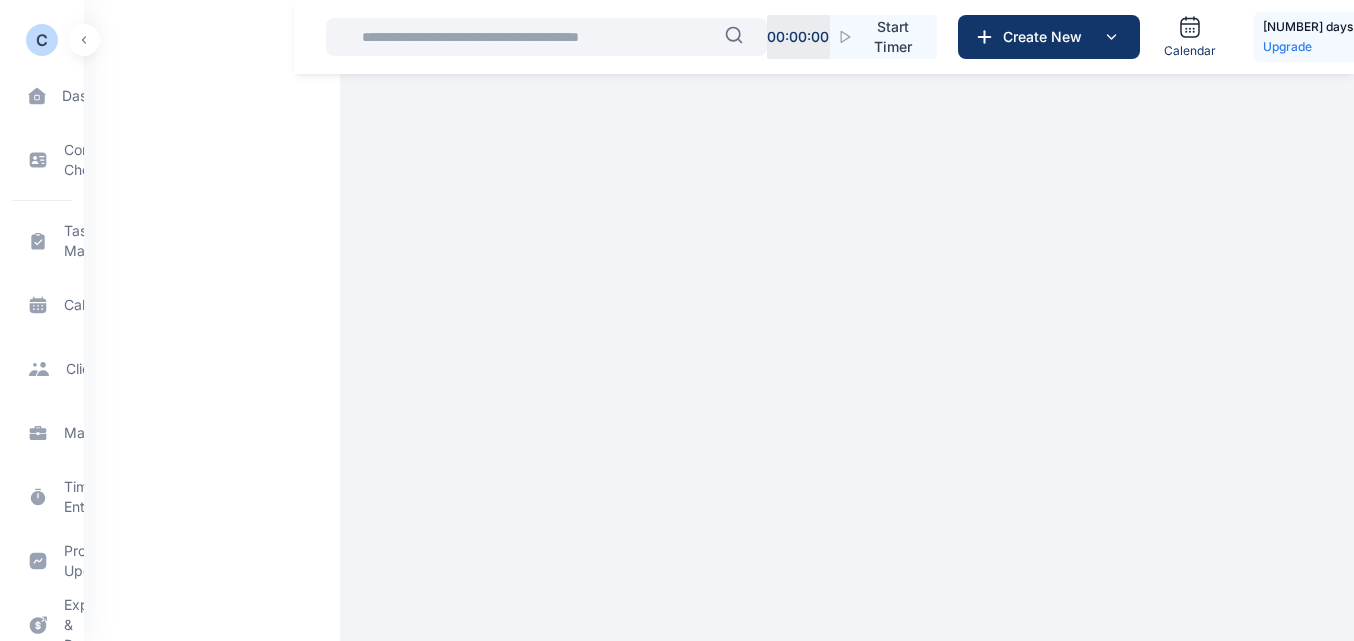 scroll, scrollTop: 0, scrollLeft: 0, axis: both 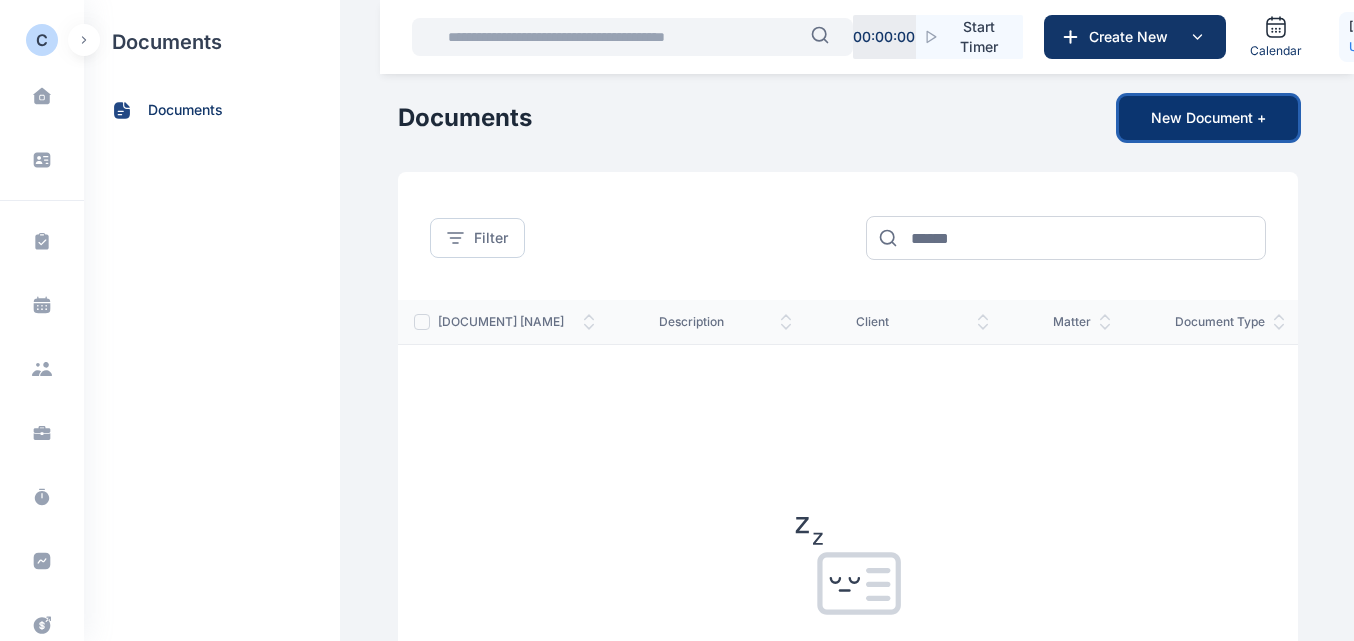 click on "New Document +" at bounding box center [1208, 118] 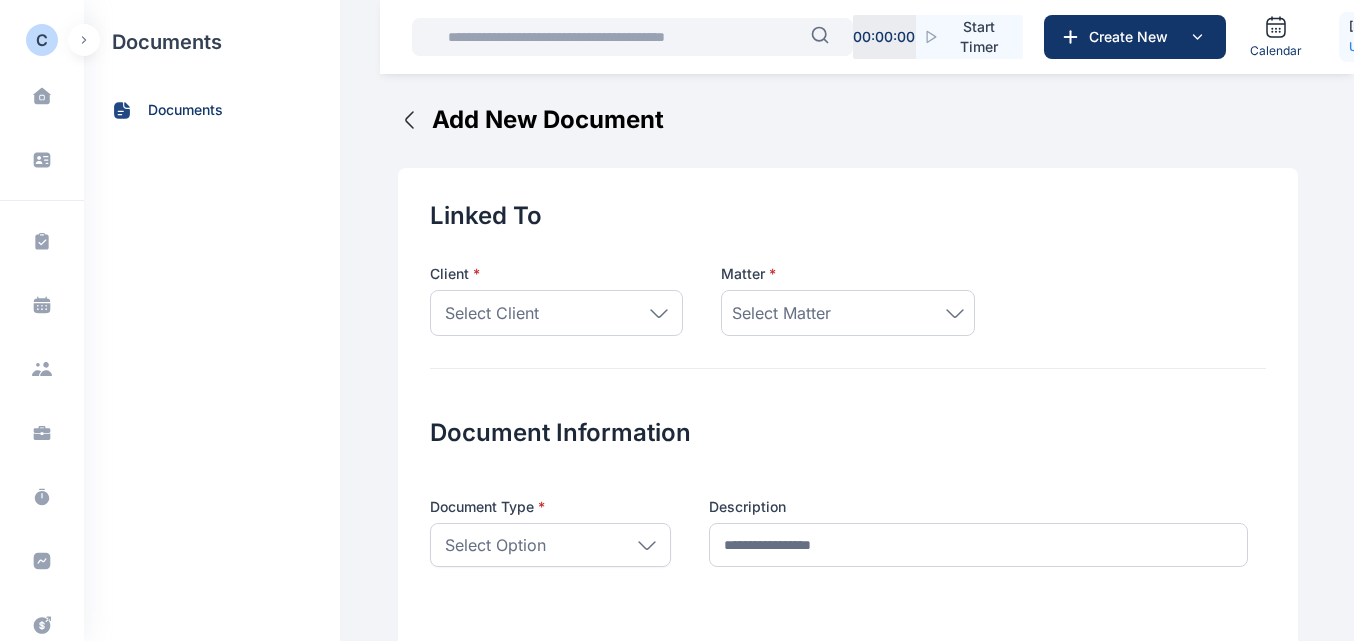 click on "Select Client" at bounding box center (556, 313) 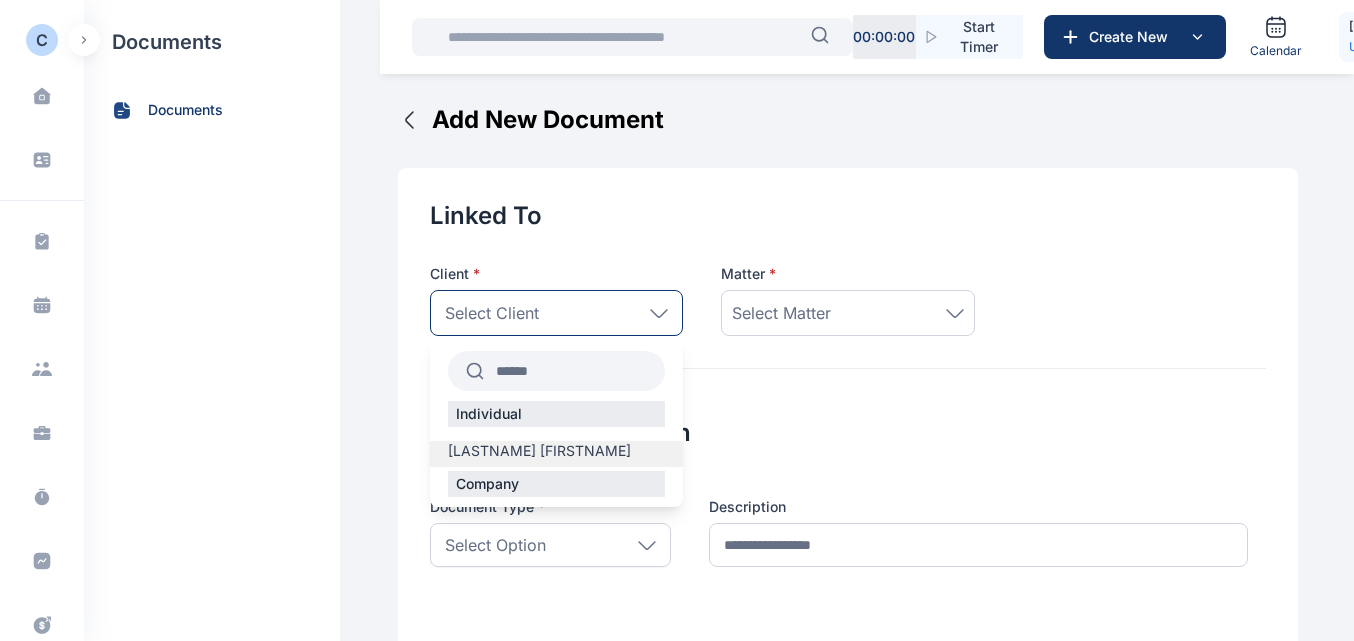 click on "Okafo George" at bounding box center (539, 451) 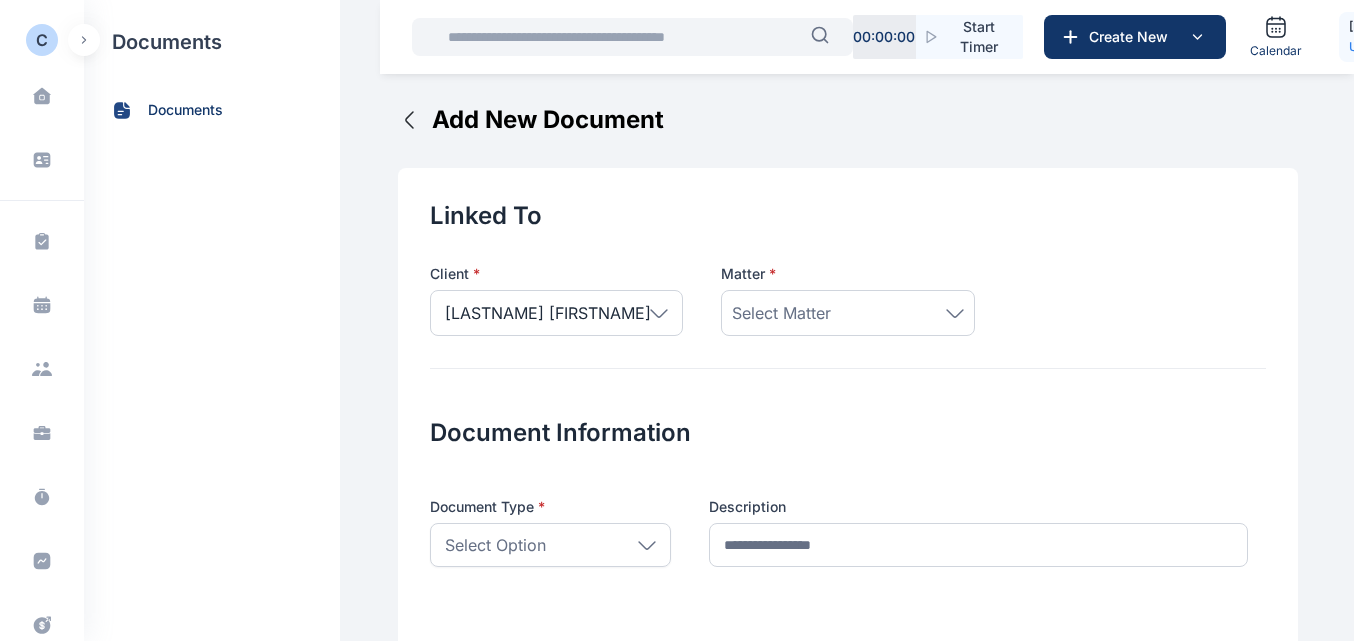 click on "Select Matter" at bounding box center [847, 313] 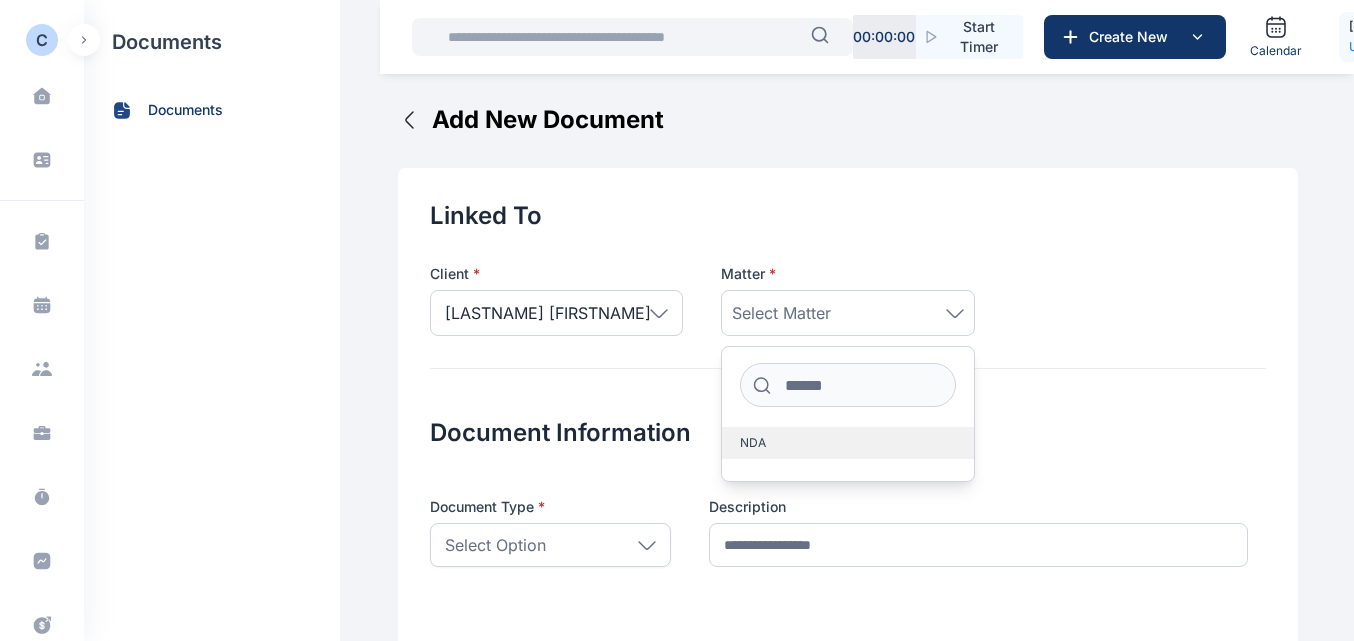 click on "NDA" at bounding box center (753, 443) 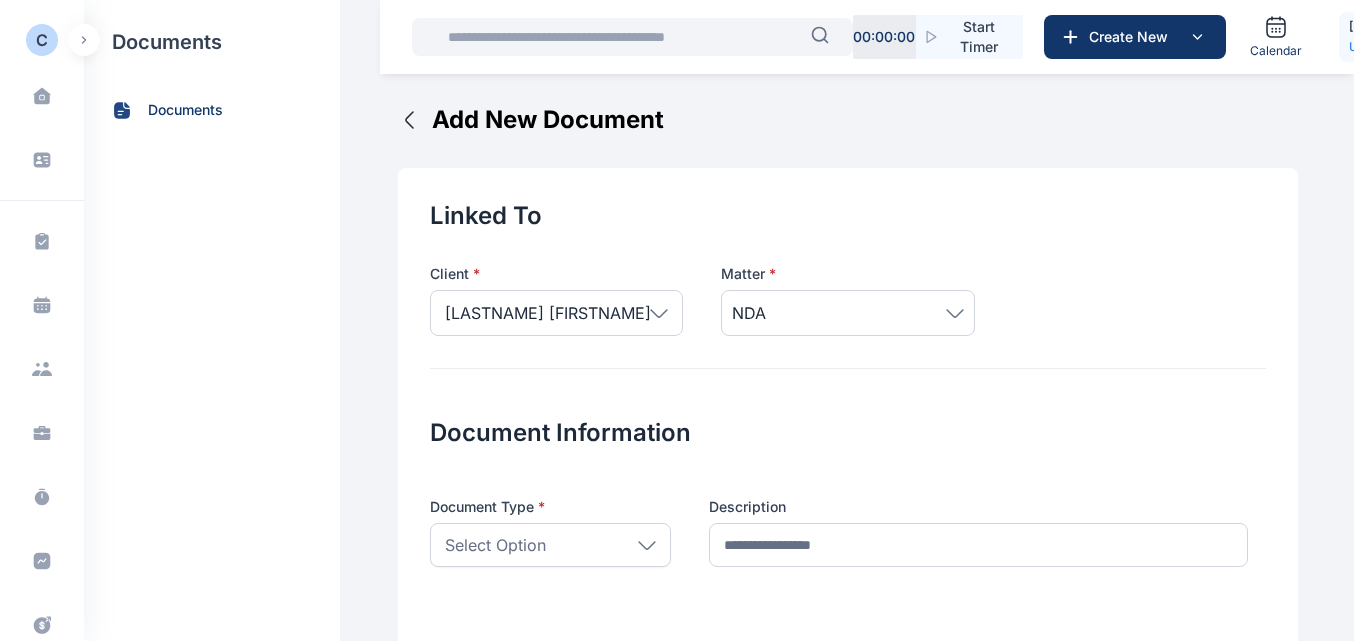 click on "Select Option" at bounding box center (550, 545) 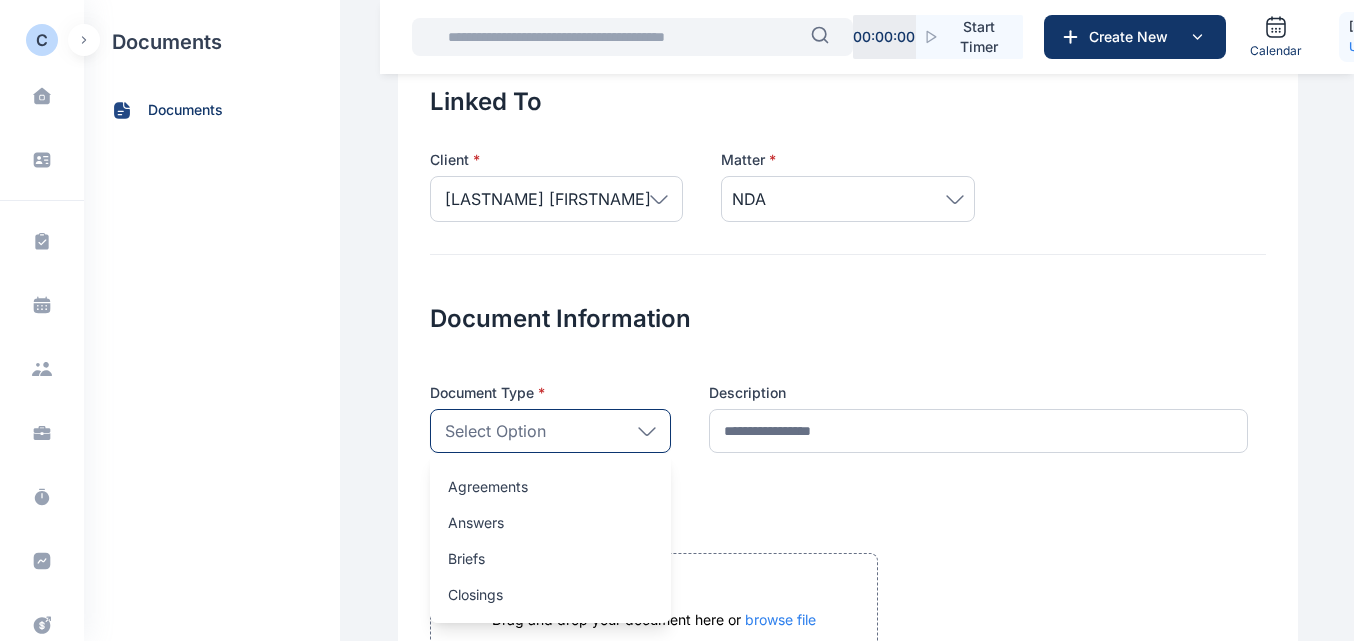 scroll, scrollTop: 132, scrollLeft: 0, axis: vertical 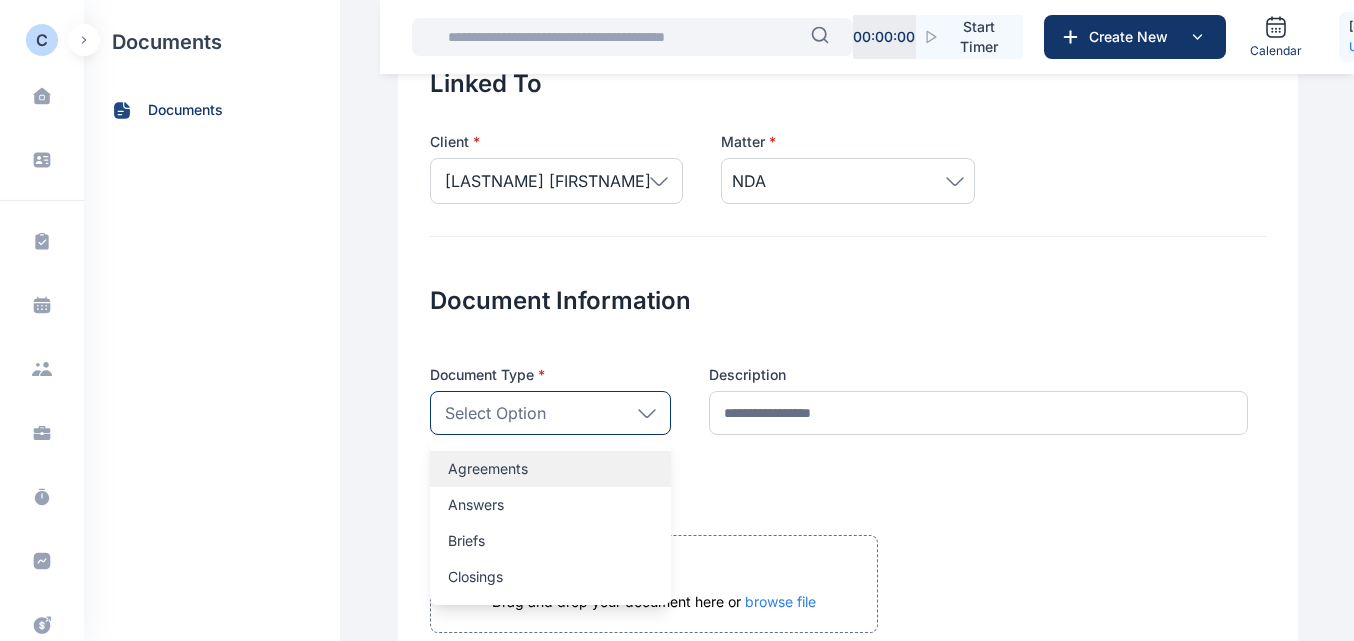click on "Agreements" at bounding box center [550, 469] 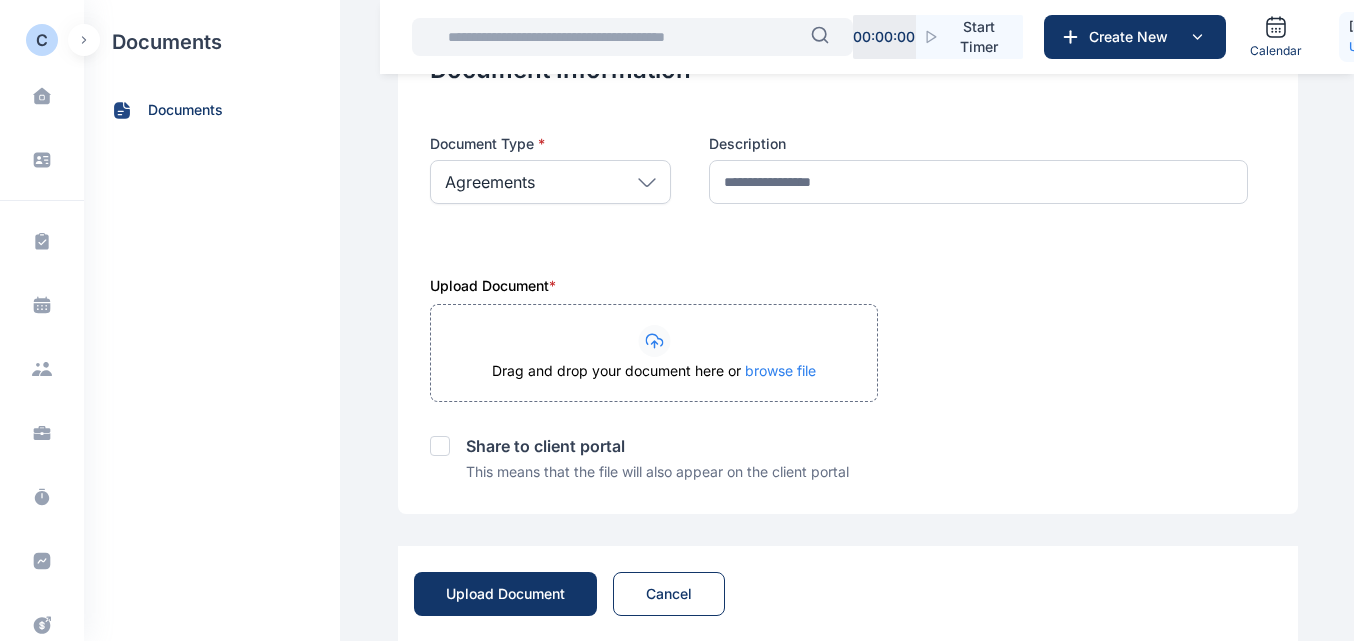 scroll, scrollTop: 373, scrollLeft: 0, axis: vertical 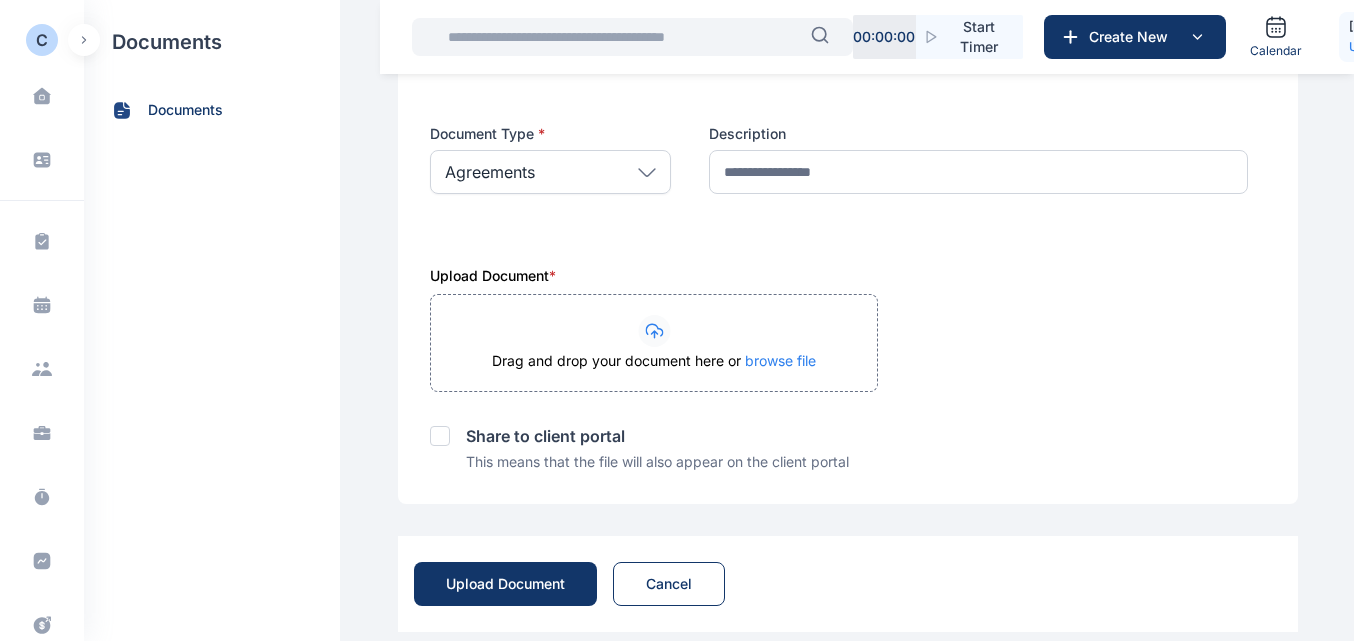 click on "browse file" at bounding box center [780, 360] 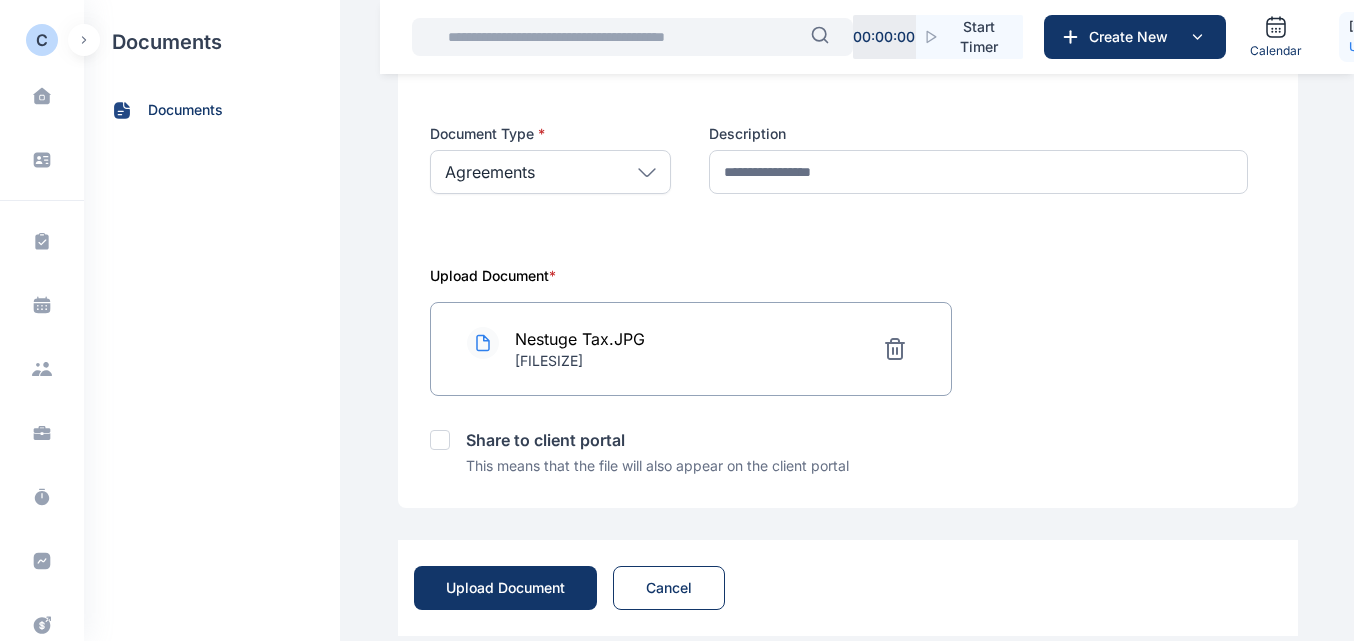 click at bounding box center (440, 440) 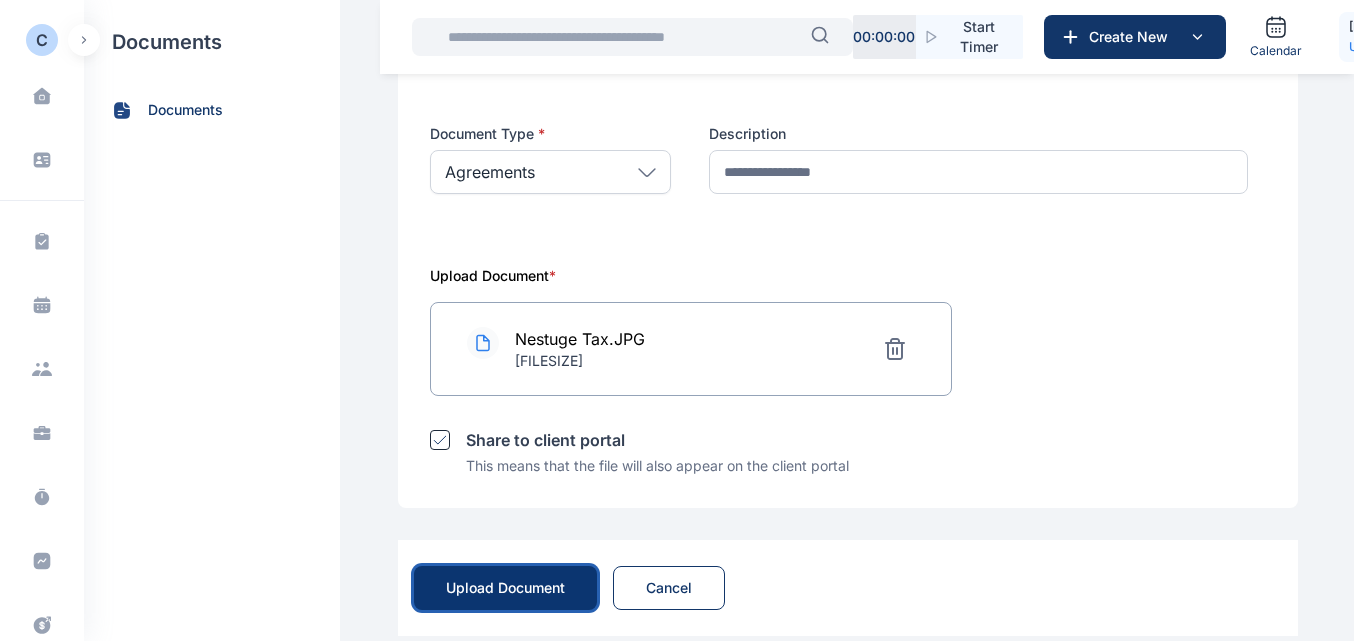 click on "Upload Document" at bounding box center (505, 588) 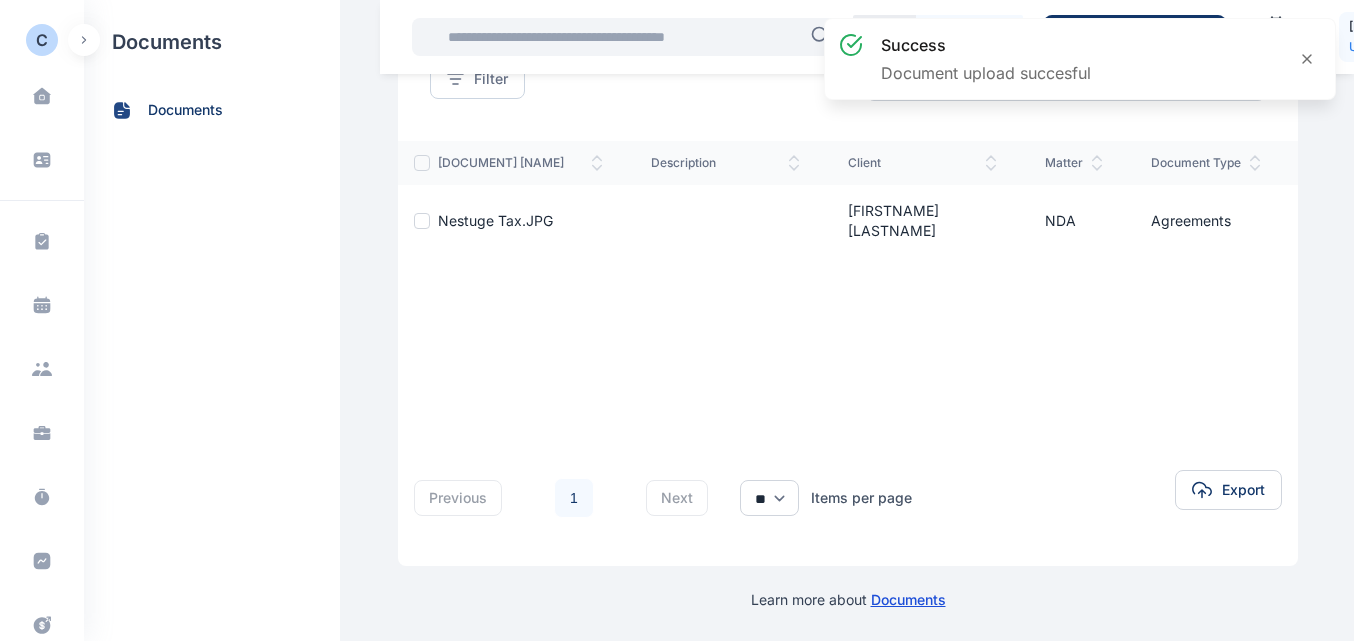 scroll, scrollTop: 170, scrollLeft: 0, axis: vertical 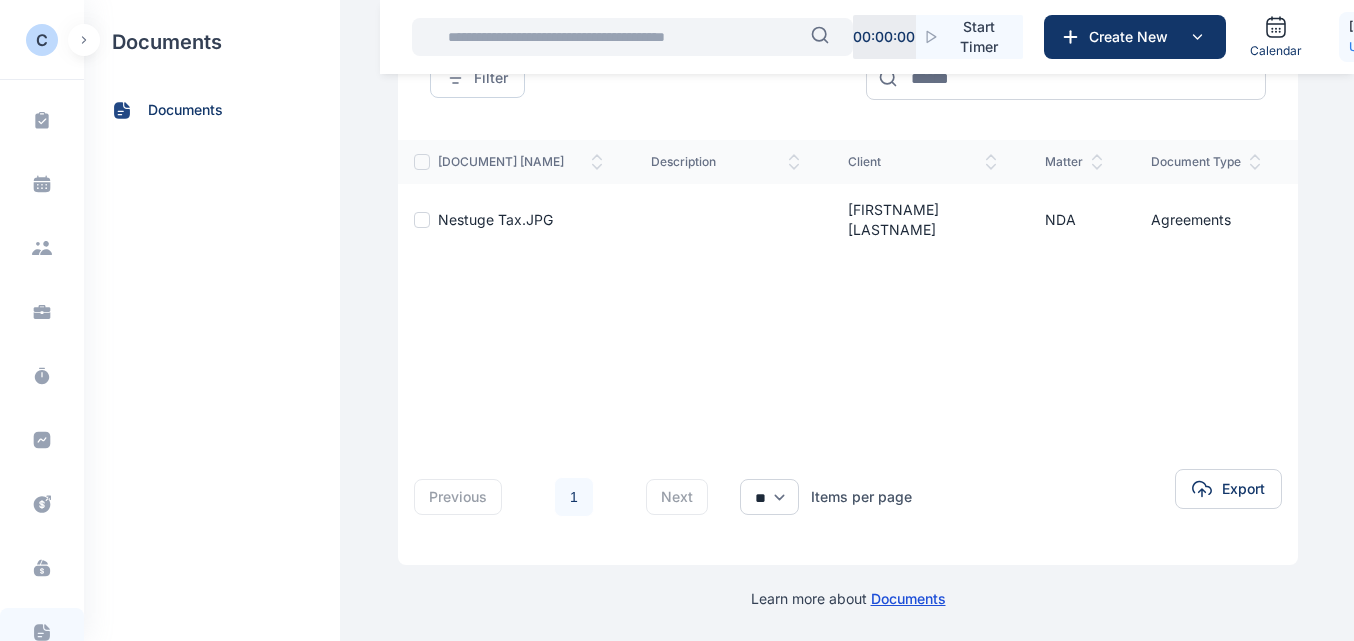 click at bounding box center (84, 40) 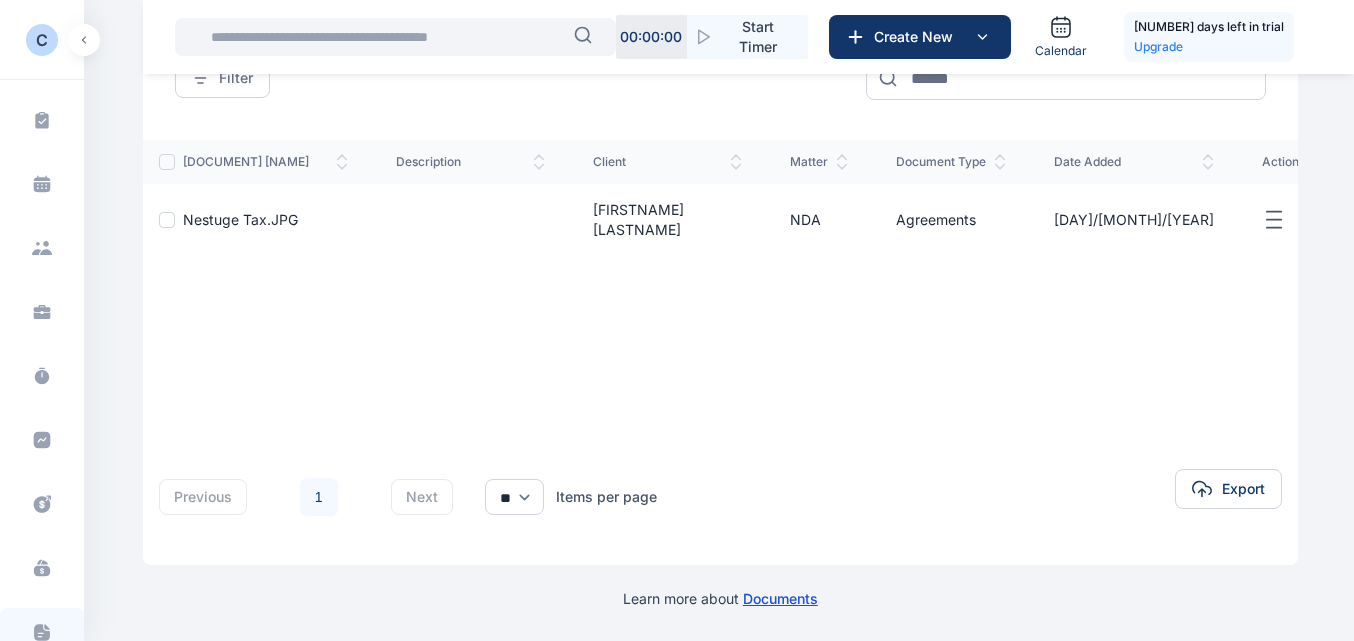 scroll, scrollTop: 160, scrollLeft: 0, axis: vertical 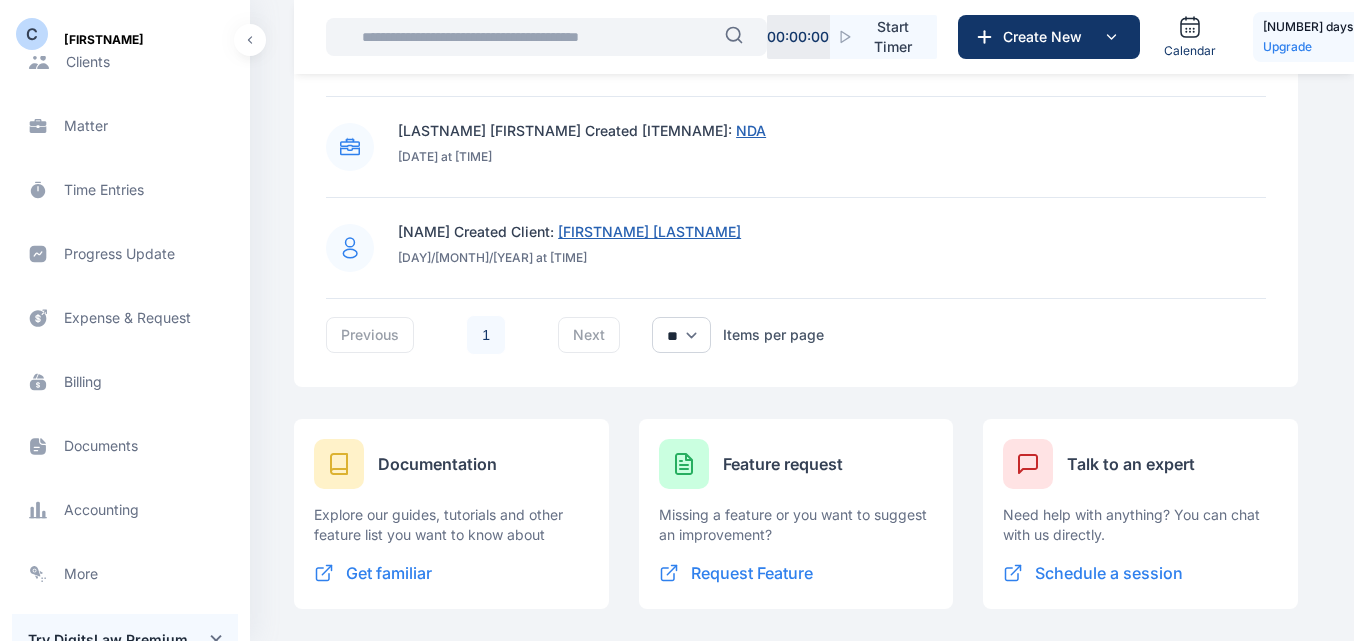 click on "Billing billing billing" at bounding box center (125, 382) 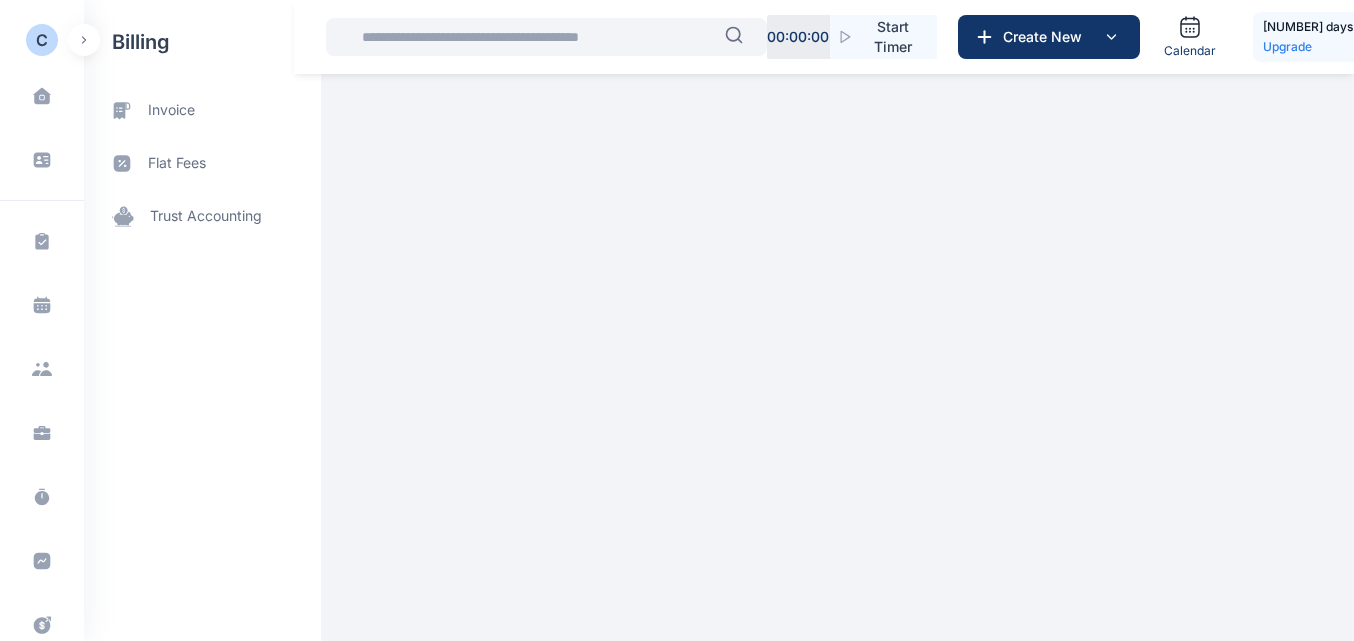 scroll, scrollTop: 0, scrollLeft: 0, axis: both 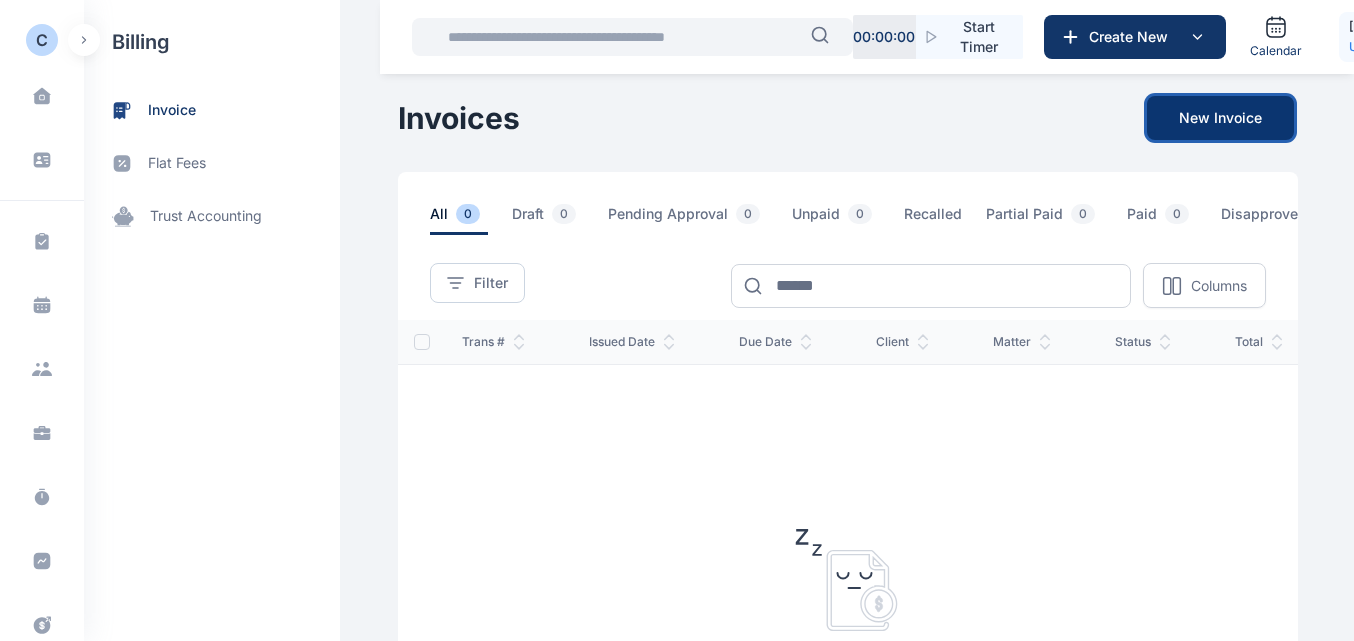 click on "New Invoice" at bounding box center (1220, 118) 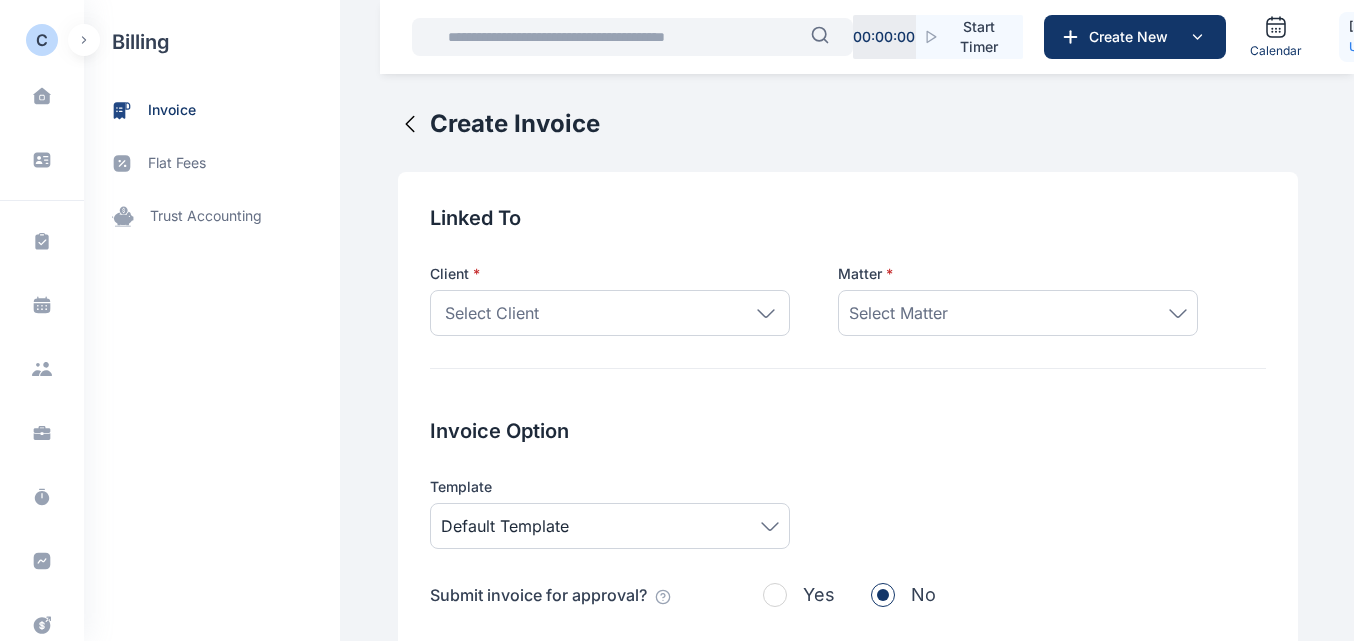 click on "Select Client" at bounding box center (610, 313) 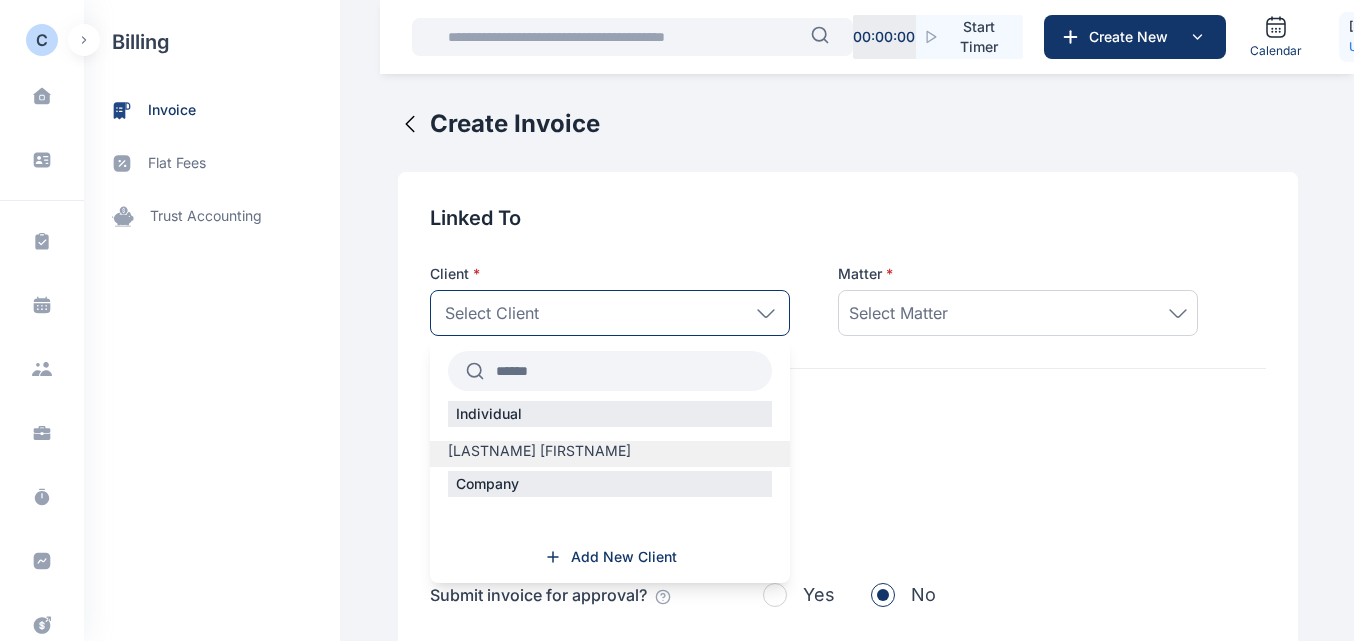click on "Okafo George" at bounding box center [539, 451] 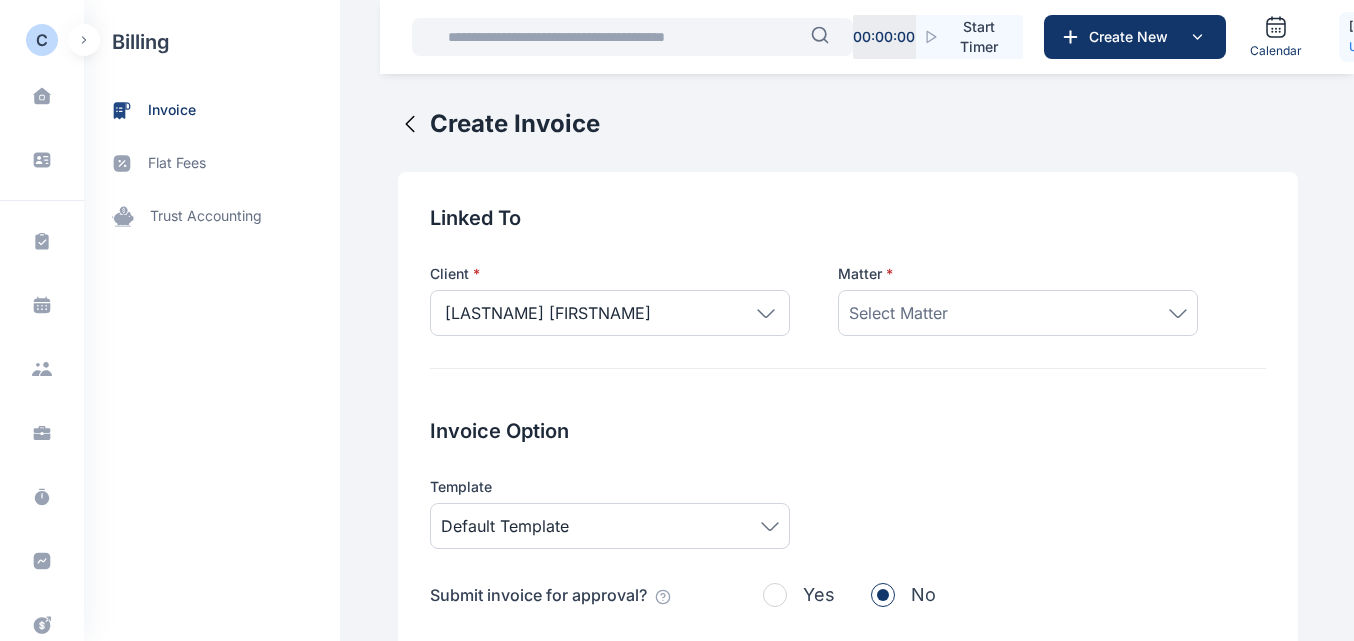 click on "Select Matter" at bounding box center (1018, 313) 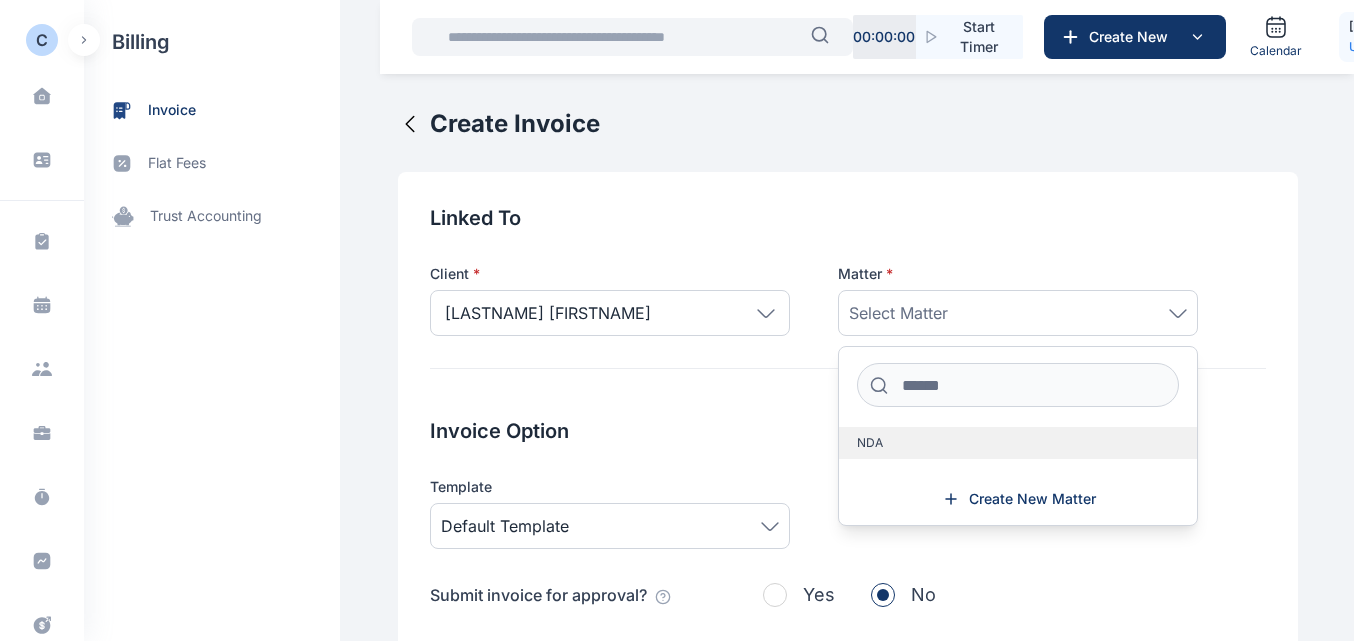 click on "NDA" at bounding box center [870, 443] 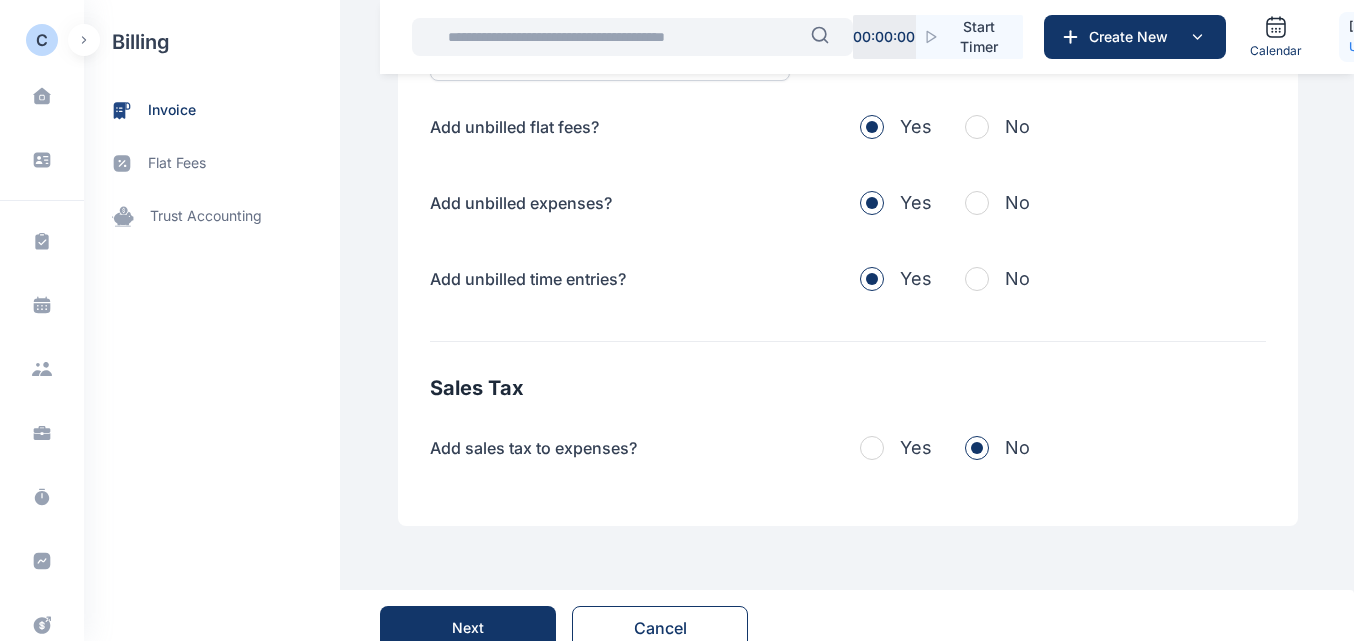 scroll, scrollTop: 766, scrollLeft: 0, axis: vertical 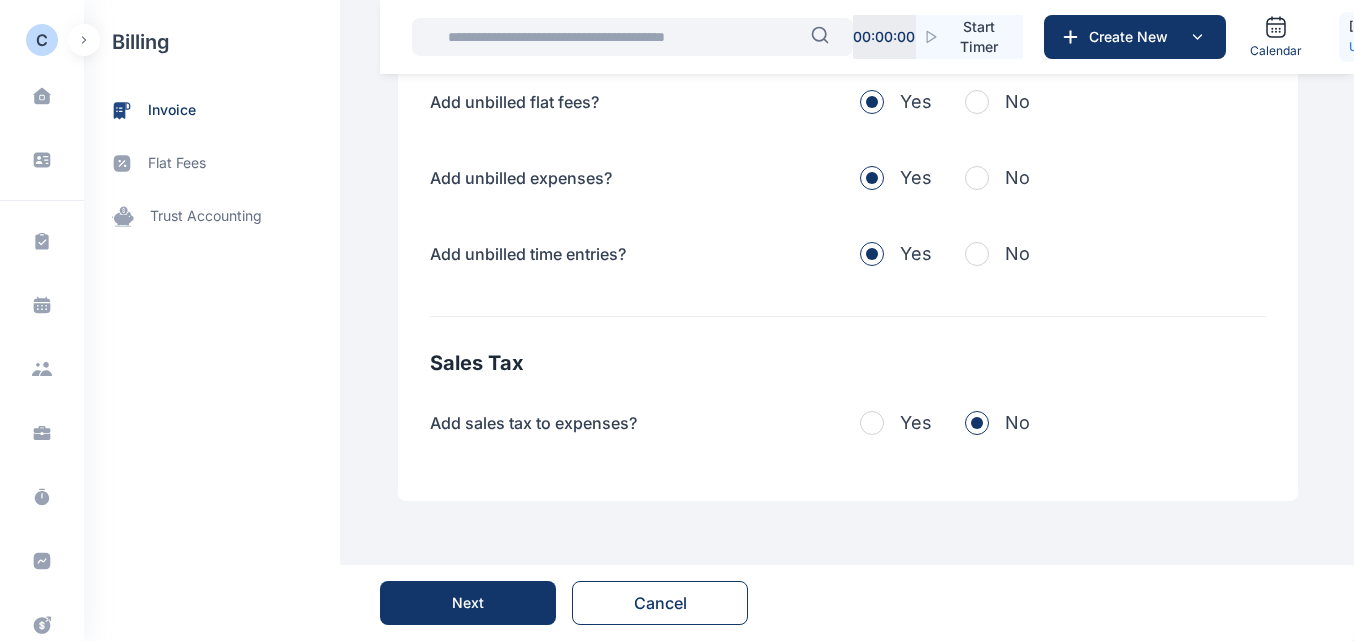 click on "Yes" at bounding box center [896, 423] 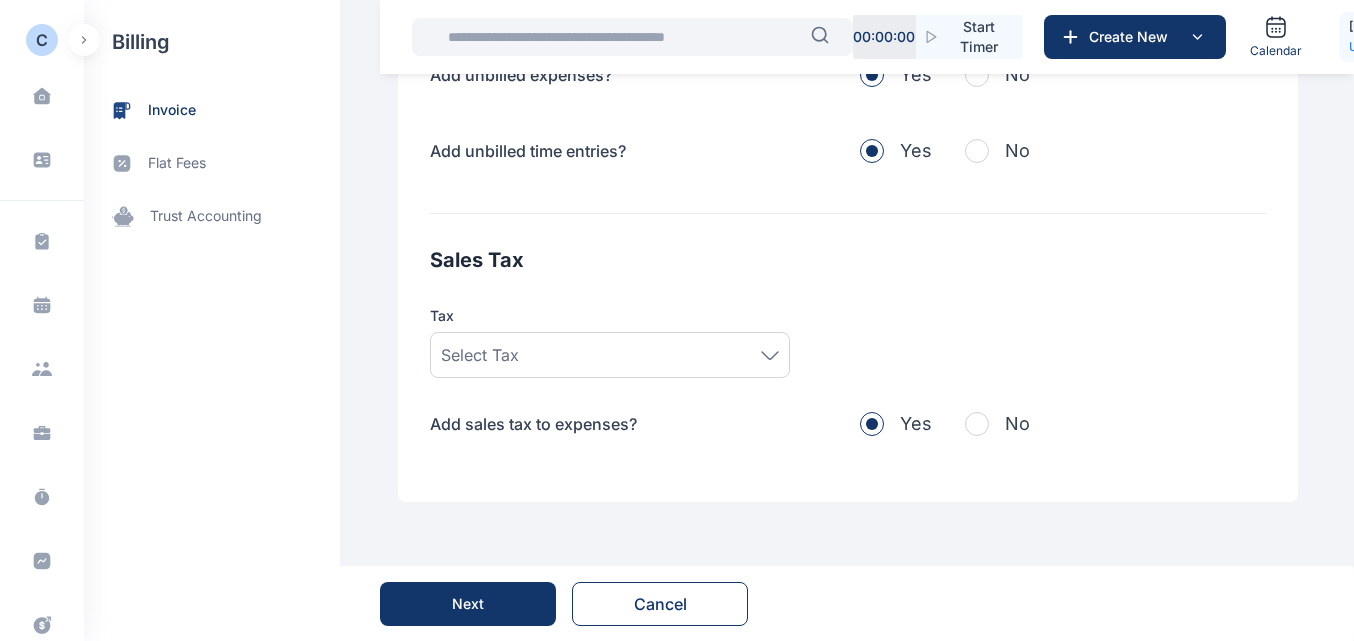 scroll, scrollTop: 870, scrollLeft: 0, axis: vertical 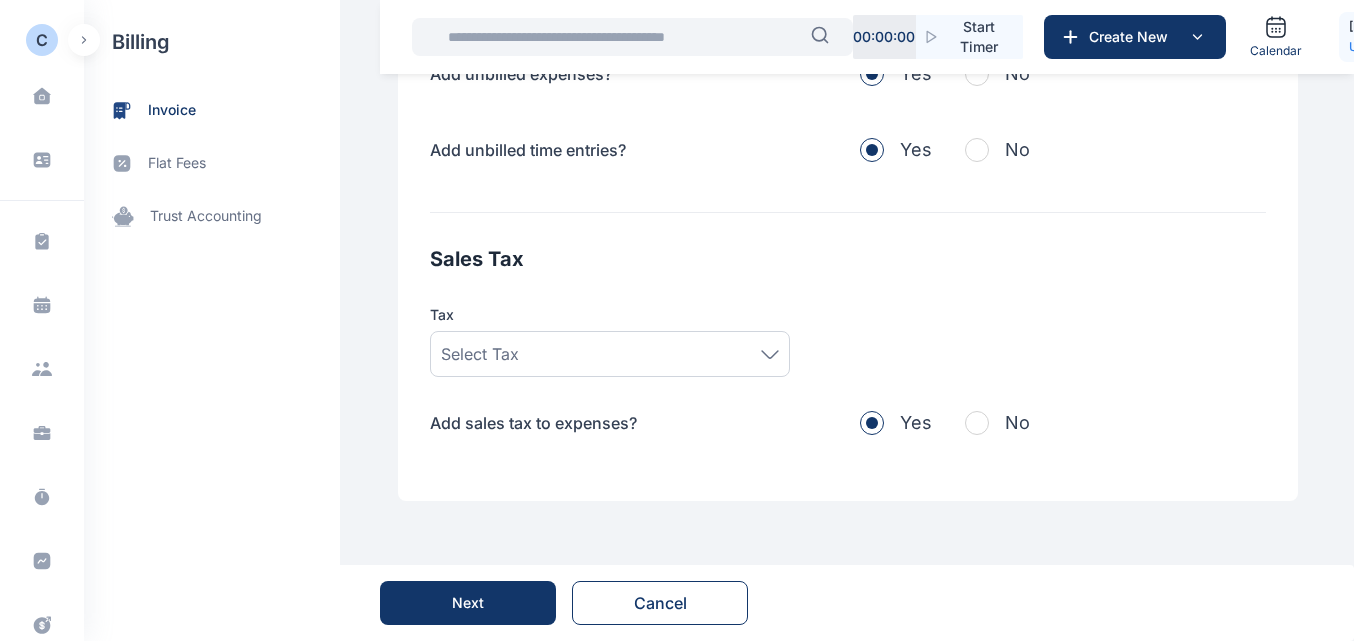 click on "Select Tax" at bounding box center [610, 354] 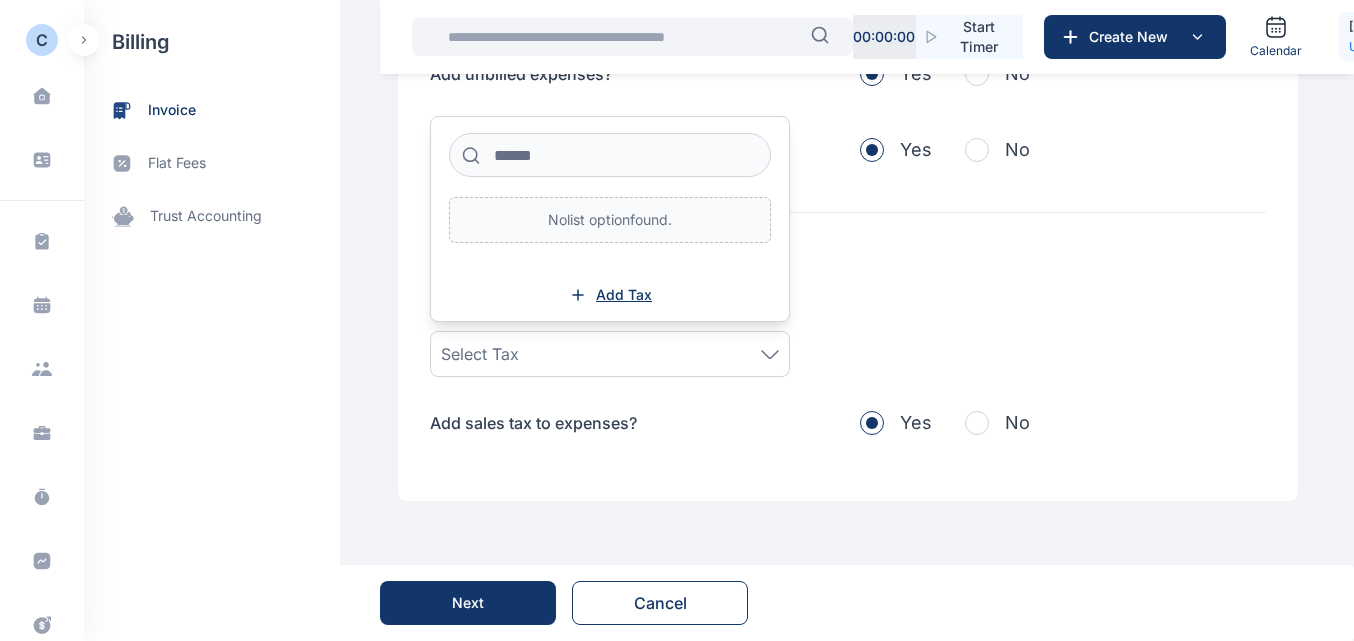 click on "Add Tax" at bounding box center (624, 295) 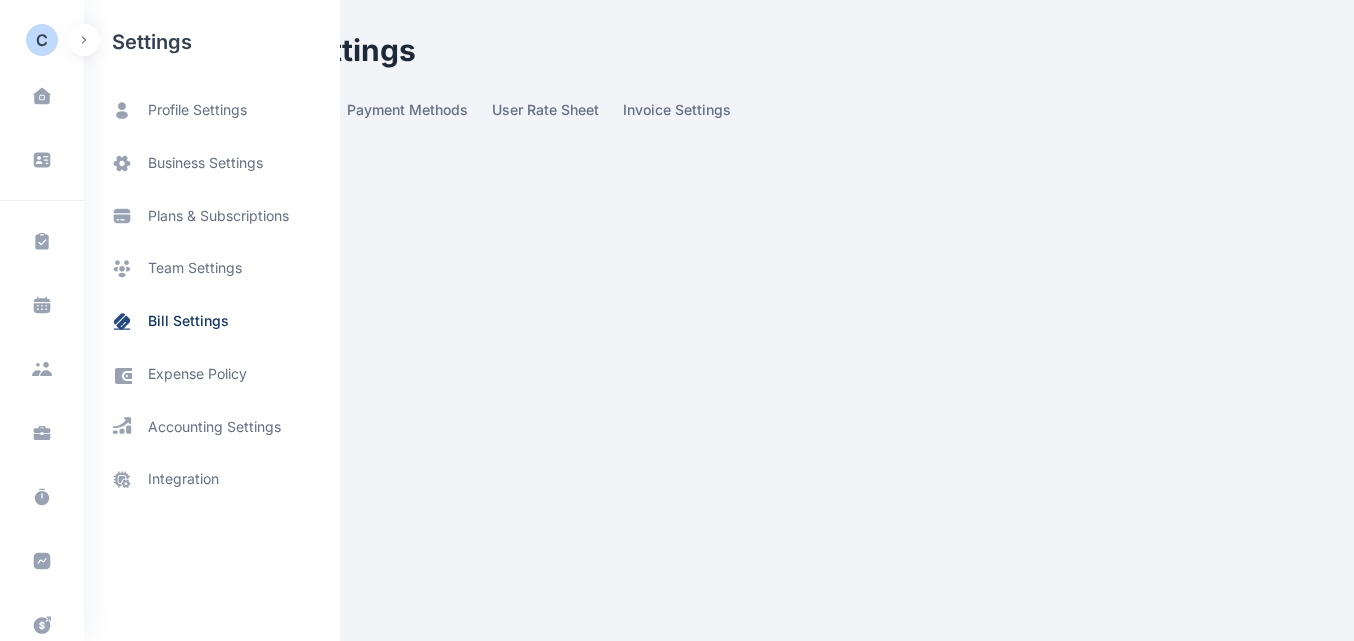 scroll, scrollTop: 0, scrollLeft: 0, axis: both 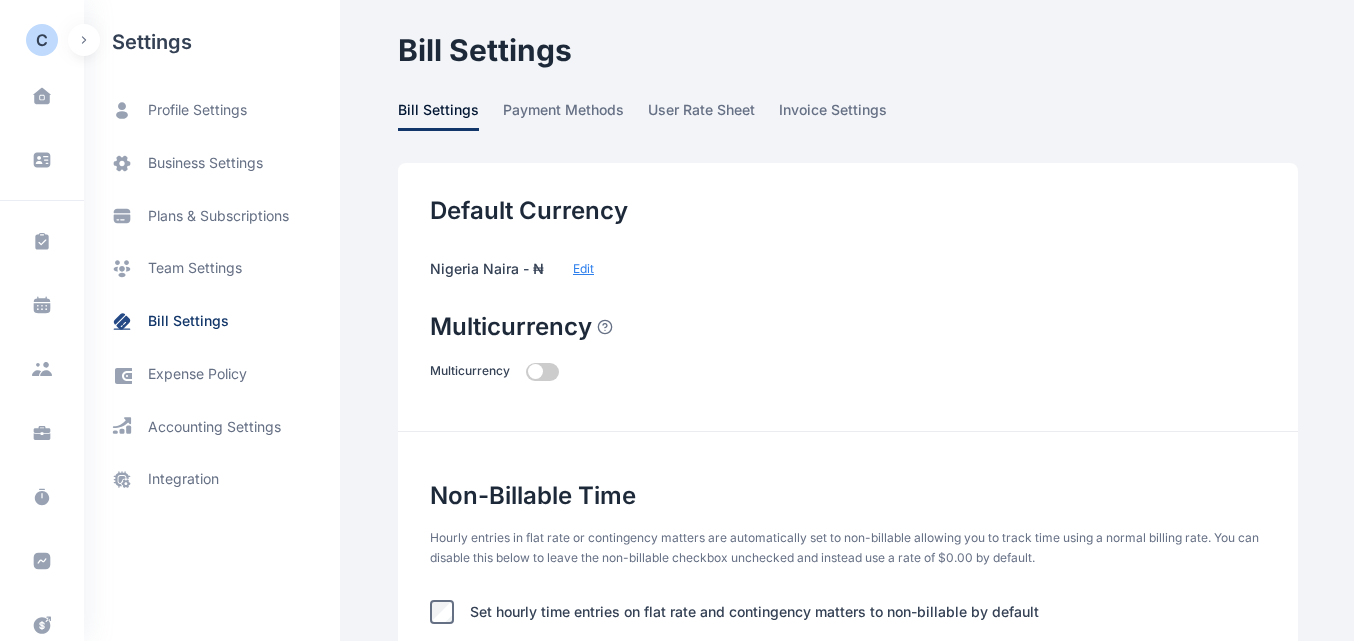 click at bounding box center [542, 372] 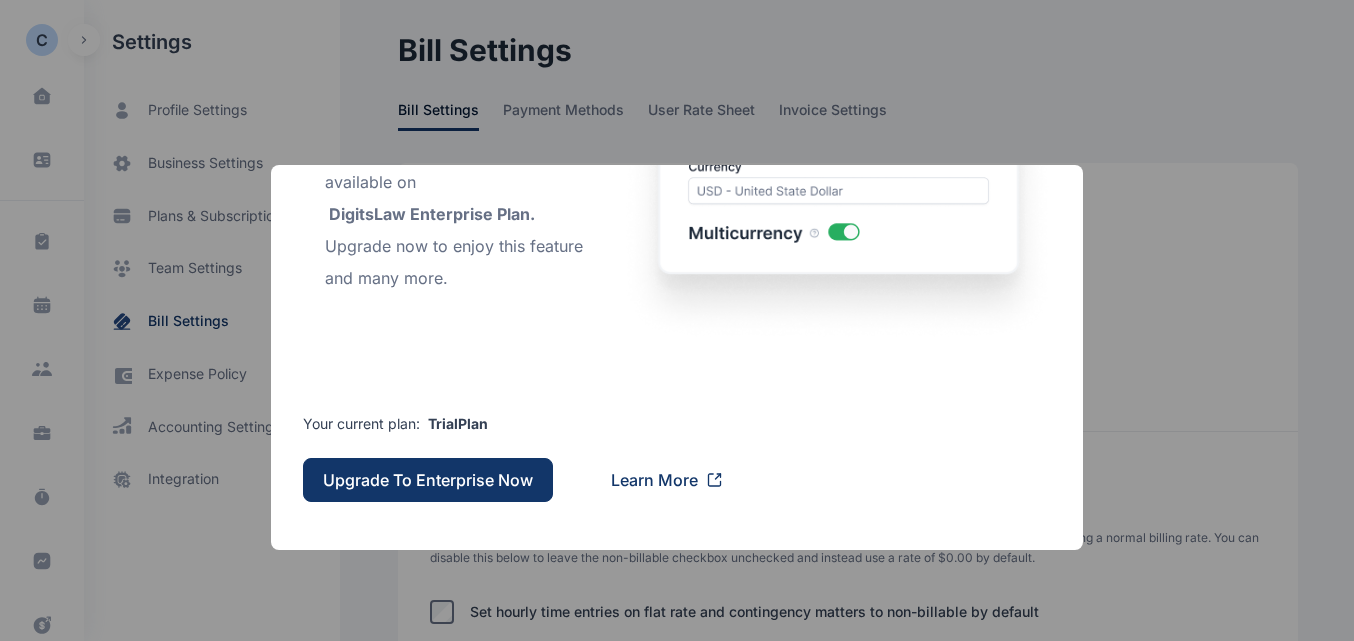 scroll, scrollTop: 0, scrollLeft: 0, axis: both 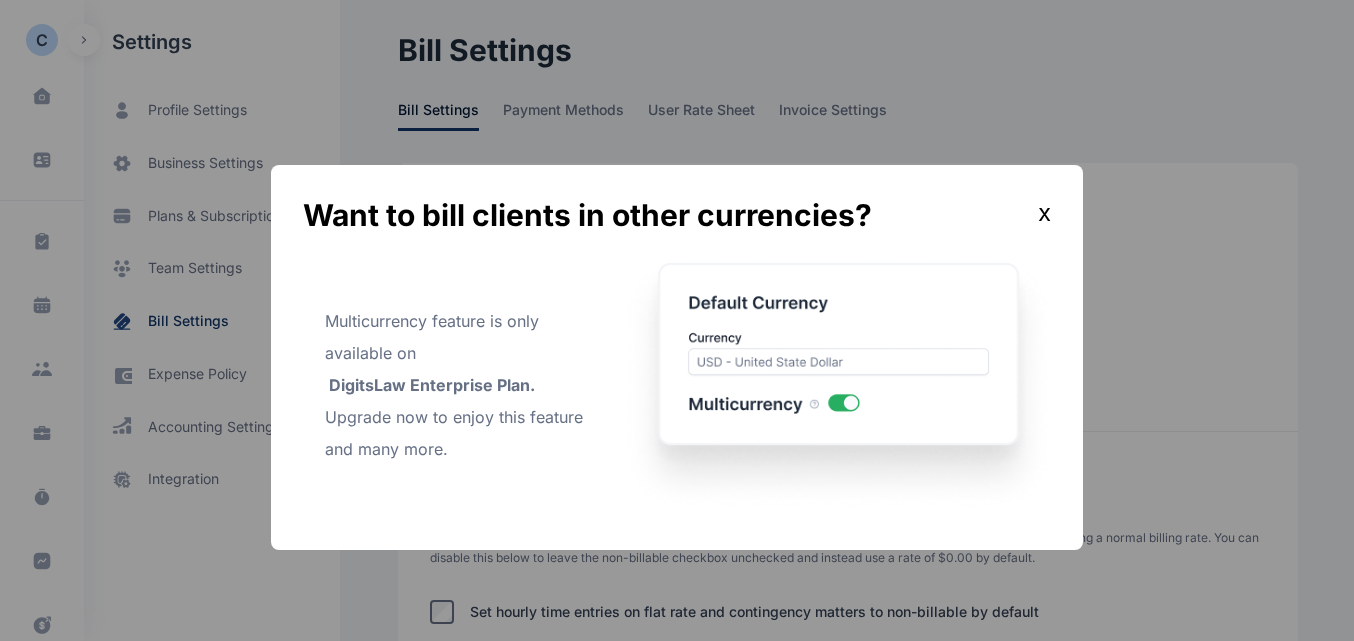 click on "x" at bounding box center [1044, 215] 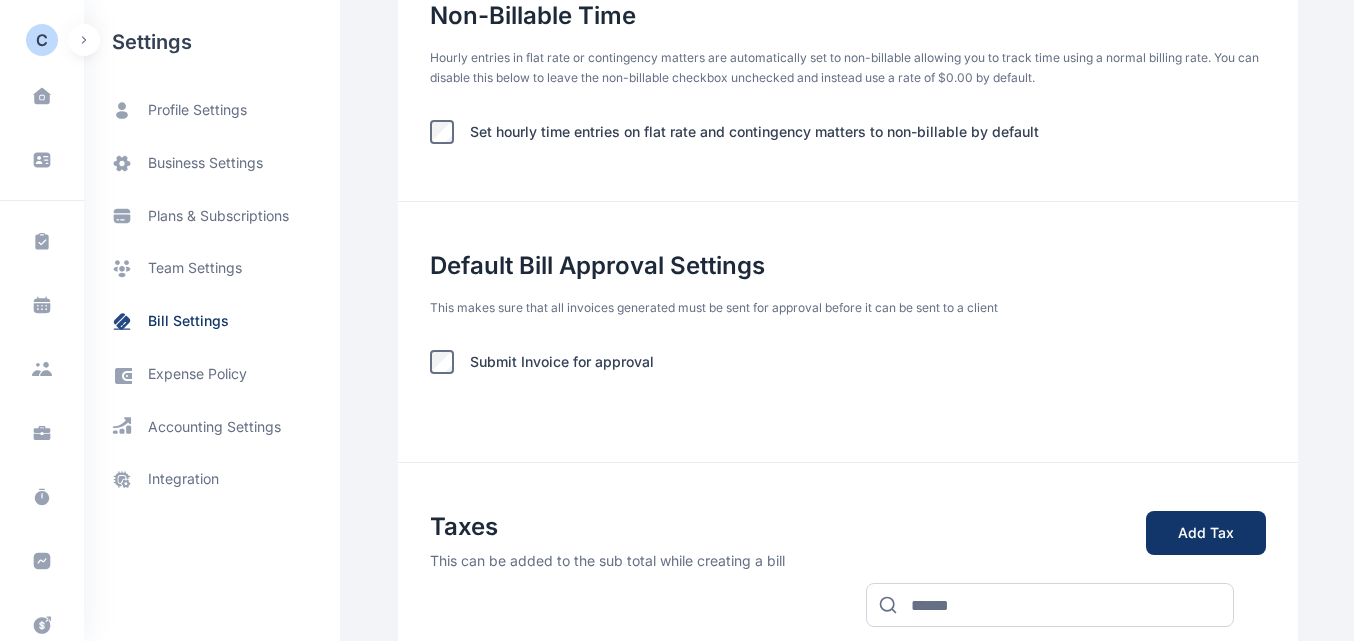 scroll, scrollTop: 467, scrollLeft: 0, axis: vertical 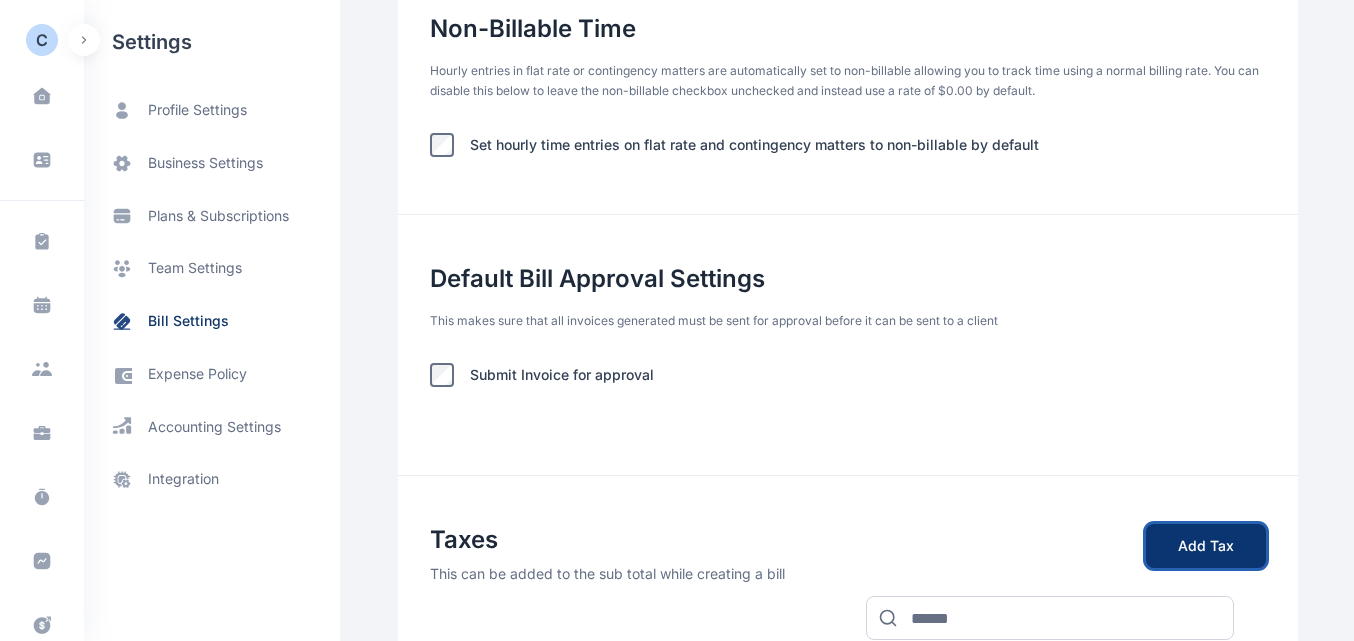 click on "Add Tax" at bounding box center (1206, 546) 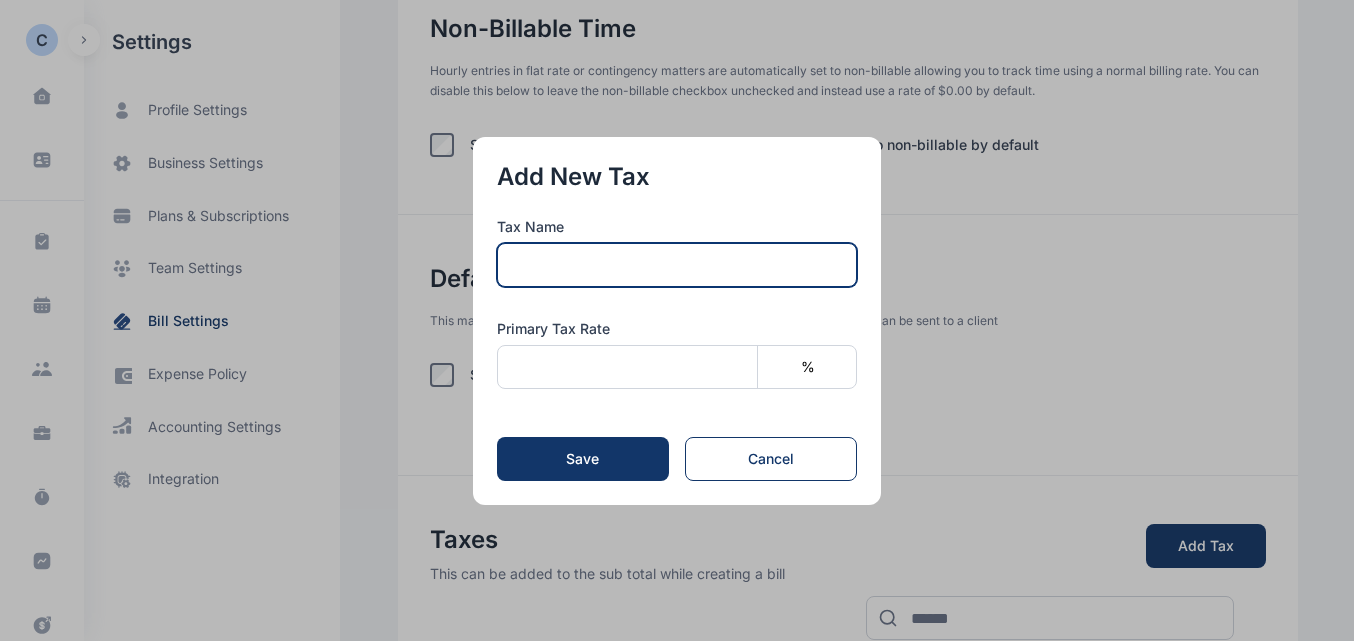 click at bounding box center (677, 265) 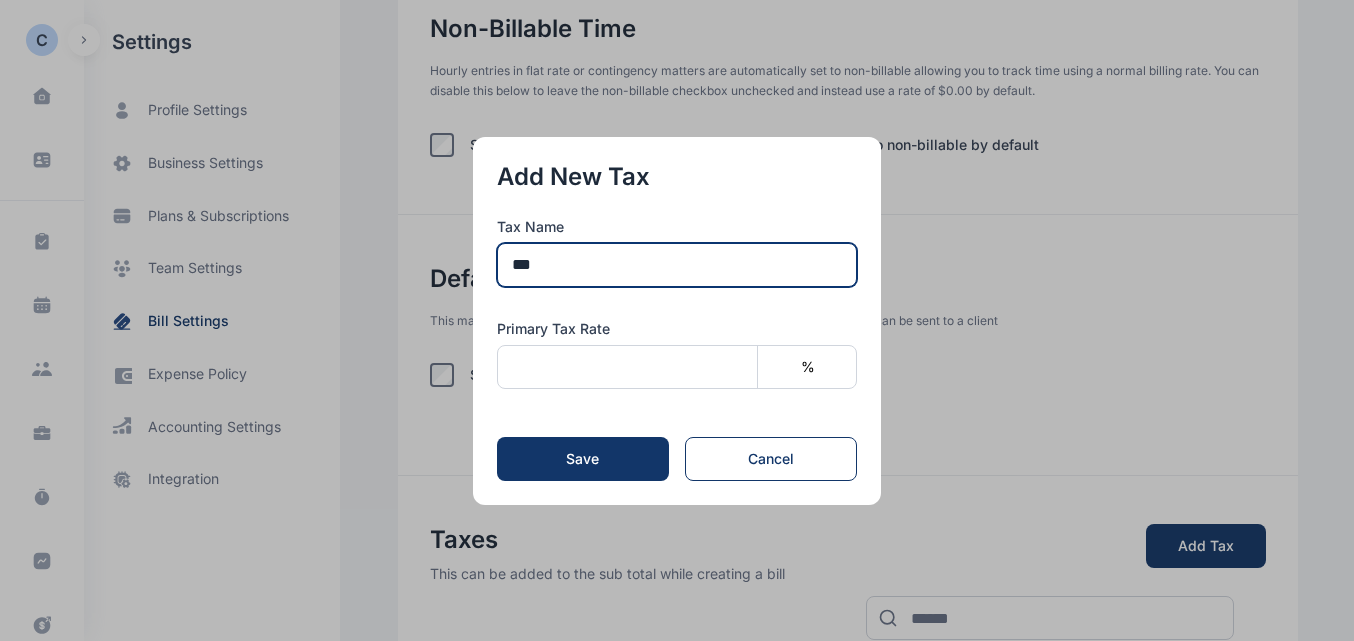 type on "***" 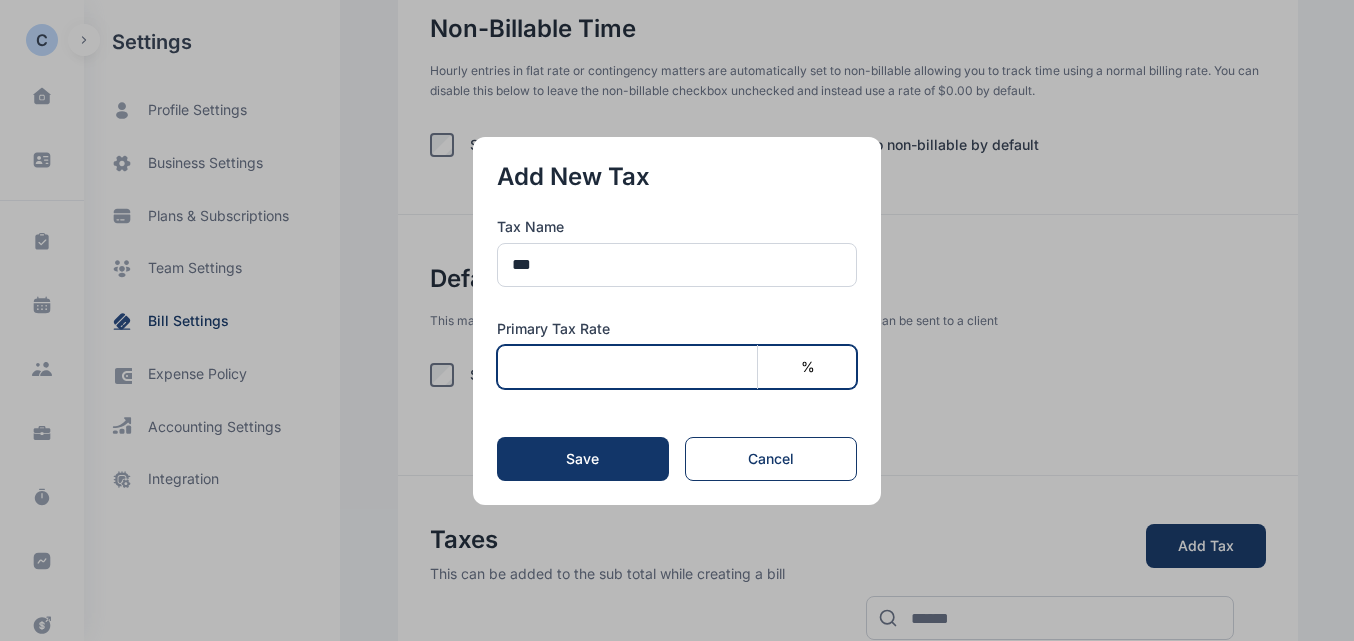 click at bounding box center (677, 367) 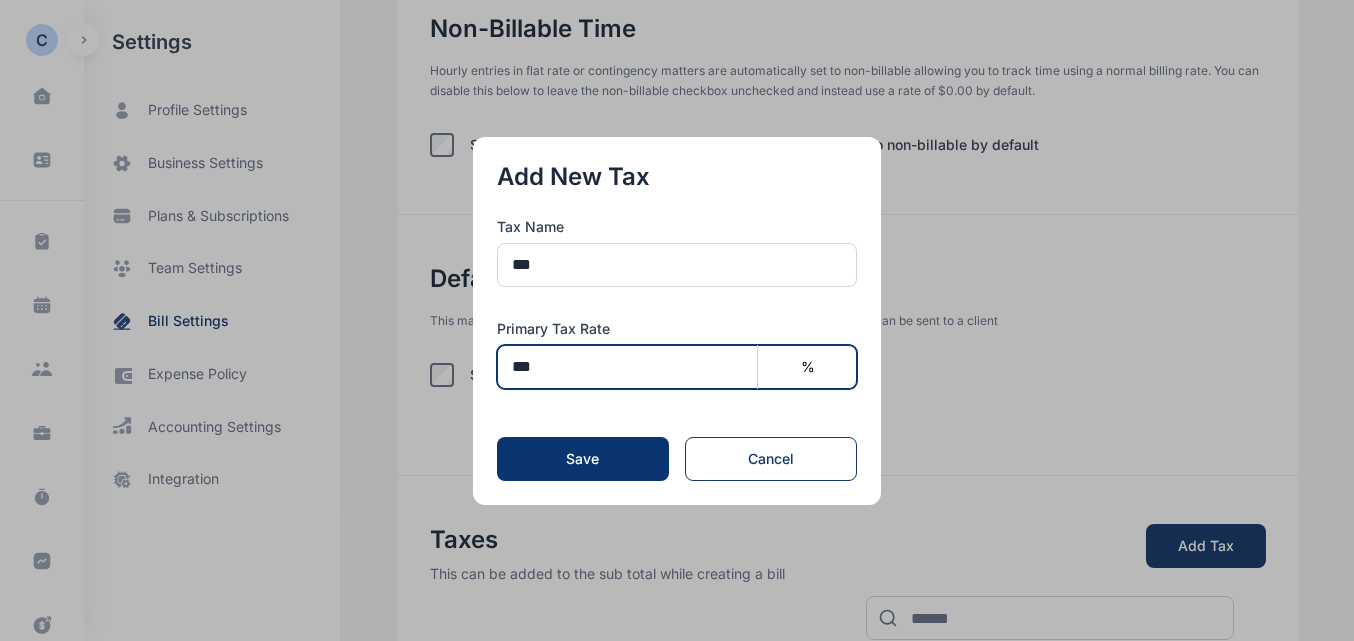 type on "***" 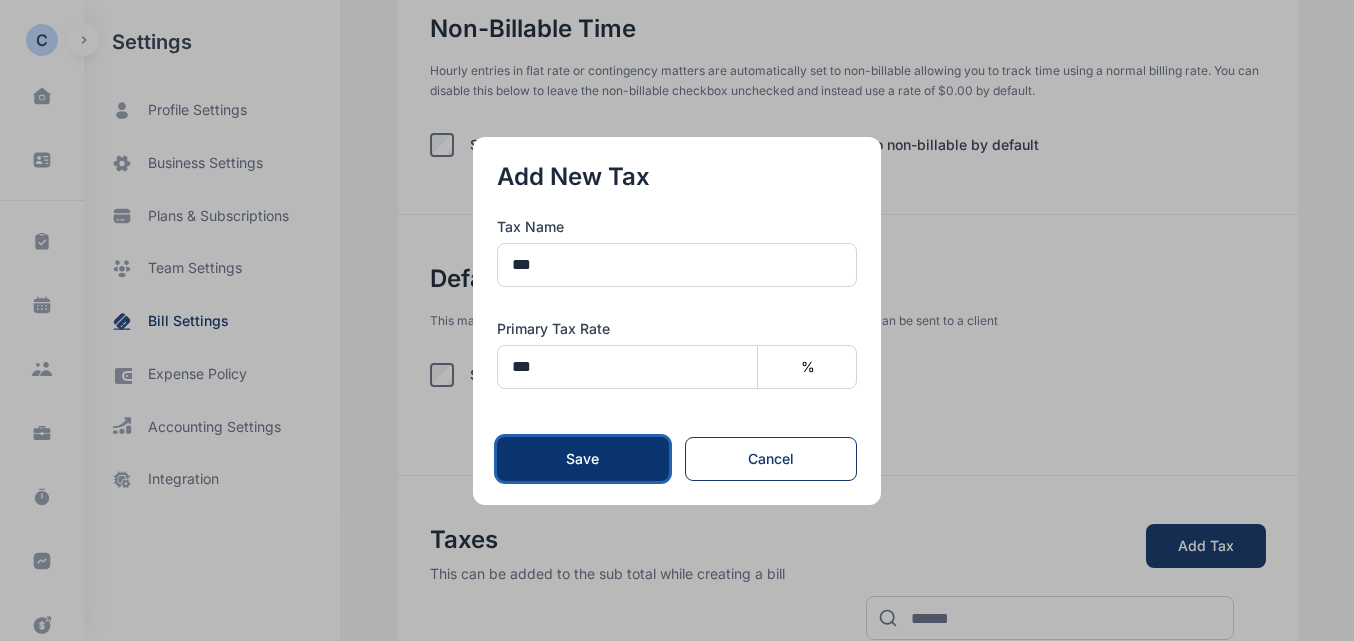 click on "Save" at bounding box center [583, 459] 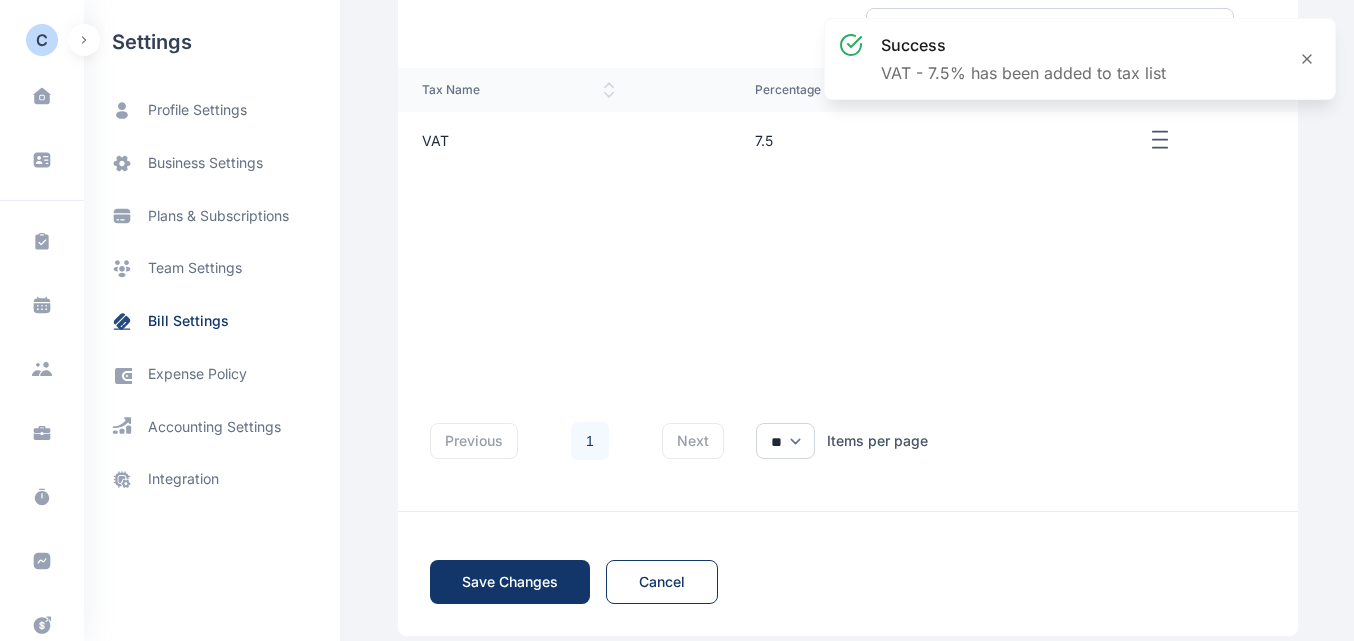 scroll, scrollTop: 1082, scrollLeft: 0, axis: vertical 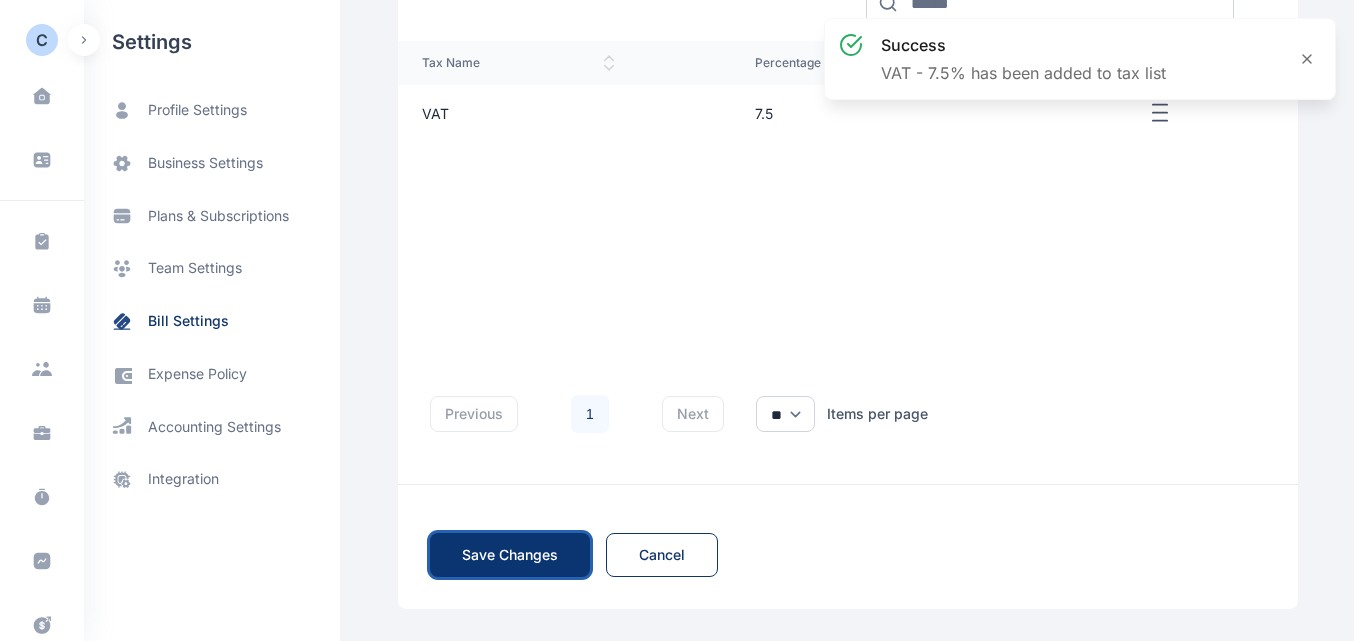 click on "Save Changes" at bounding box center [510, 555] 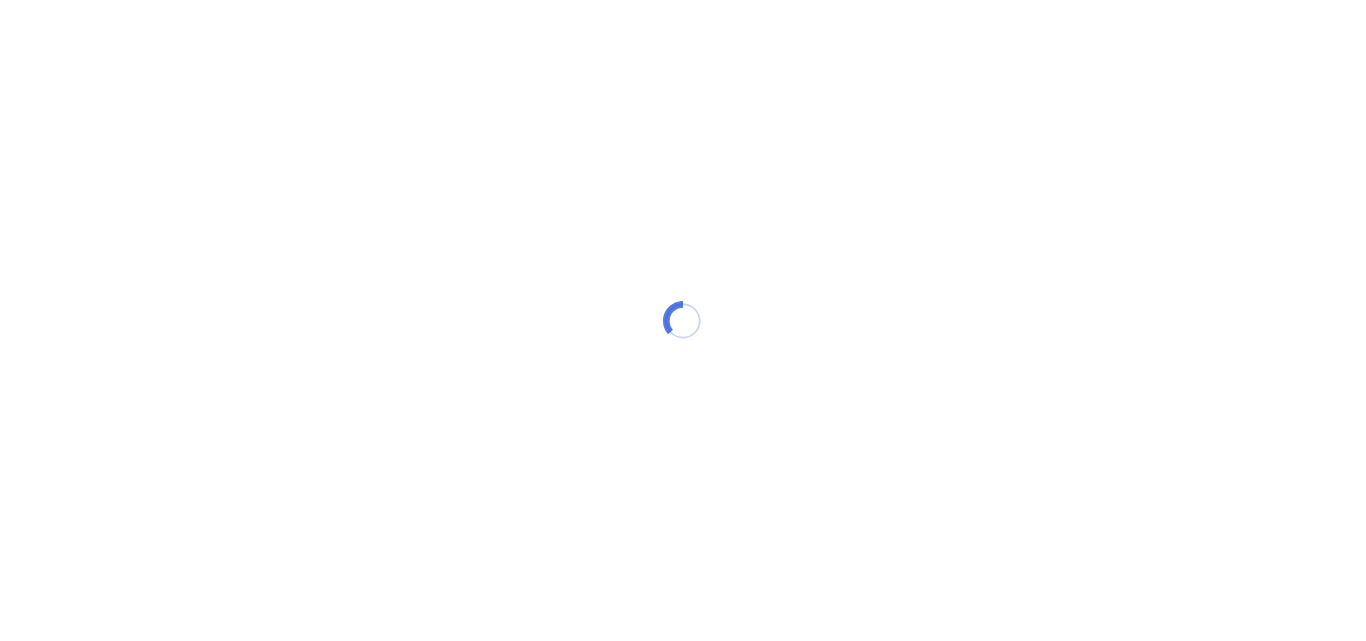 scroll, scrollTop: 0, scrollLeft: 0, axis: both 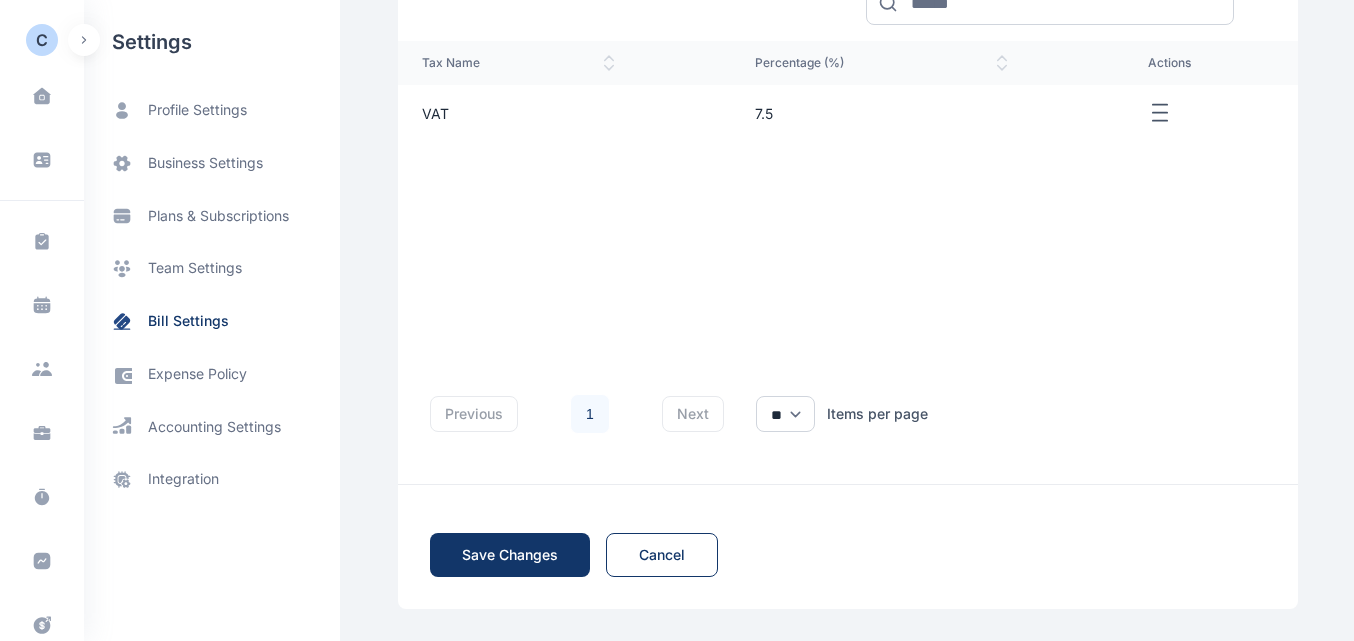 click at bounding box center (84, 40) 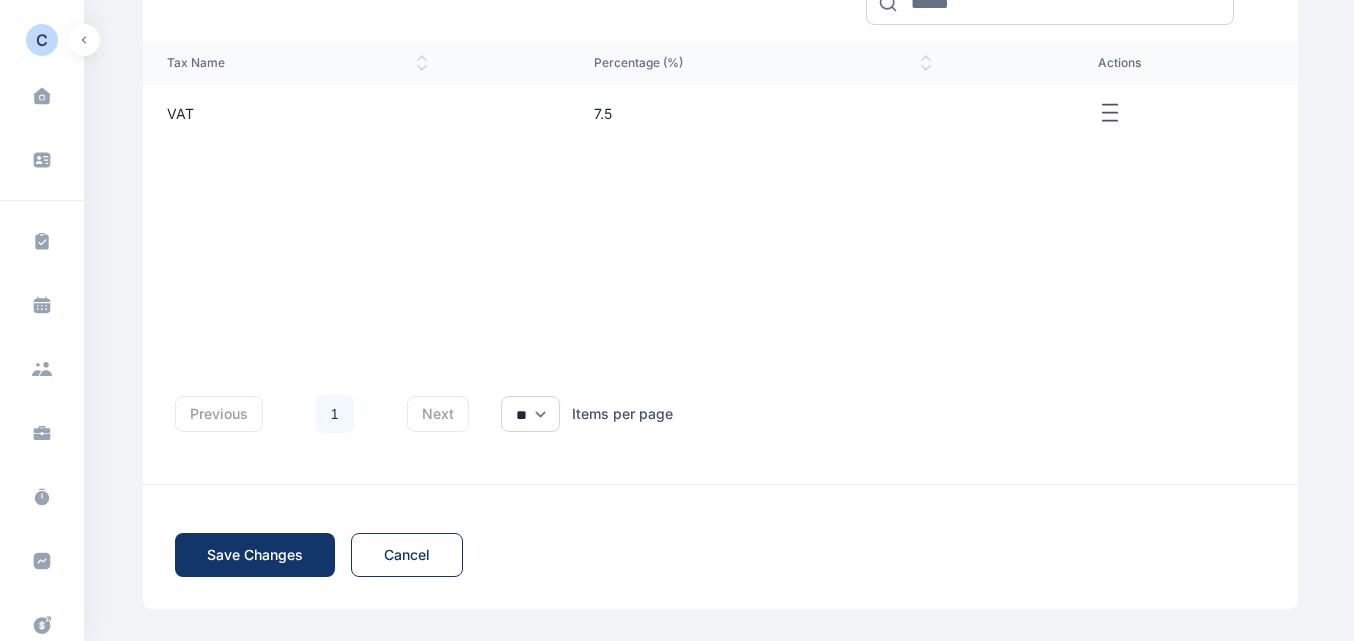 click on "C" at bounding box center (42, 40) 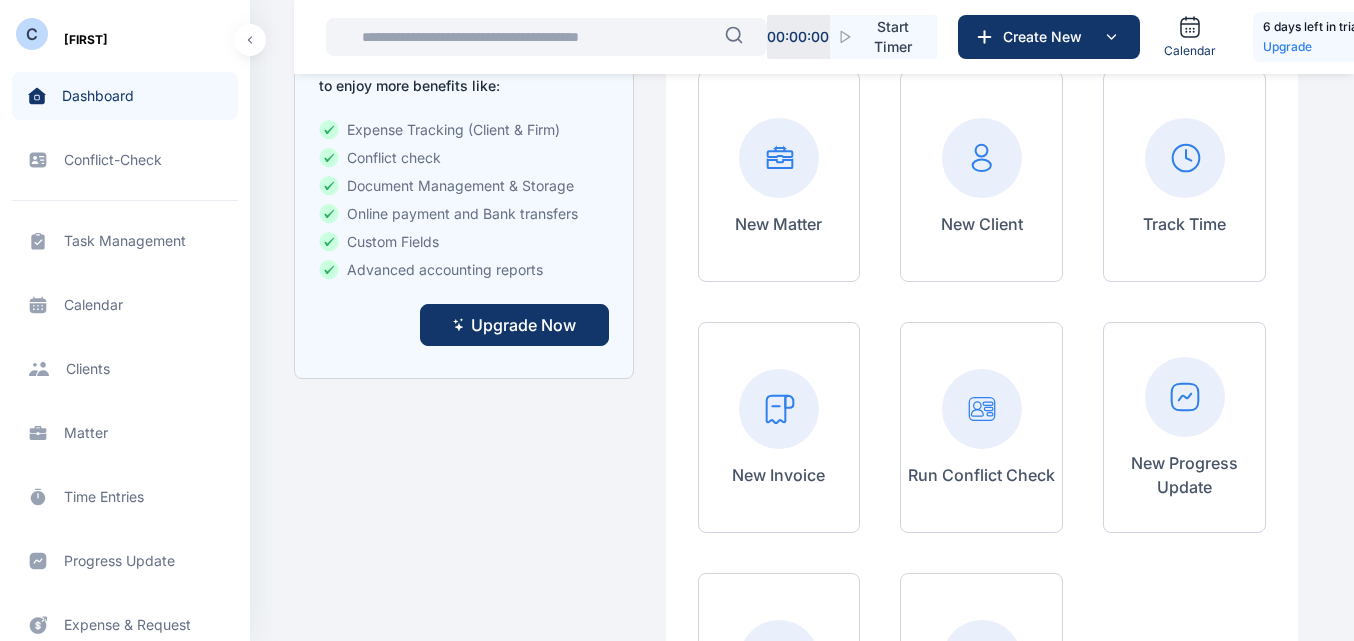 scroll, scrollTop: 389, scrollLeft: 0, axis: vertical 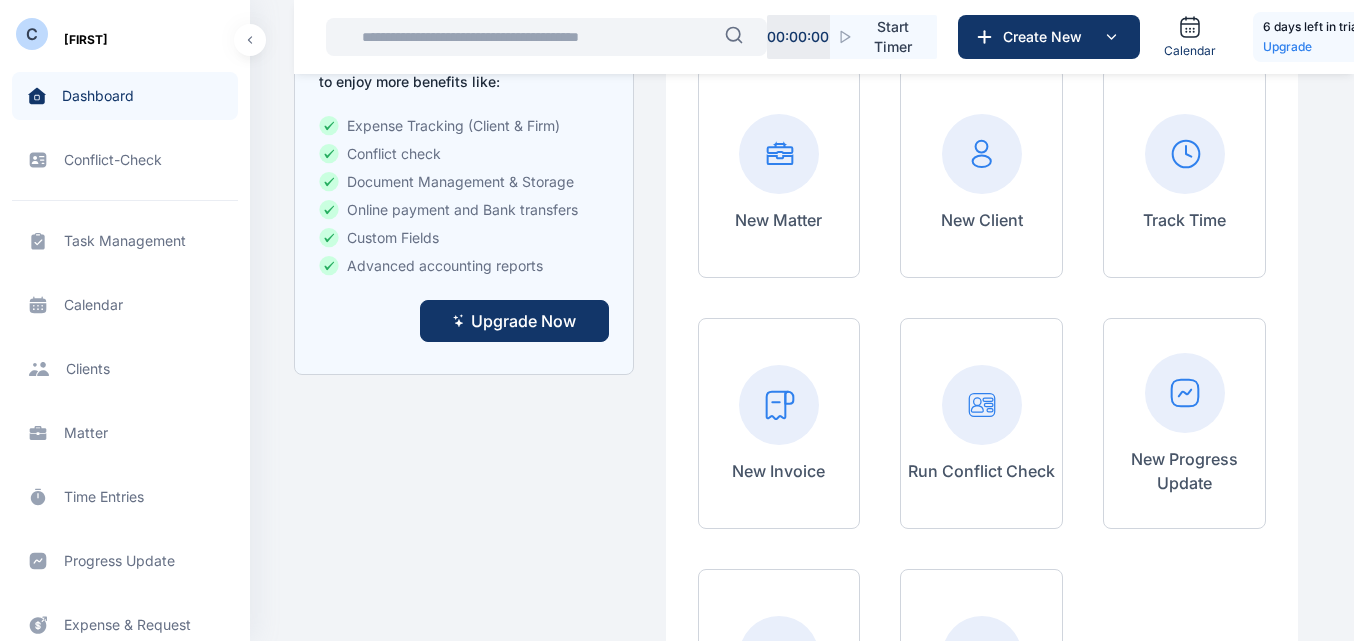 click 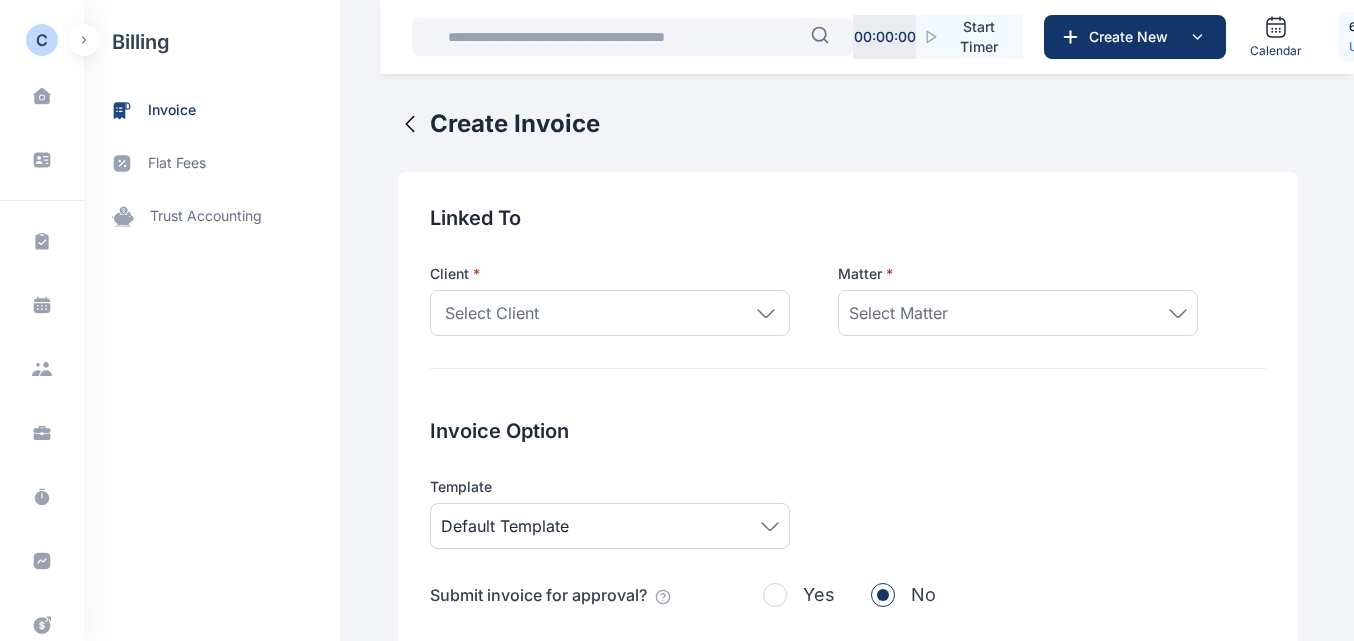 click on "Select Client" at bounding box center [610, 313] 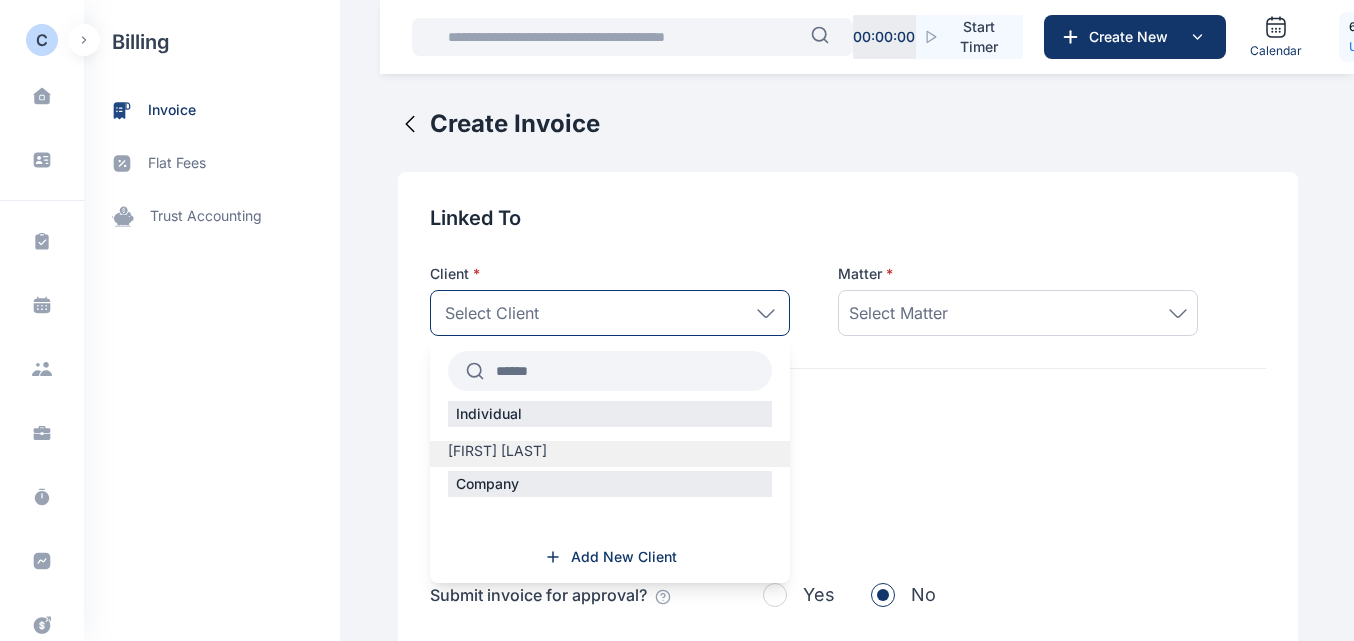 click on "[LASTNAME] [FIRSTNAME]" at bounding box center (497, 451) 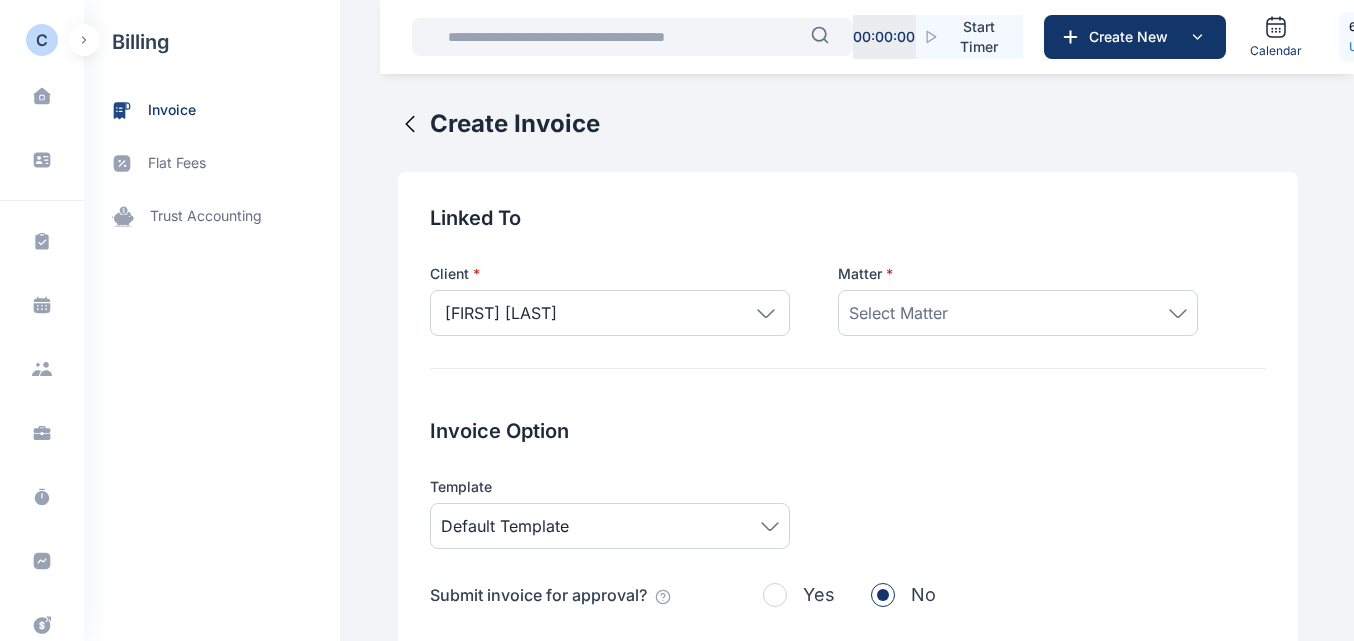 click on "Select Matter" at bounding box center [1018, 313] 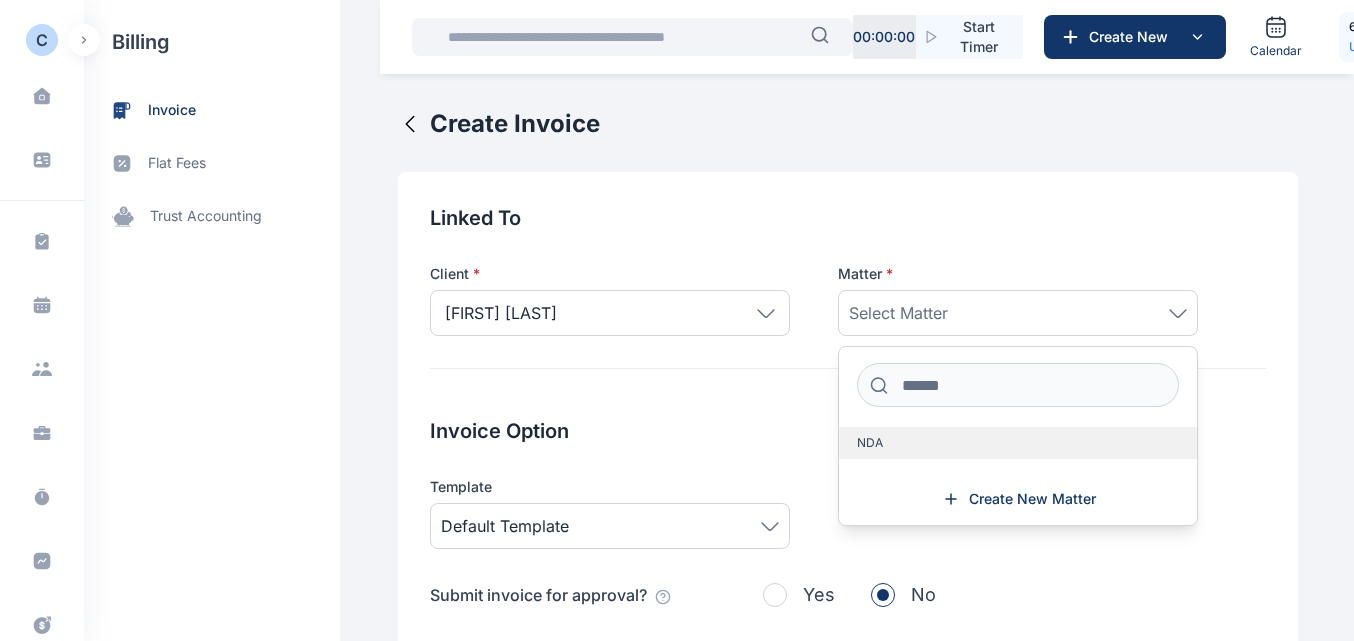 click on "NDA" at bounding box center [870, 443] 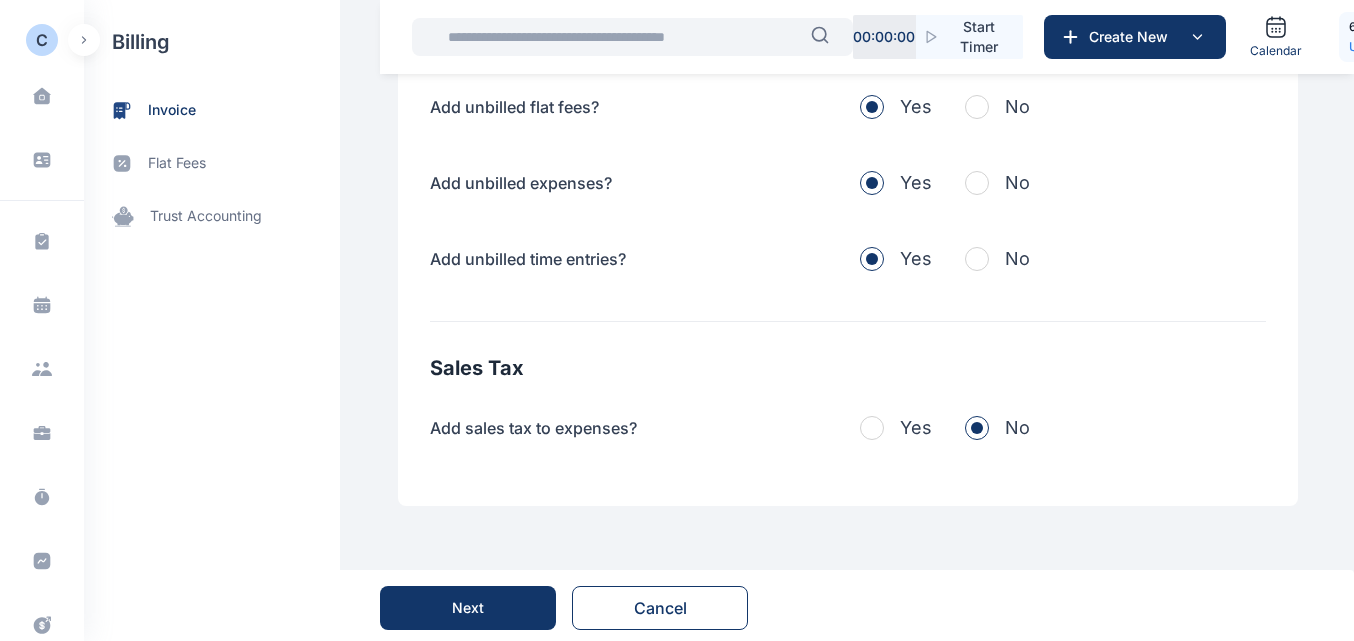 scroll, scrollTop: 766, scrollLeft: 0, axis: vertical 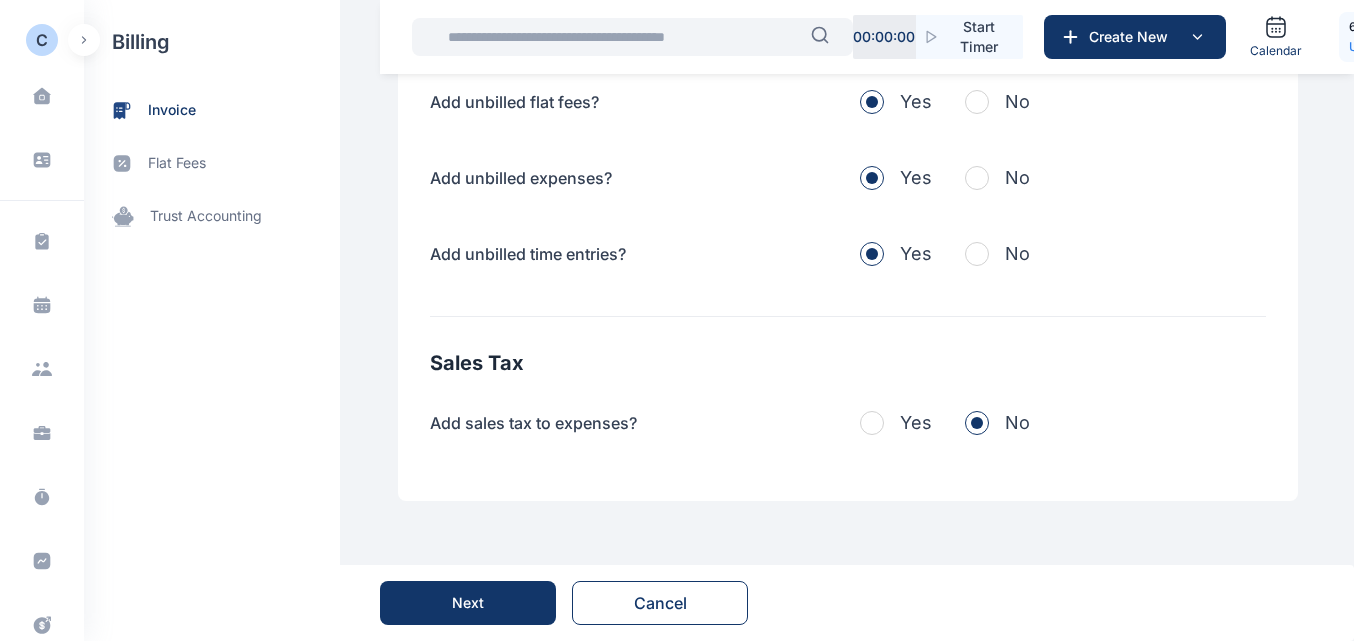 click at bounding box center (872, 423) 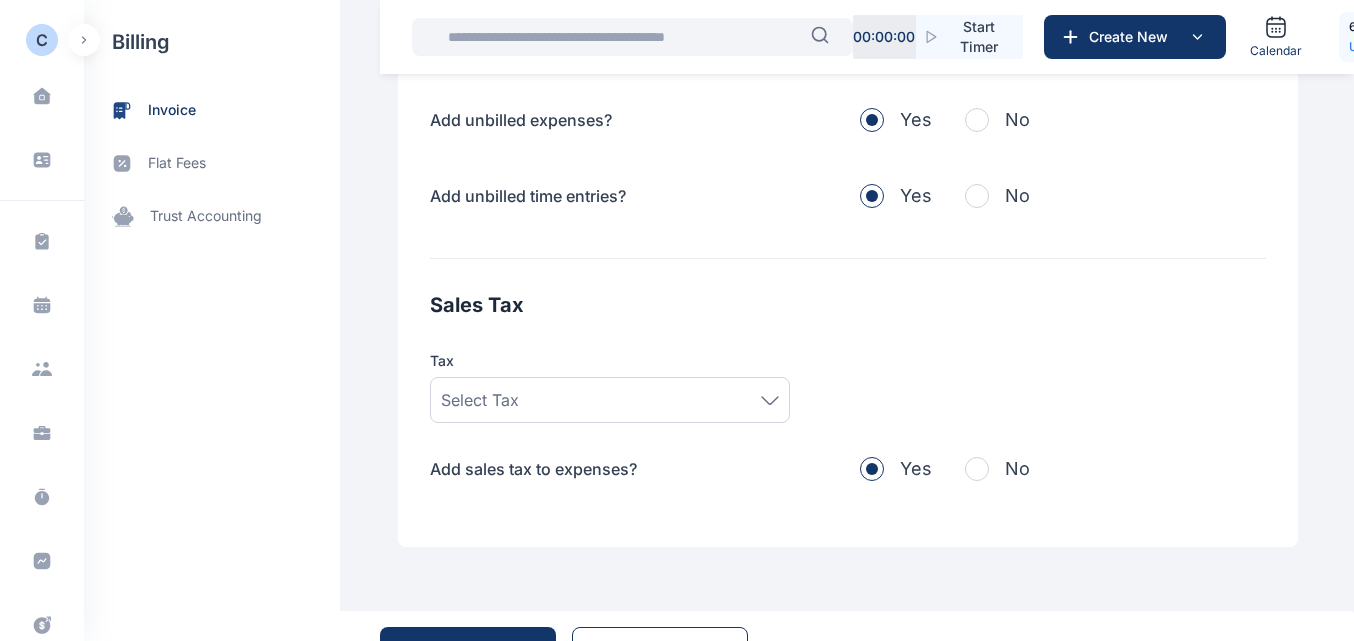 scroll, scrollTop: 867, scrollLeft: 0, axis: vertical 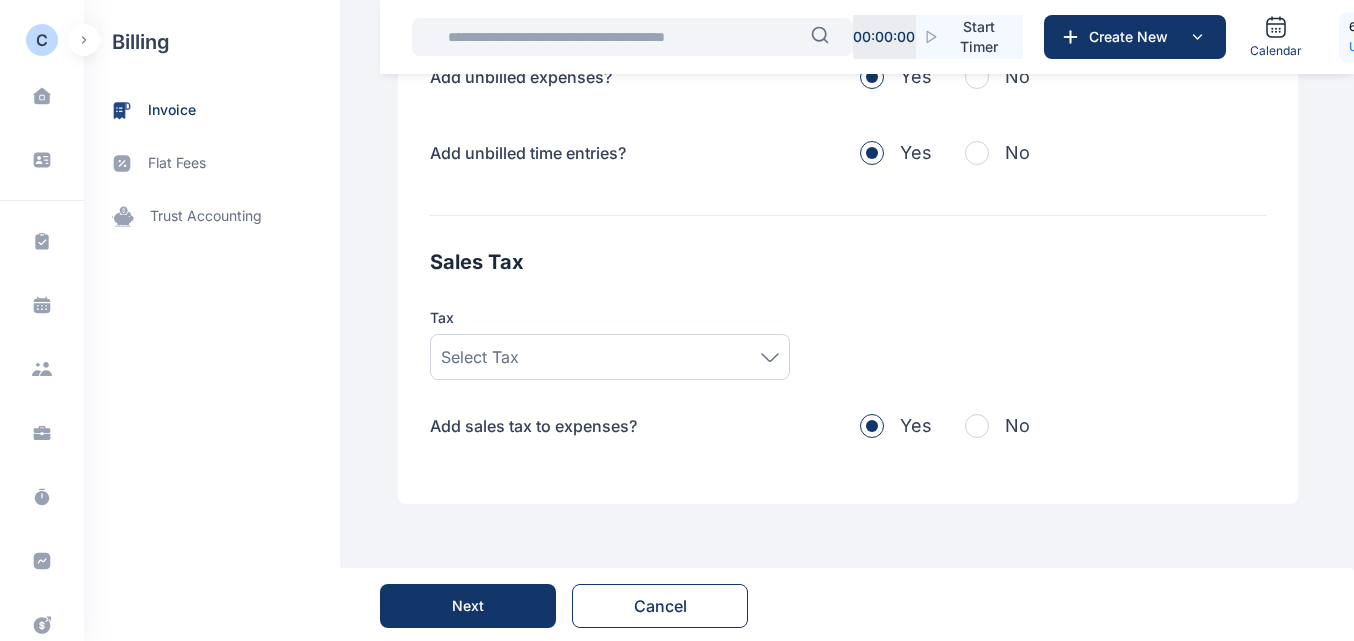 click 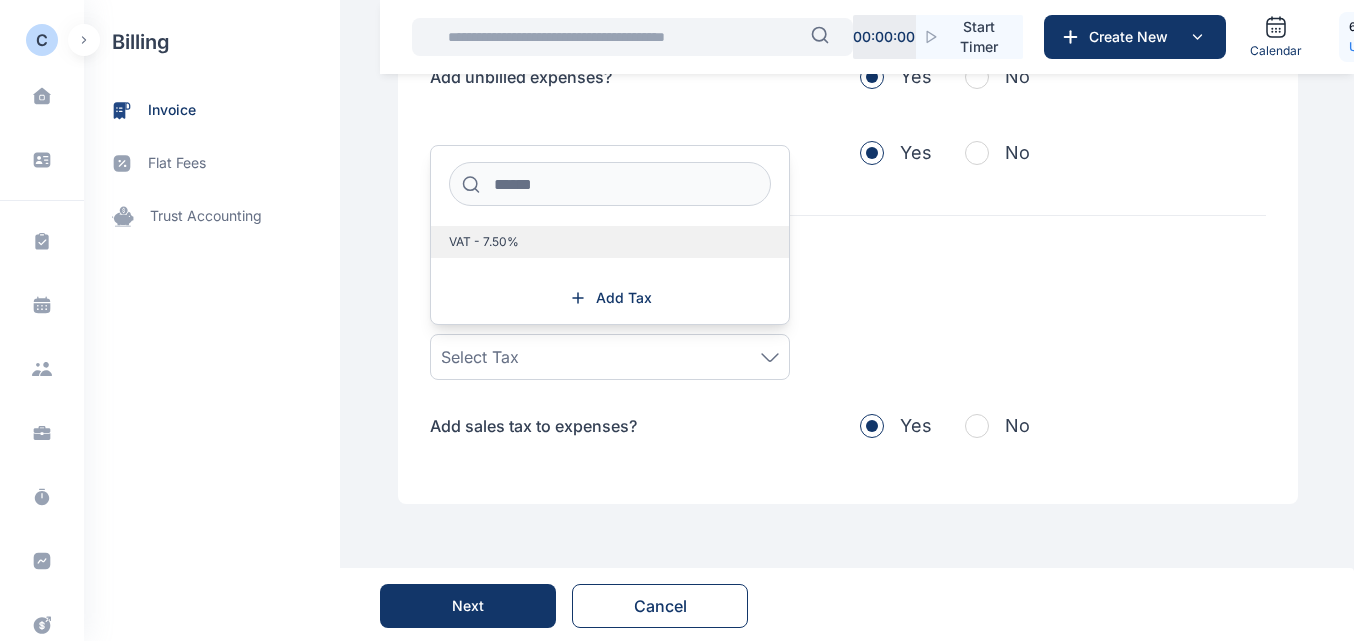 click on "VAT - 7.50%" at bounding box center [610, 242] 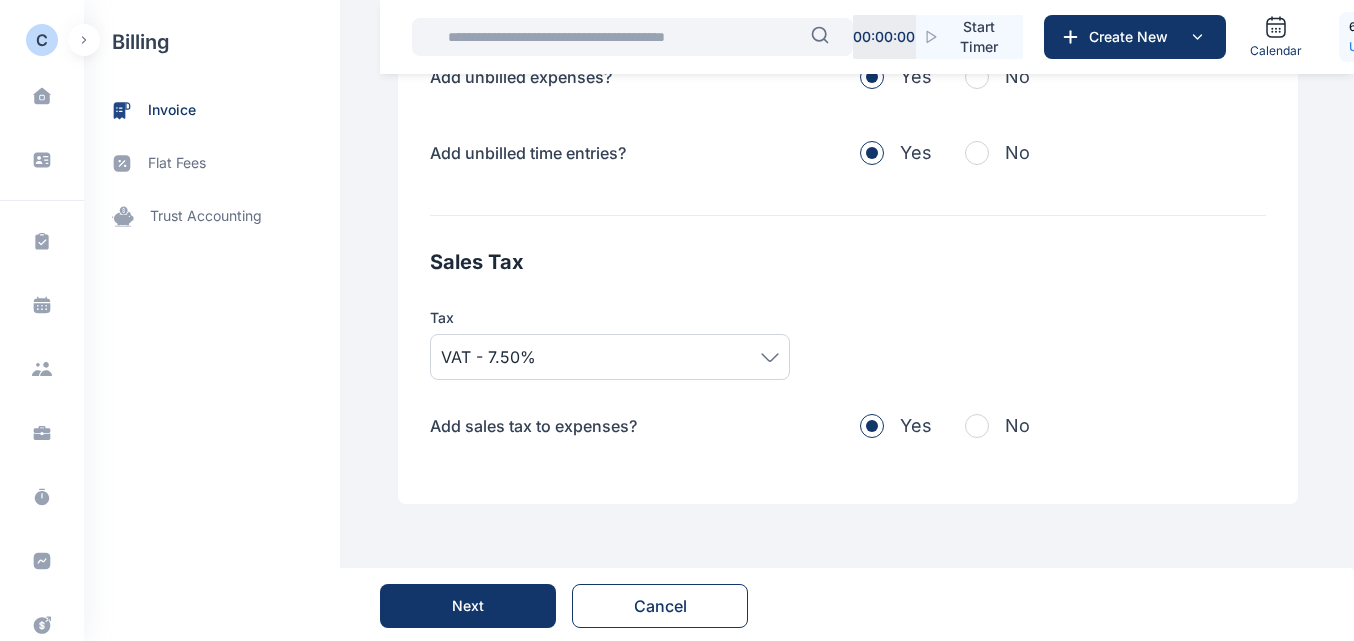 scroll, scrollTop: 870, scrollLeft: 0, axis: vertical 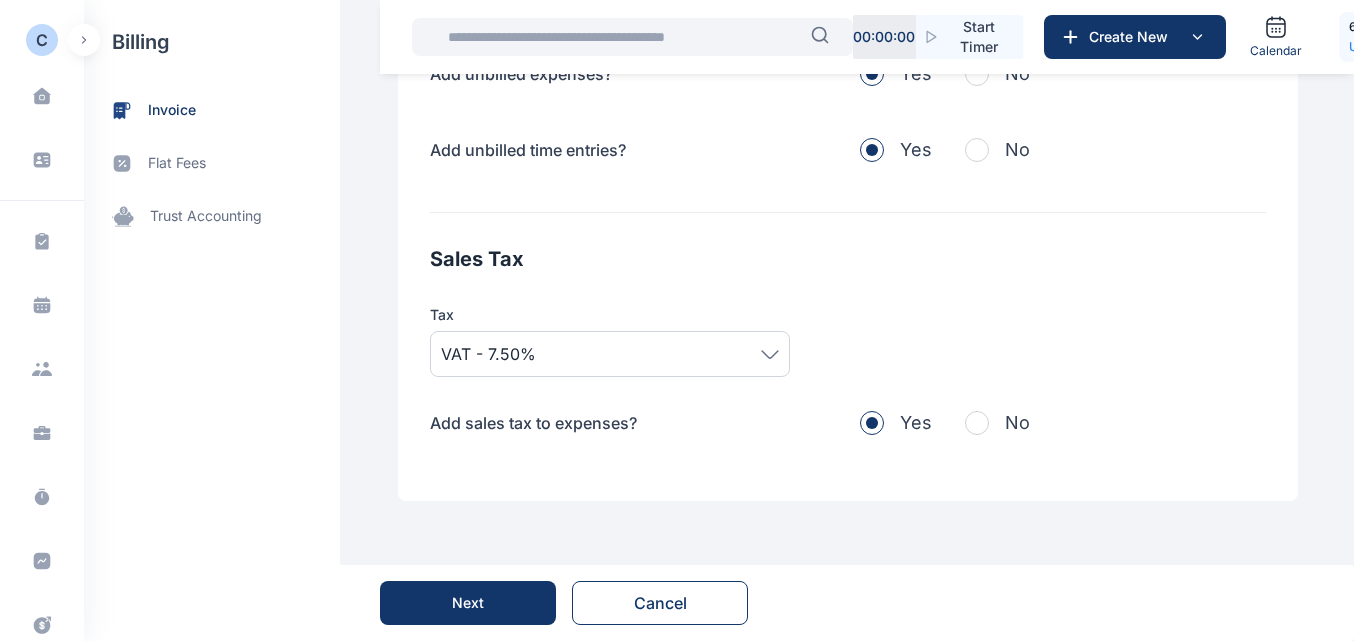 click on "Next" at bounding box center [468, 603] 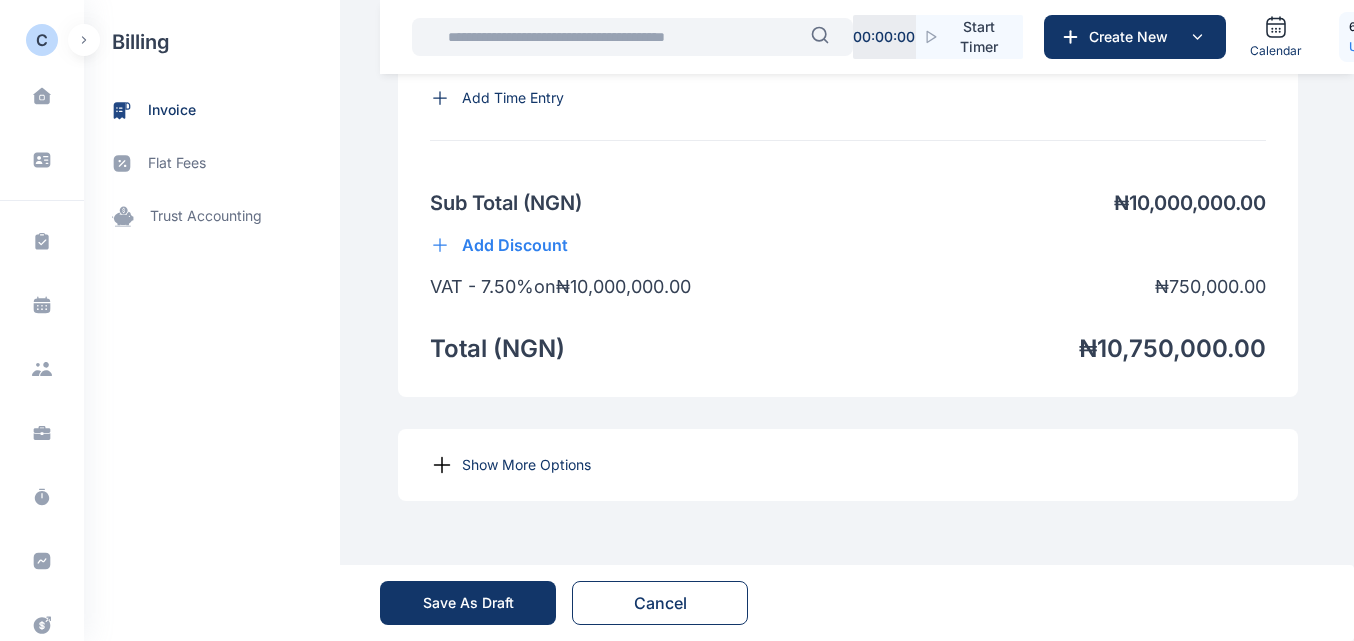 scroll, scrollTop: 1522, scrollLeft: 0, axis: vertical 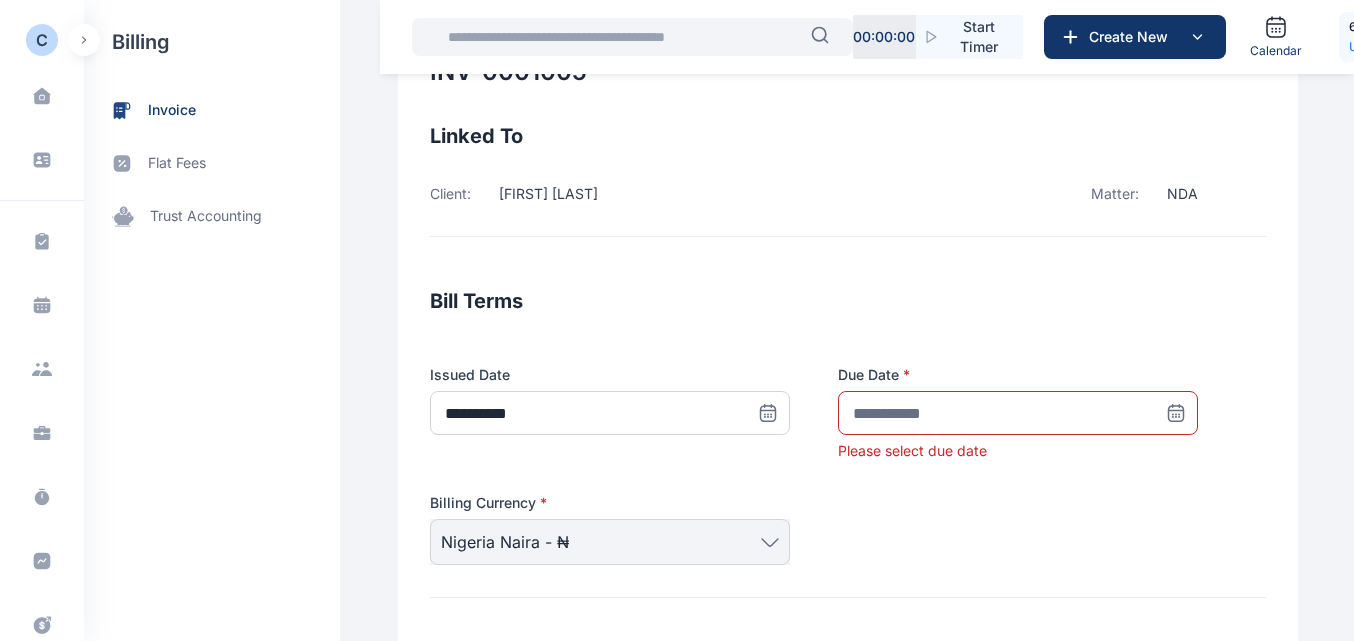 click 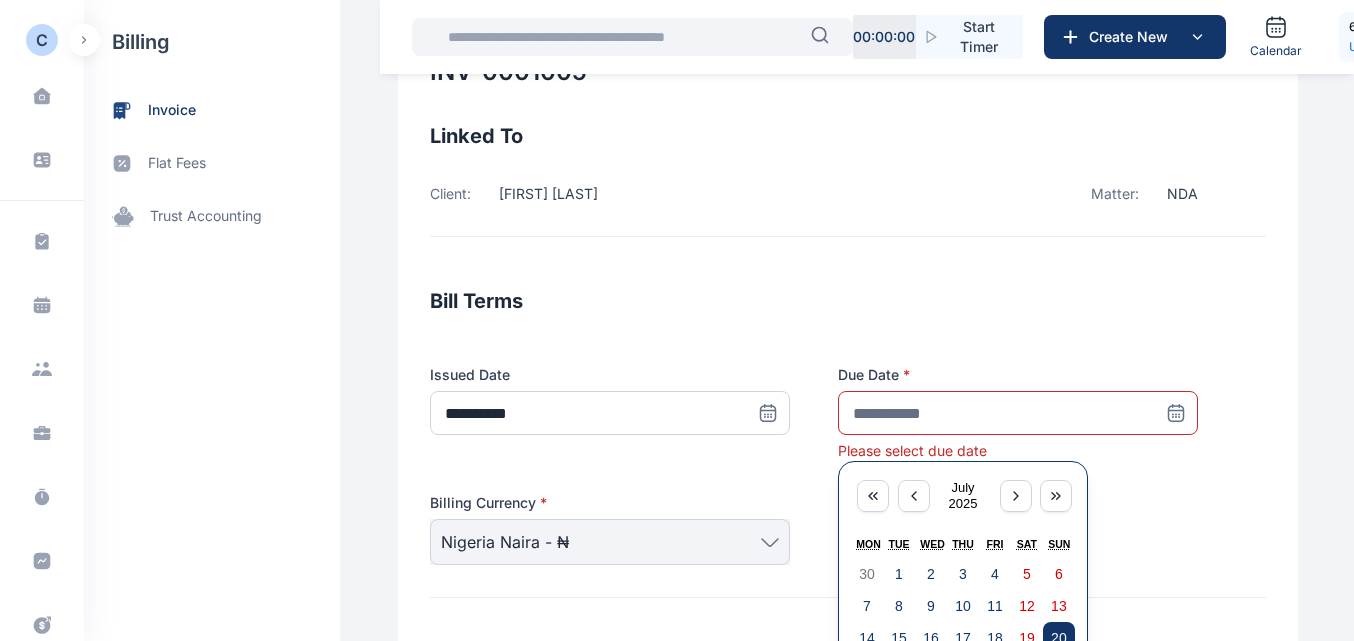 click on "20" at bounding box center [1059, 638] 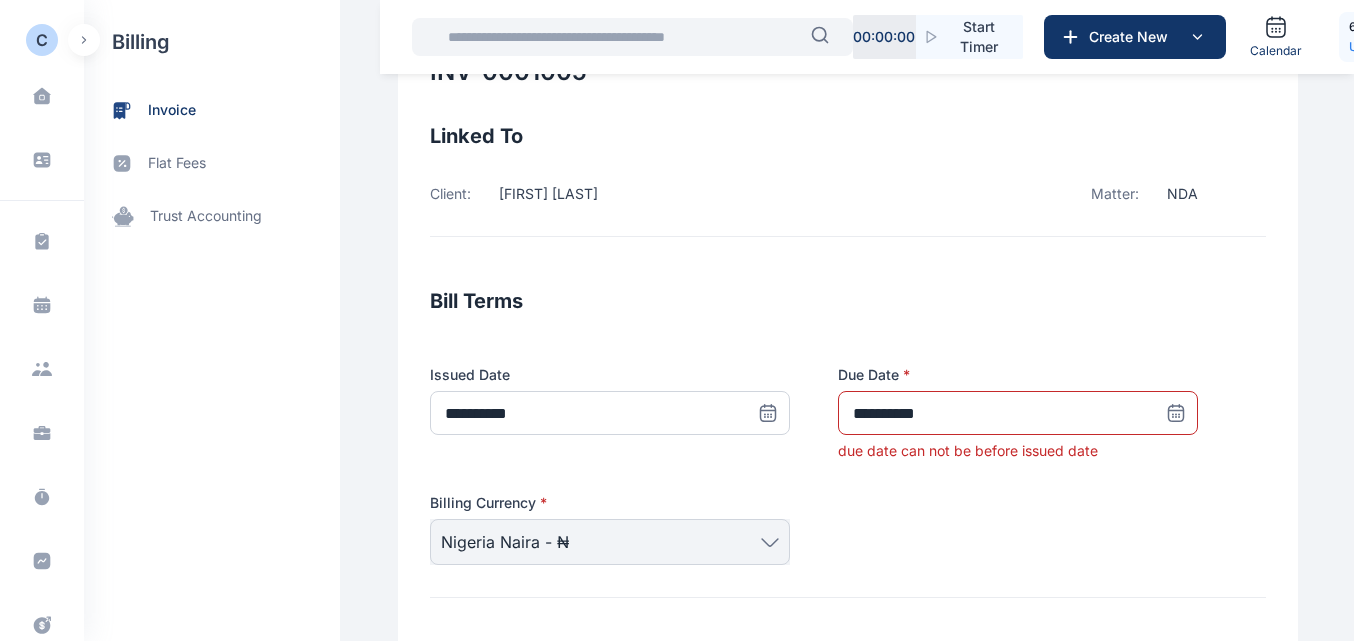 click 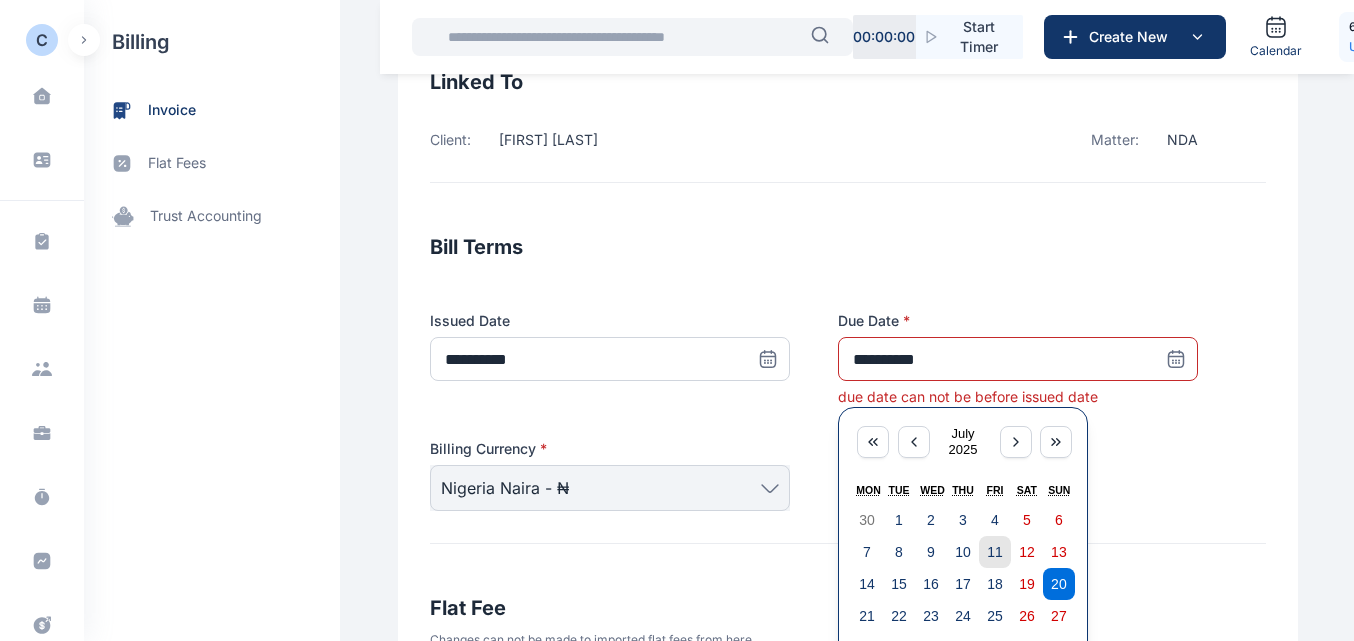 scroll, scrollTop: 218, scrollLeft: 0, axis: vertical 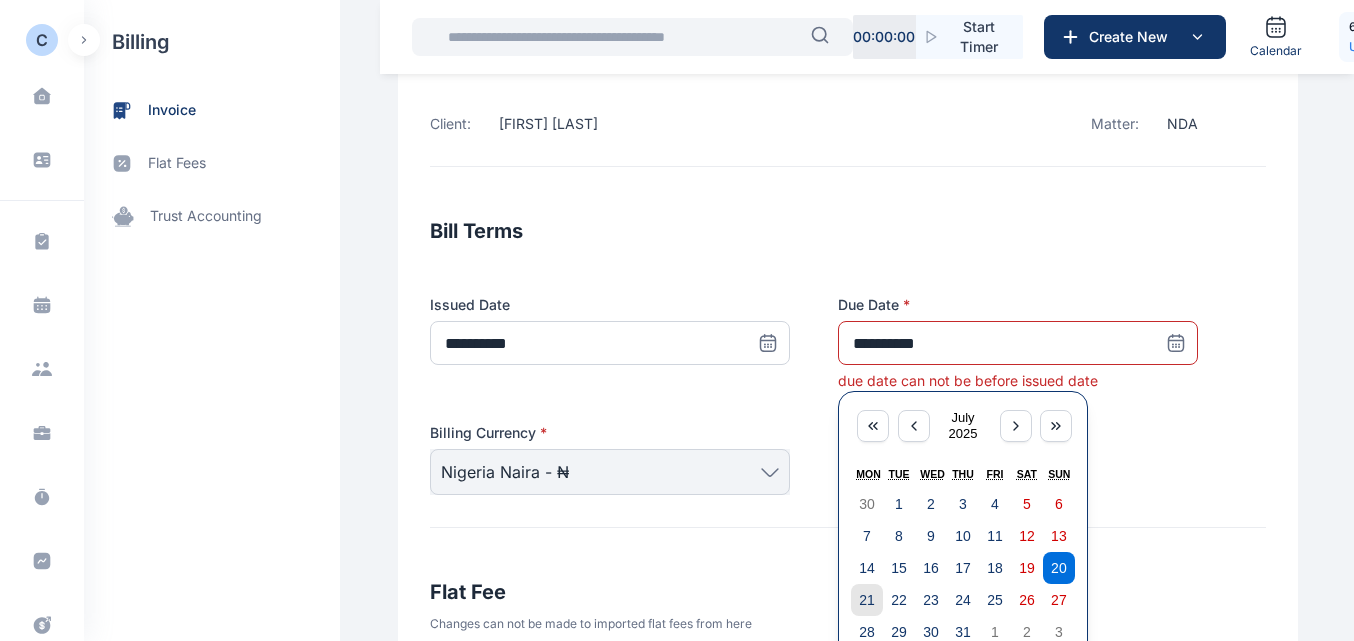 click on "21" at bounding box center [867, 600] 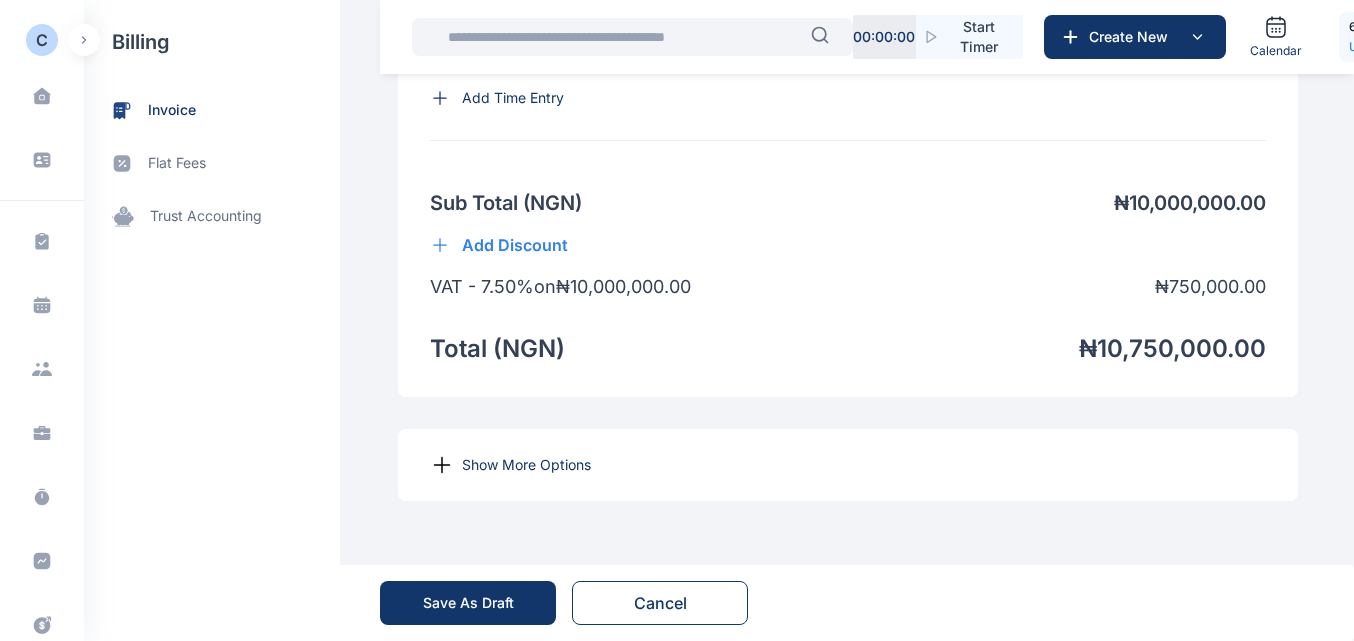 scroll, scrollTop: 1522, scrollLeft: 0, axis: vertical 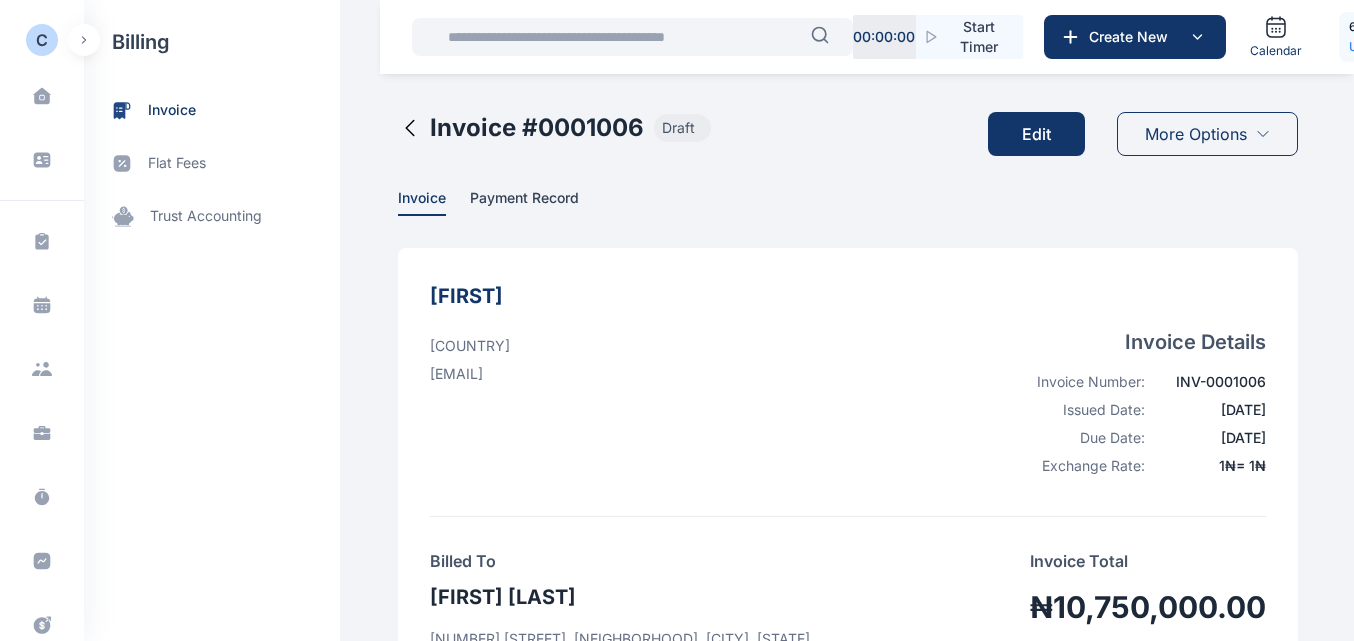 click on "More Options" at bounding box center [1196, 134] 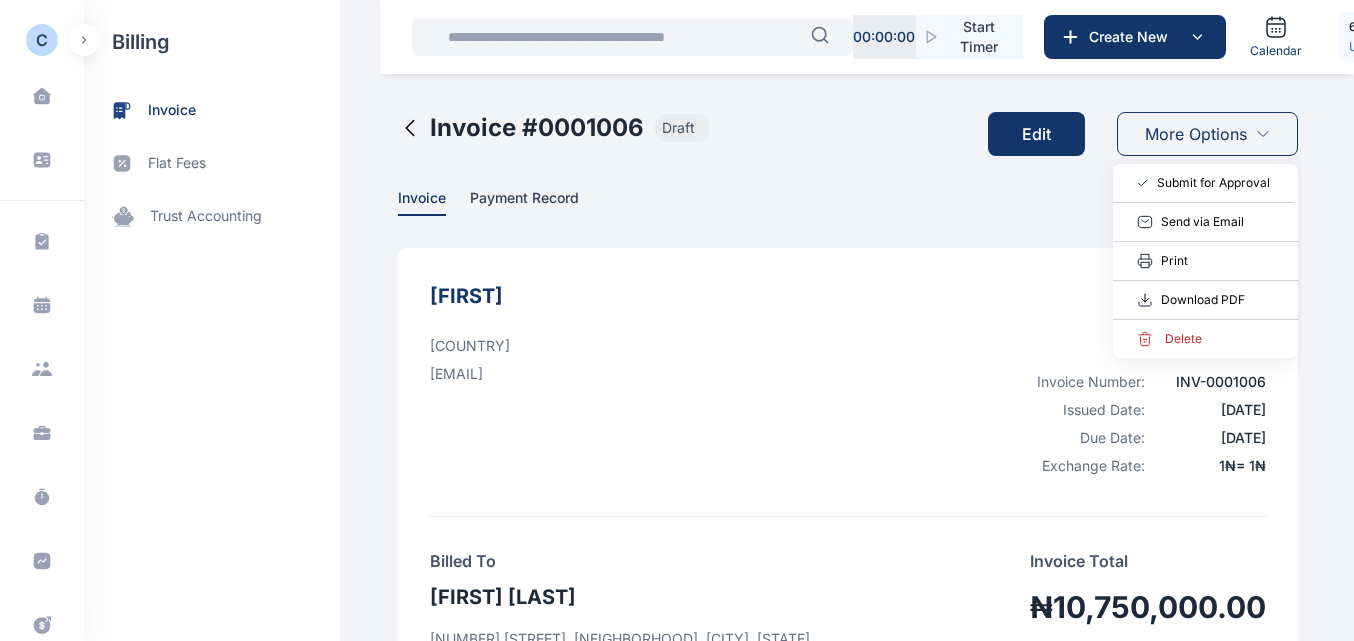 click on "Download PDF" at bounding box center (1203, 300) 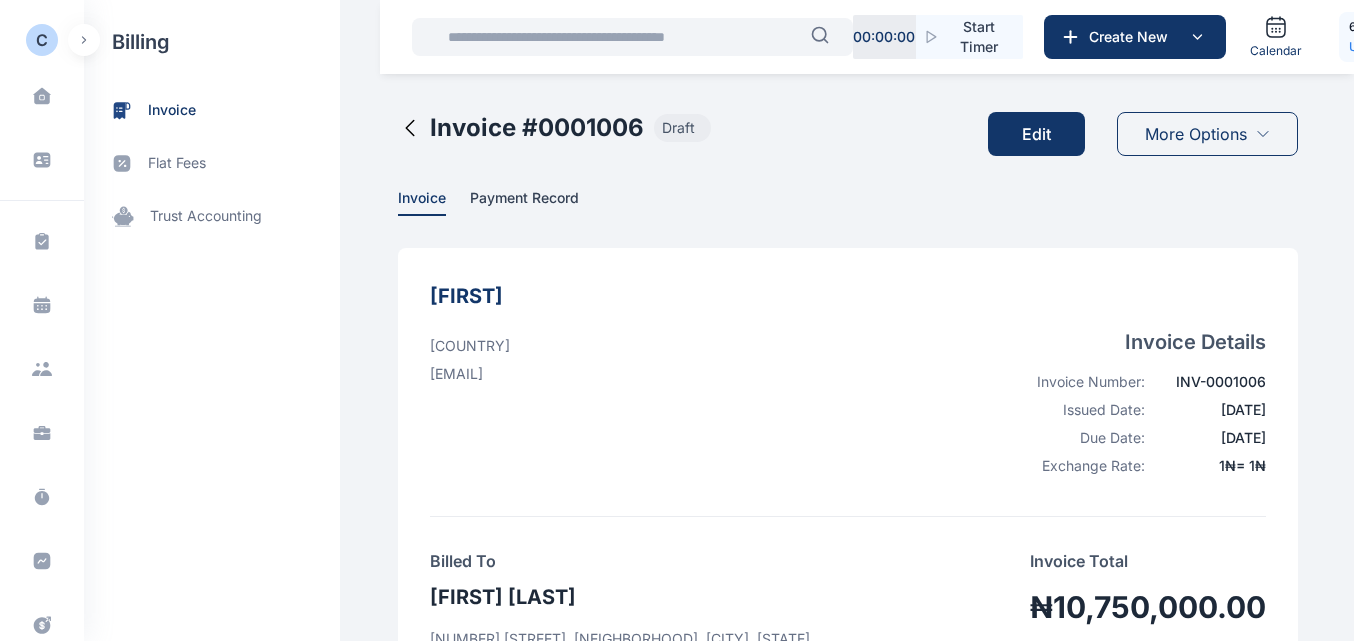 scroll, scrollTop: 1389, scrollLeft: 0, axis: vertical 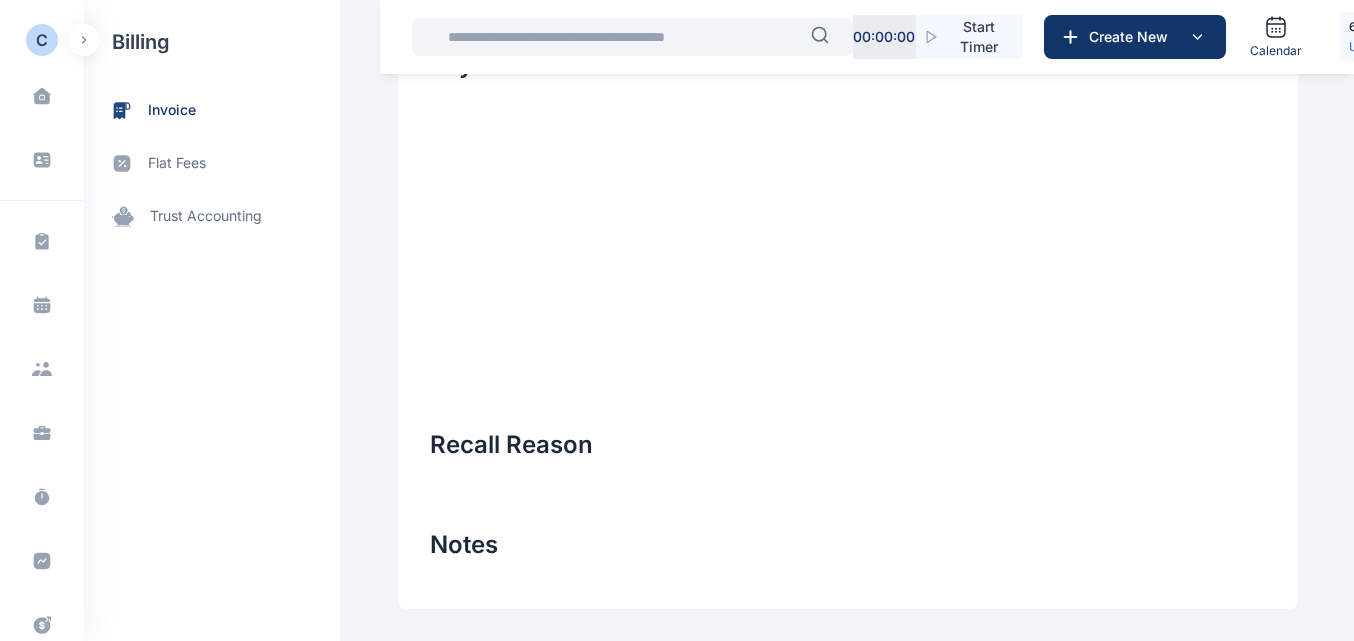 click on "C Dashboard dashboard Conflict-Check conflict-check Task Management task management Calendar calendar Client clients Matter matter Time Entries time entries Progress Update progress update Expense & Request expense & request Billing billing Documents documents Accounting accounting Metrics more Help help Settings settings C O collinsasa07@gmail.com" at bounding box center (42, 320) 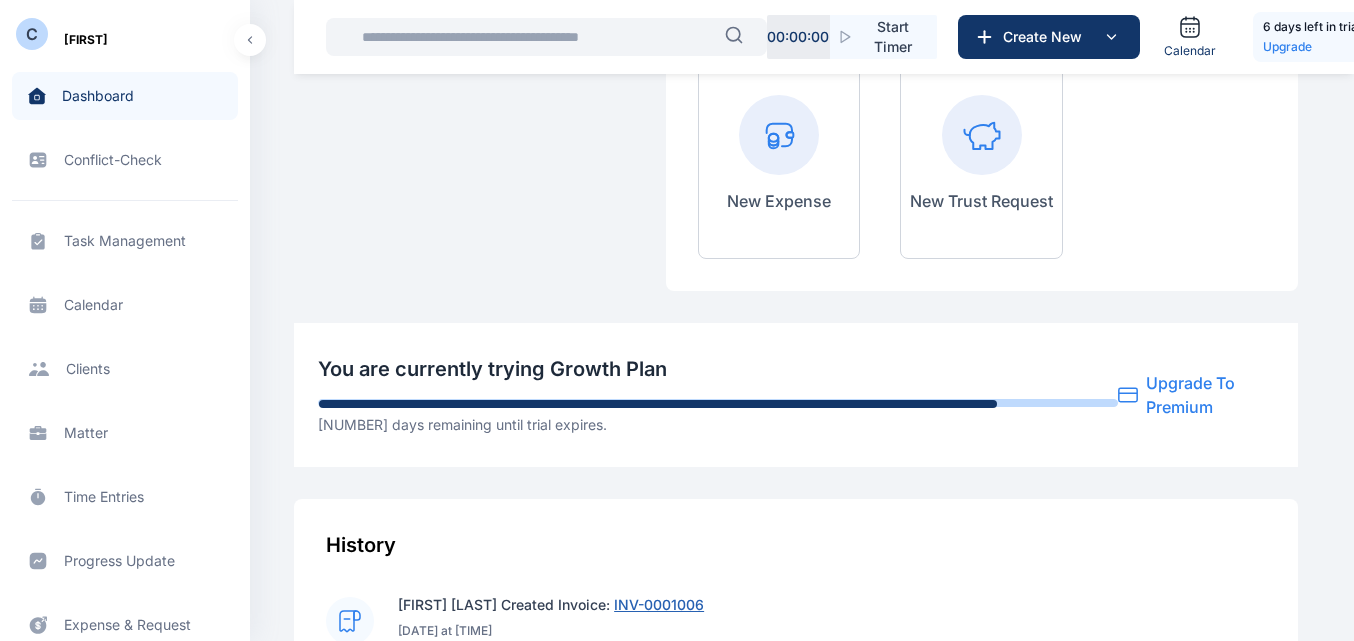 scroll, scrollTop: 879, scrollLeft: 0, axis: vertical 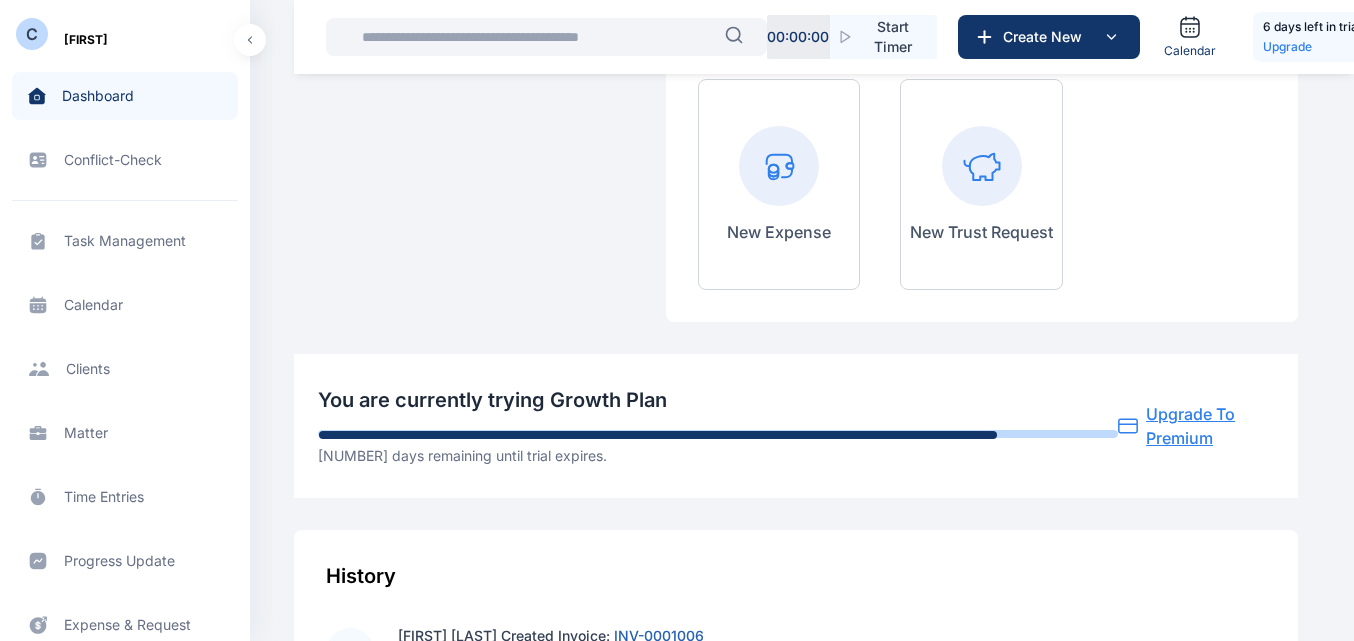 click on "Upgrade To Premium" at bounding box center [1210, 426] 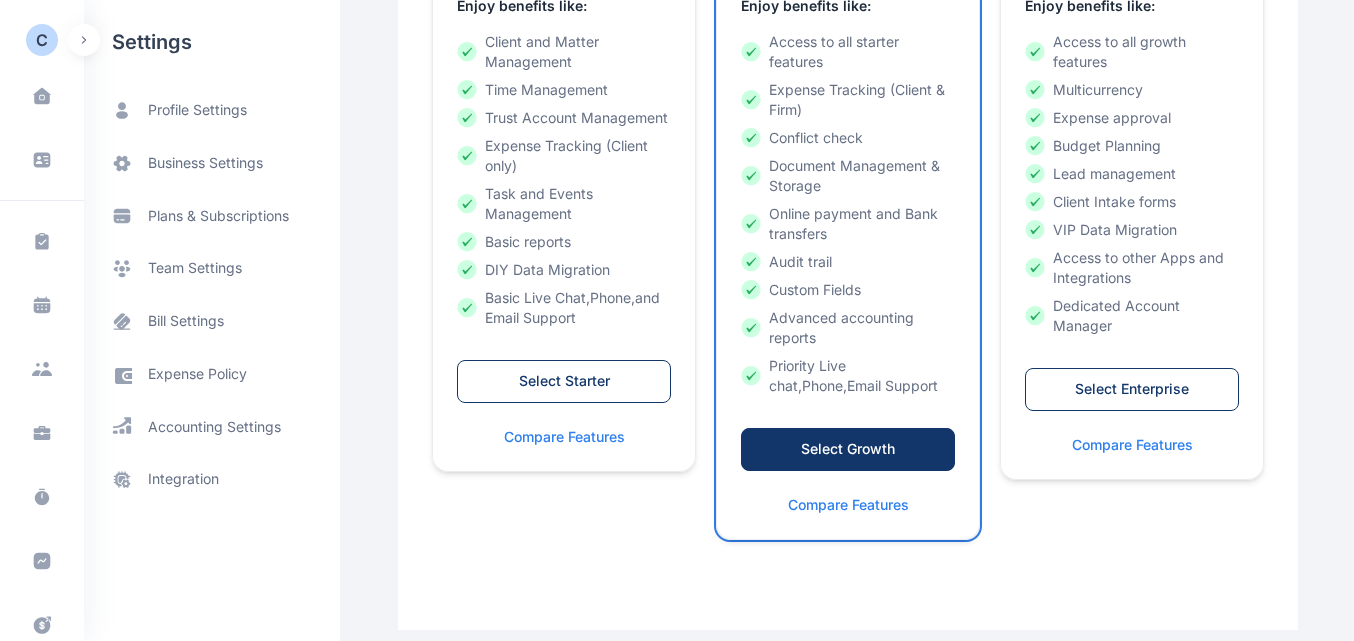 scroll, scrollTop: 689, scrollLeft: 0, axis: vertical 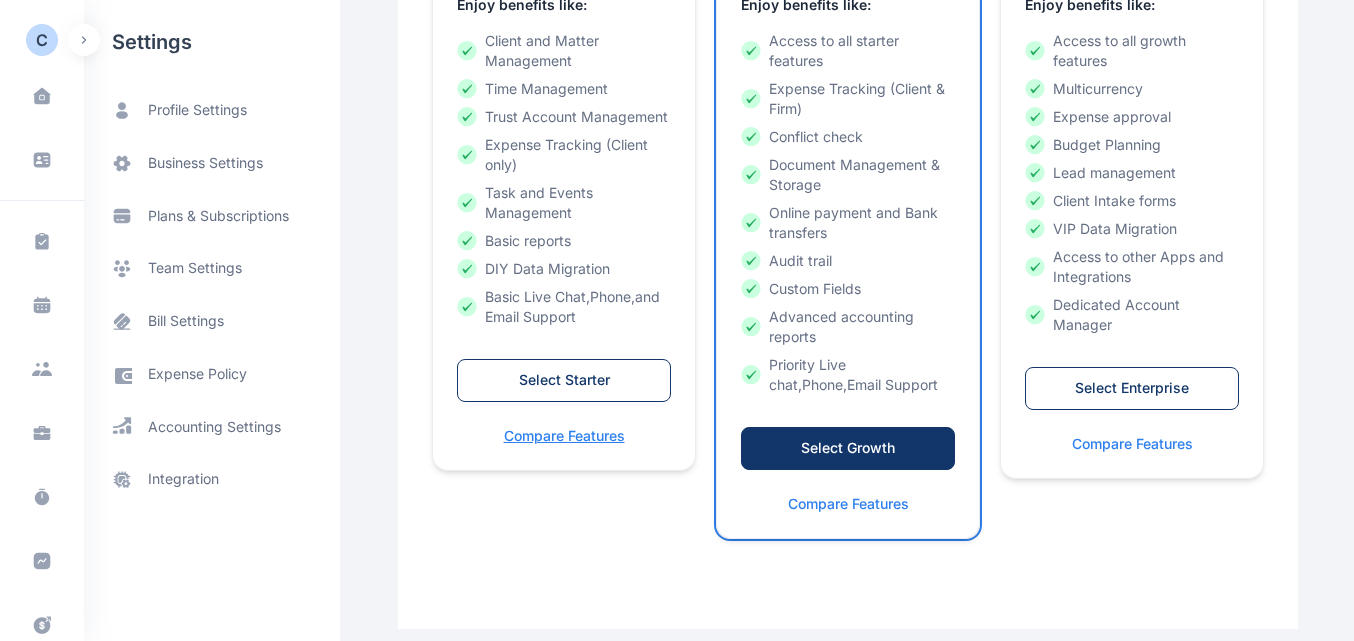 click on "Compare Features" at bounding box center [564, 436] 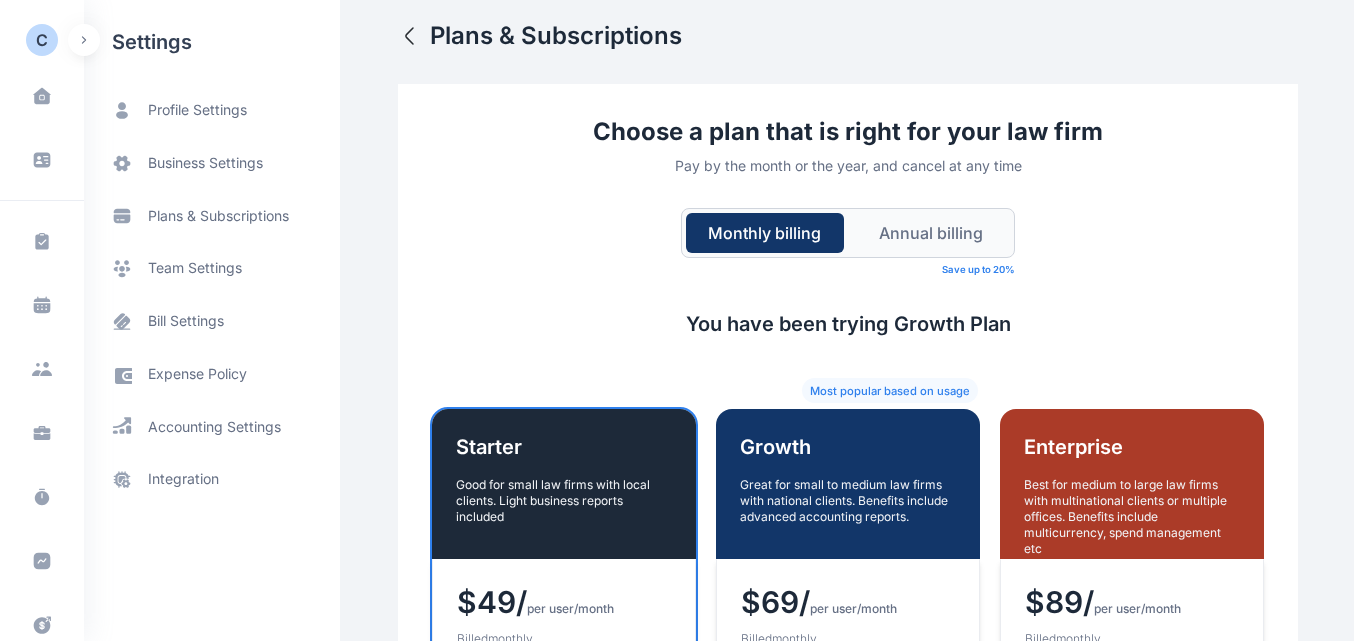 scroll, scrollTop: 0, scrollLeft: 0, axis: both 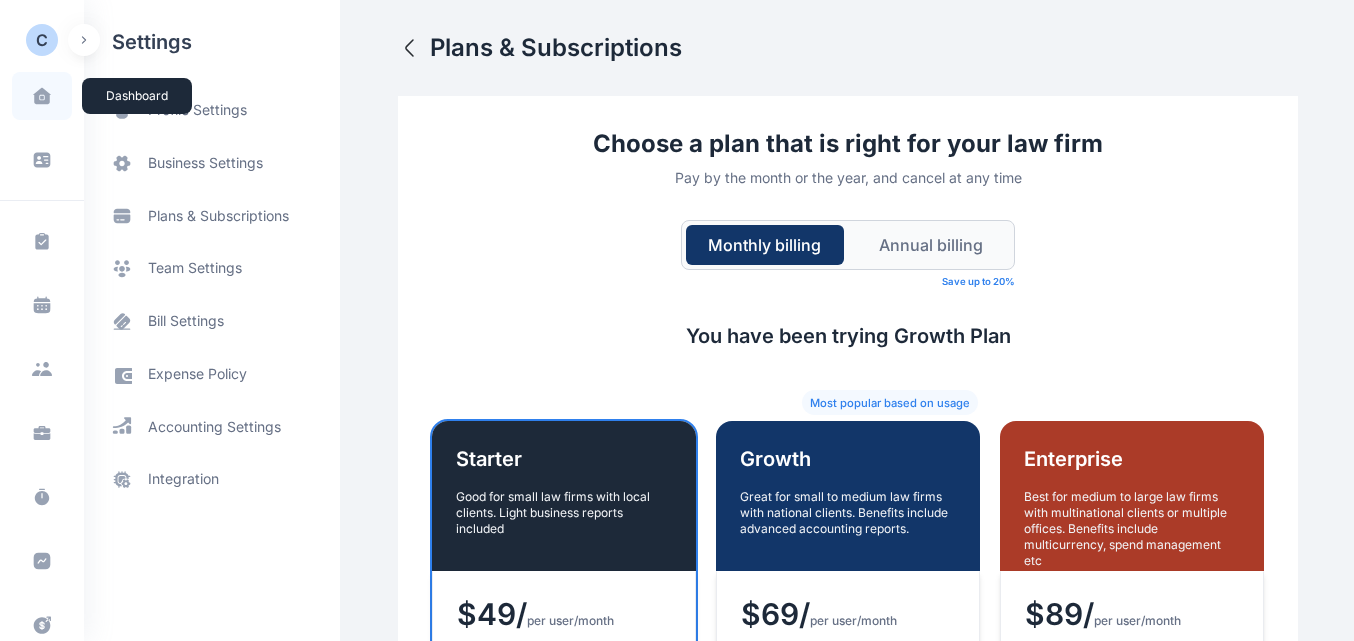 click 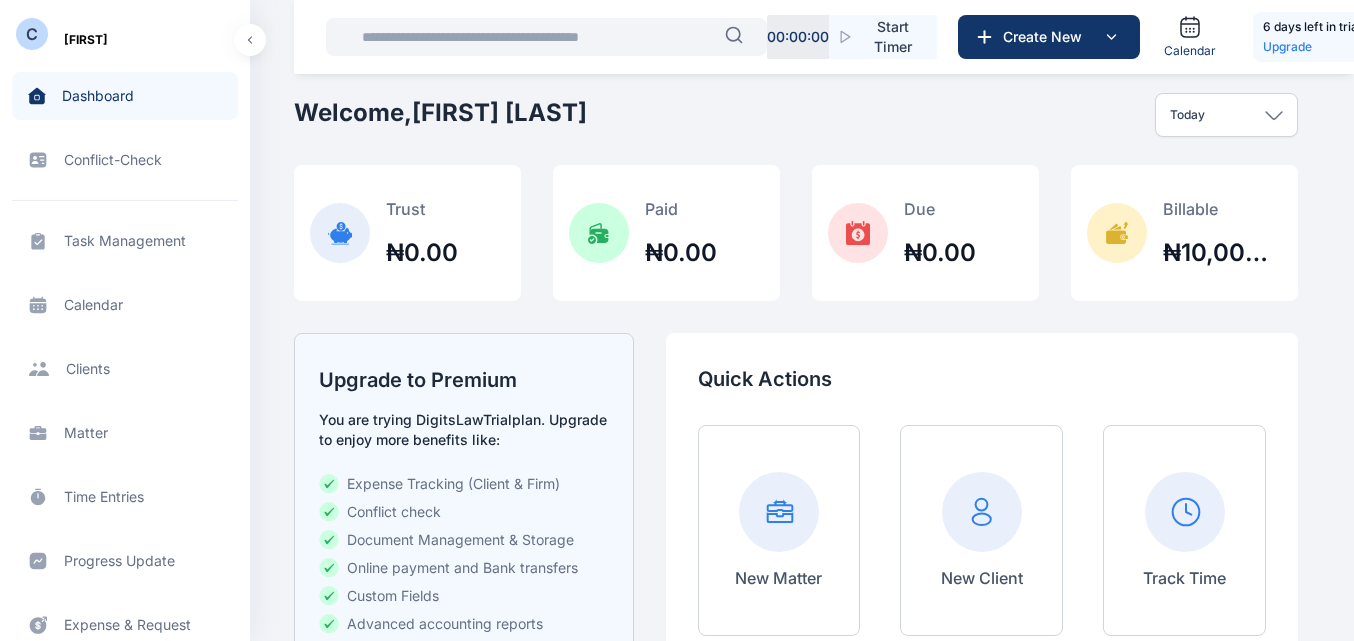 scroll, scrollTop: 0, scrollLeft: 0, axis: both 